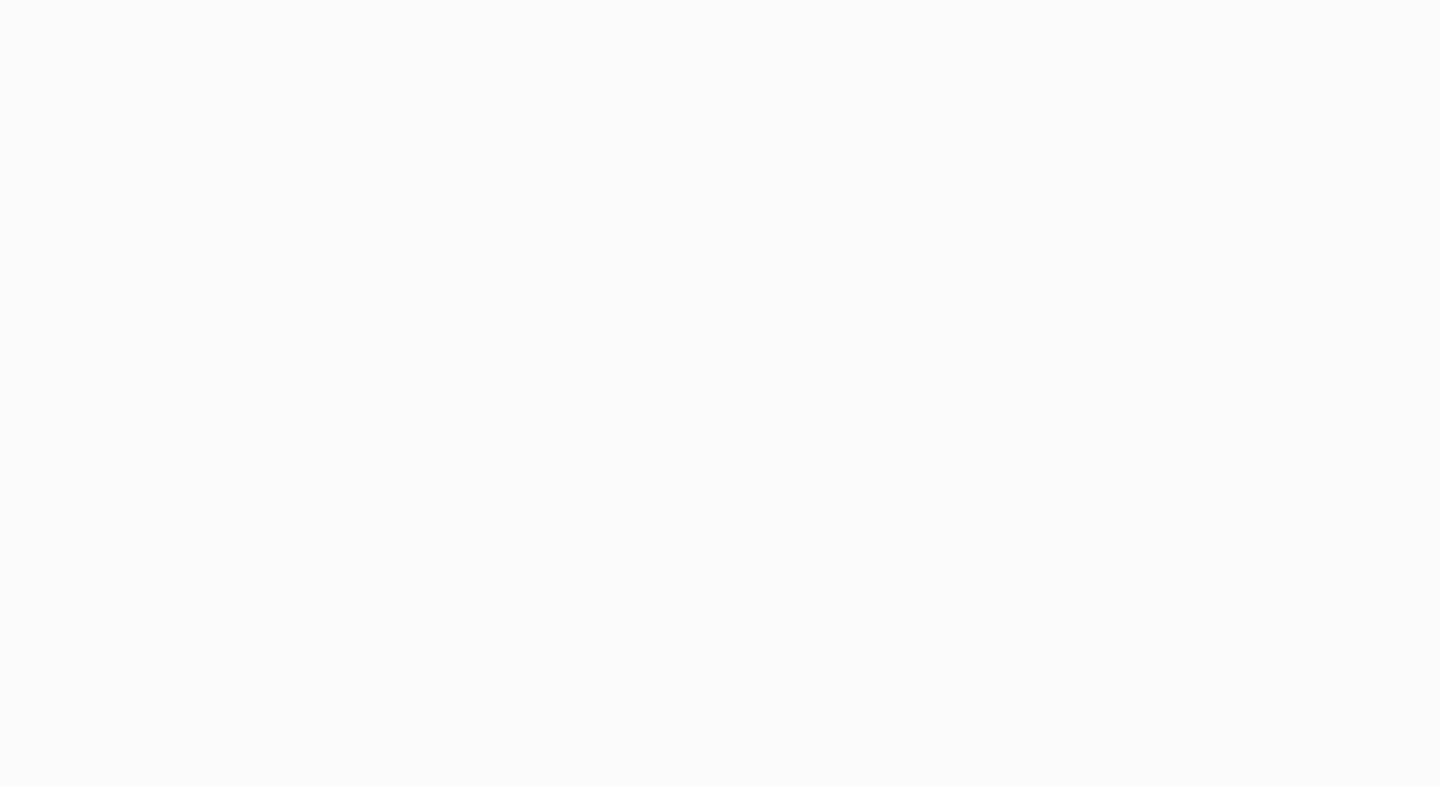 scroll, scrollTop: 0, scrollLeft: 0, axis: both 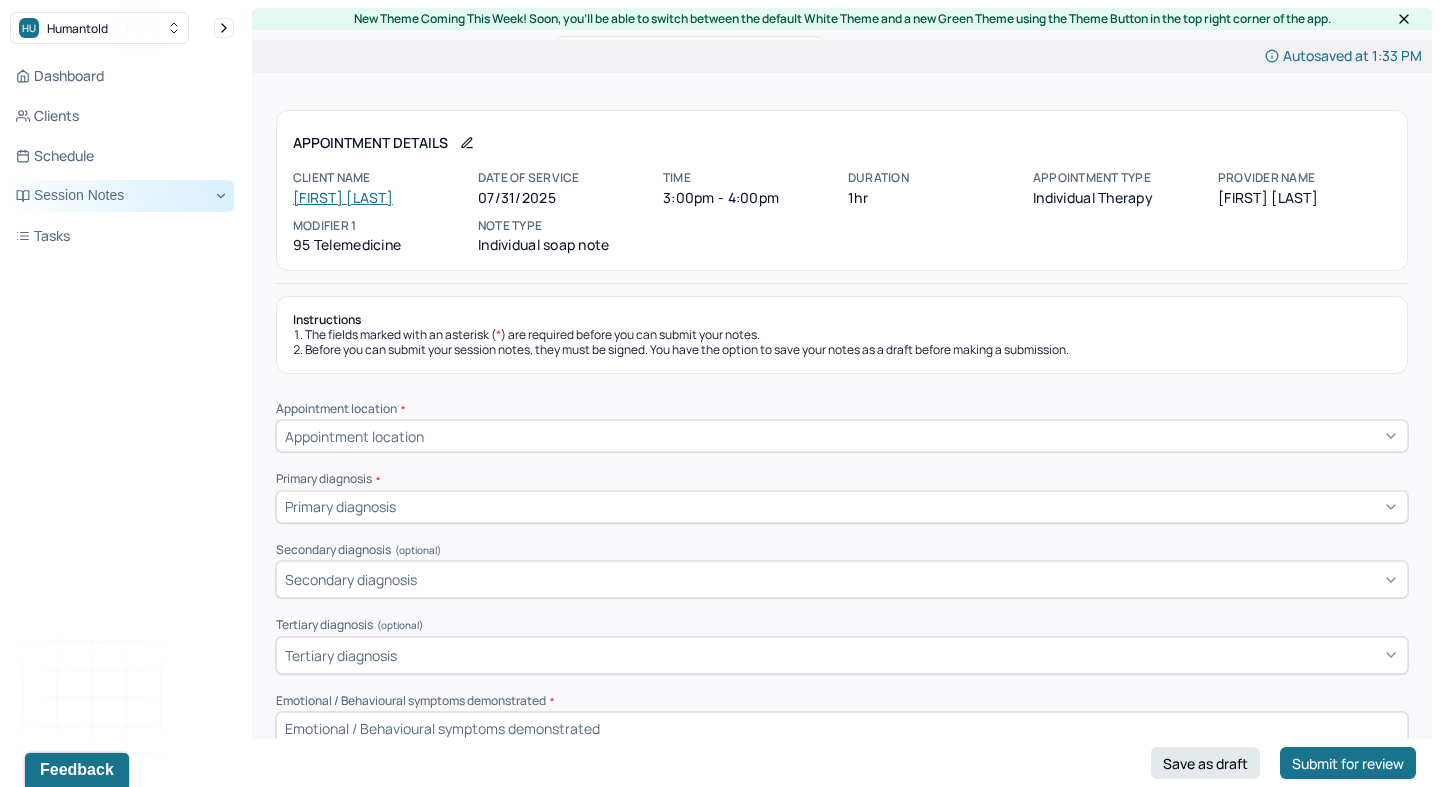 click on "Session Notes" at bounding box center (122, 196) 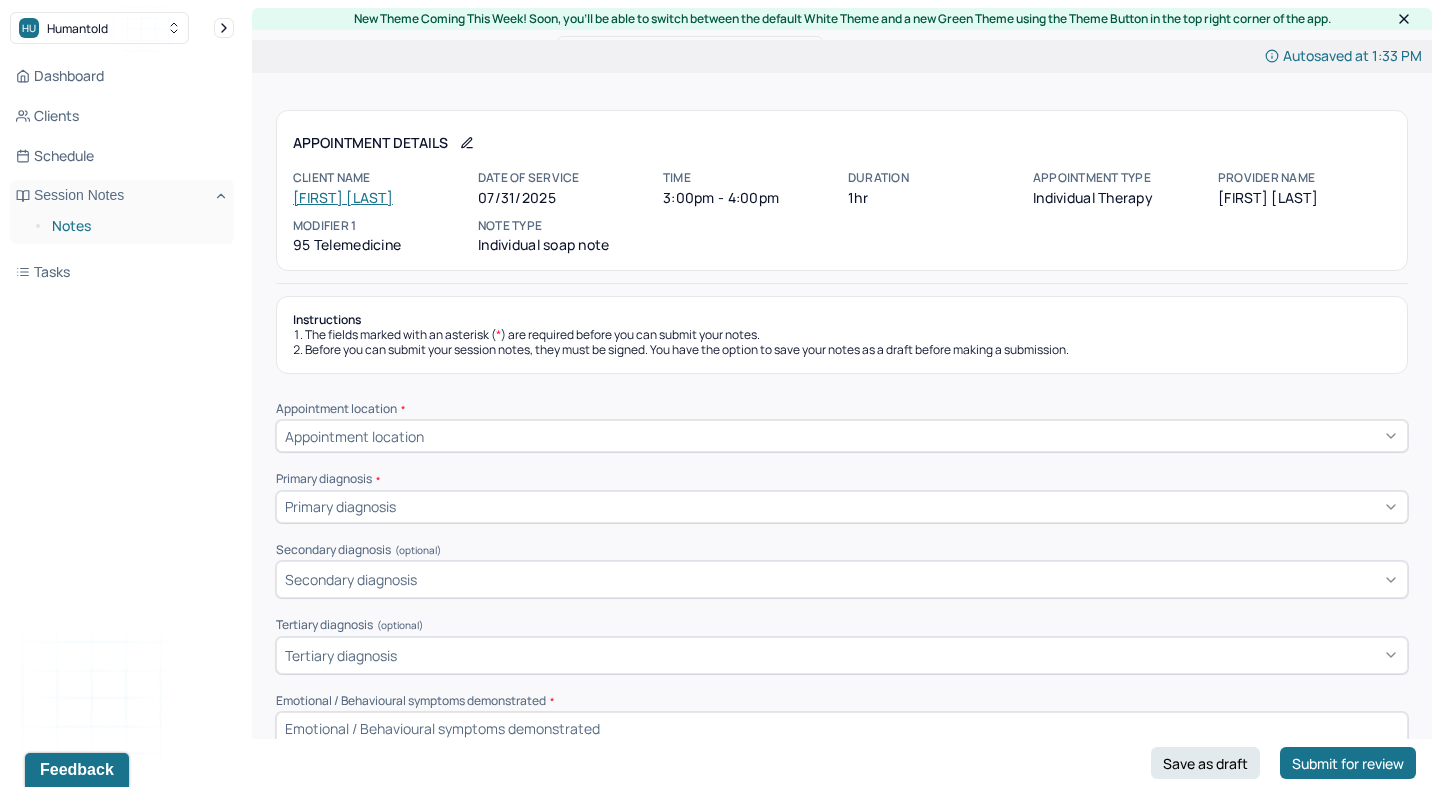 click on "Notes" at bounding box center (135, 226) 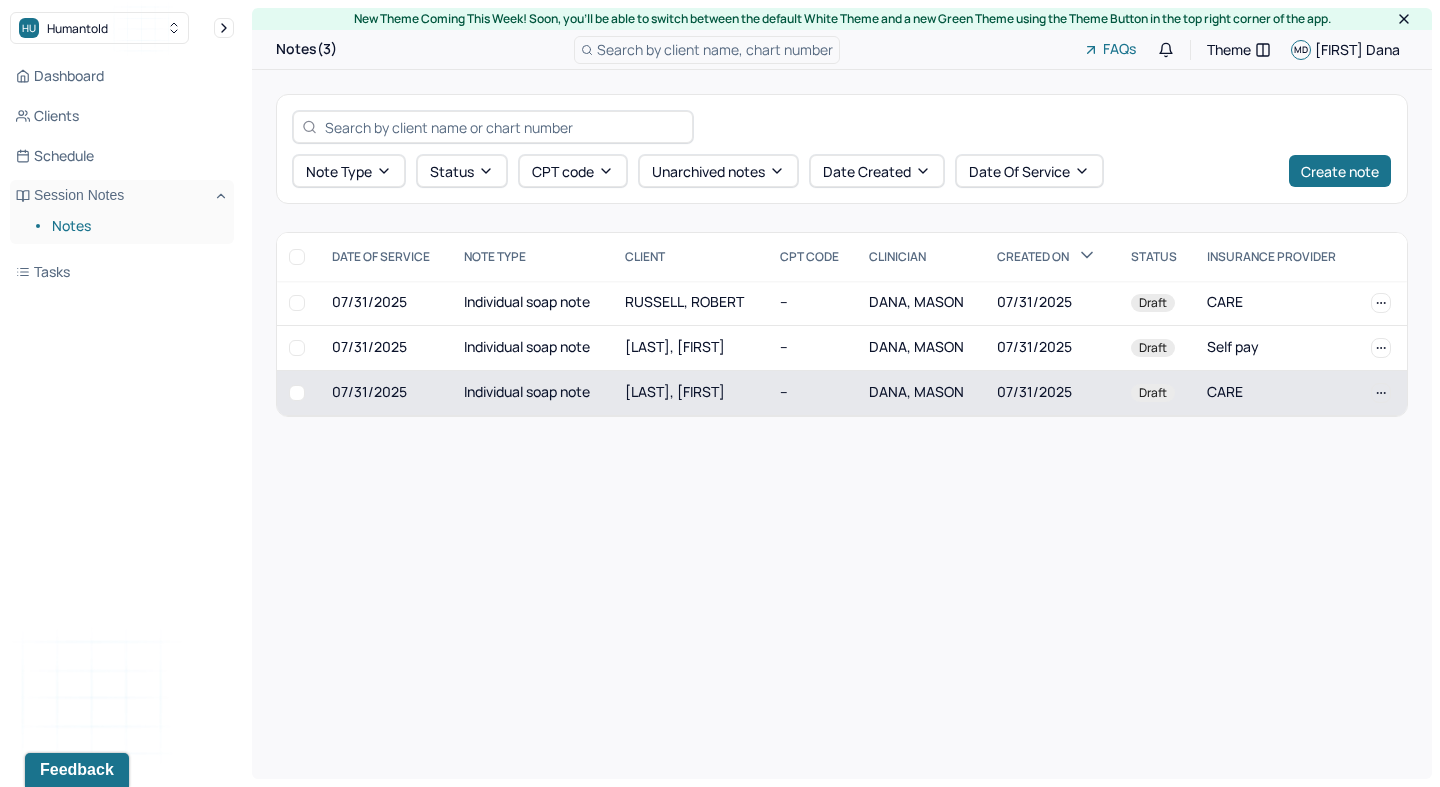click on "[LAST], [FIRST]" at bounding box center (675, 391) 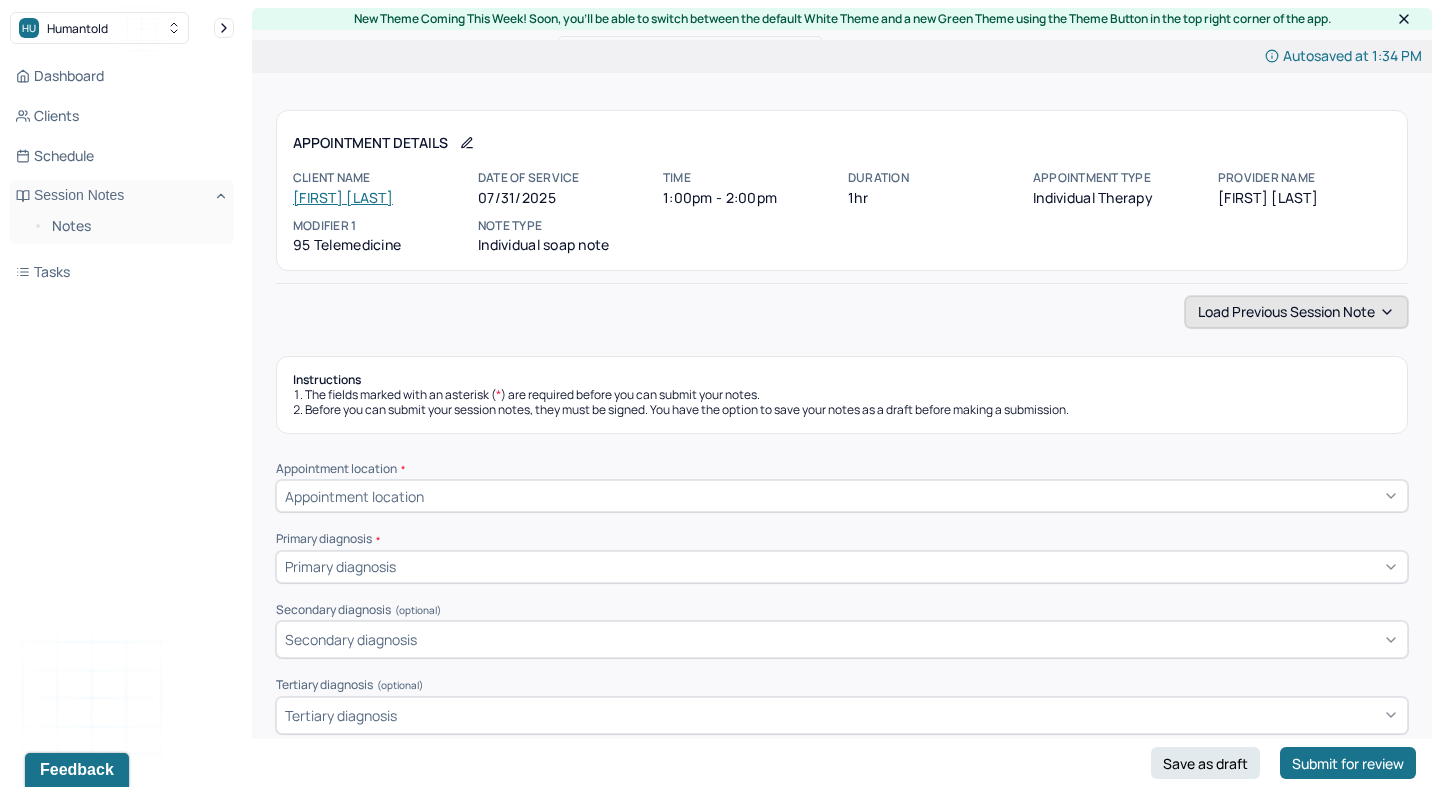 click on "Load previous session note" at bounding box center [1296, 312] 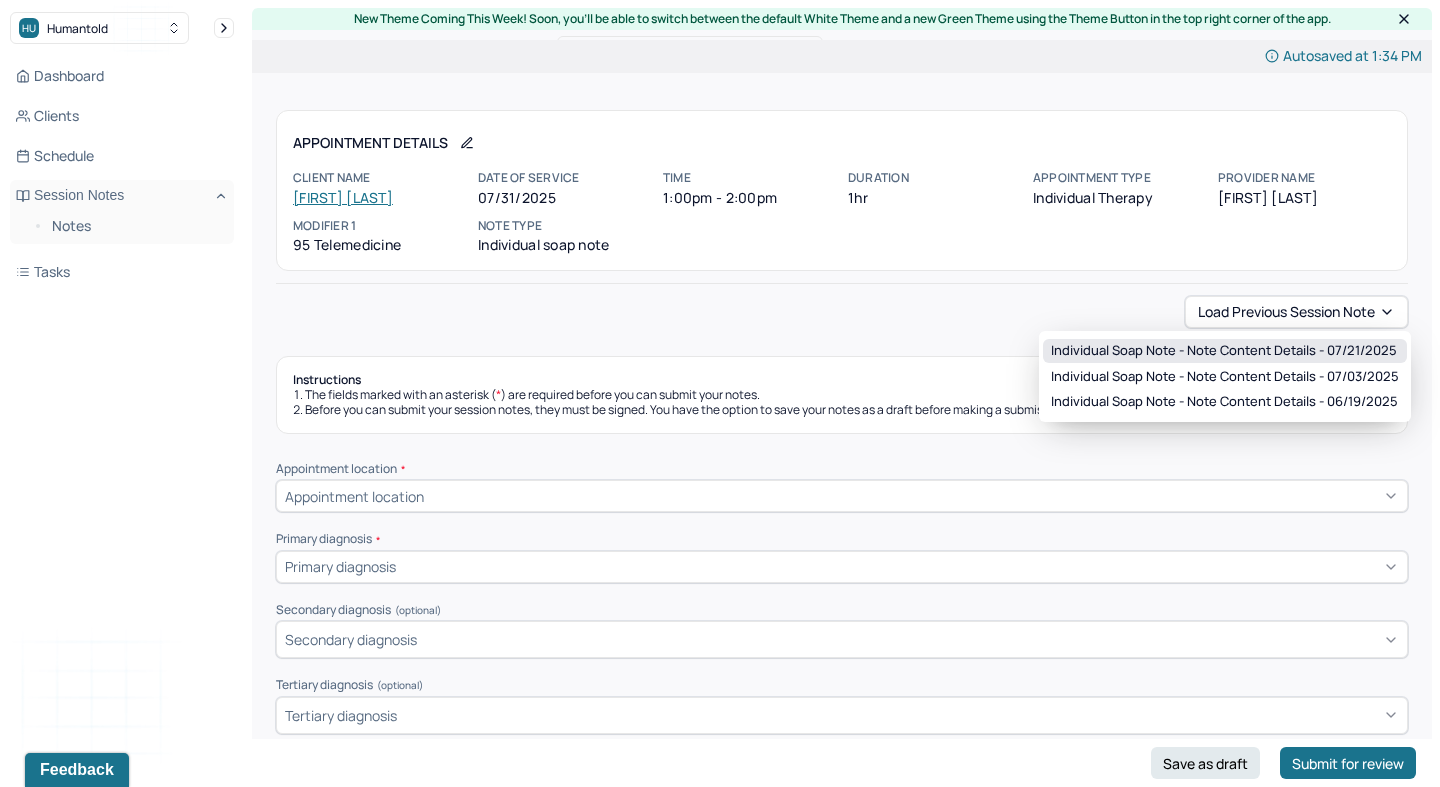 click on "Individual soap note   - Note content Details -   07/21/2025" at bounding box center (1224, 351) 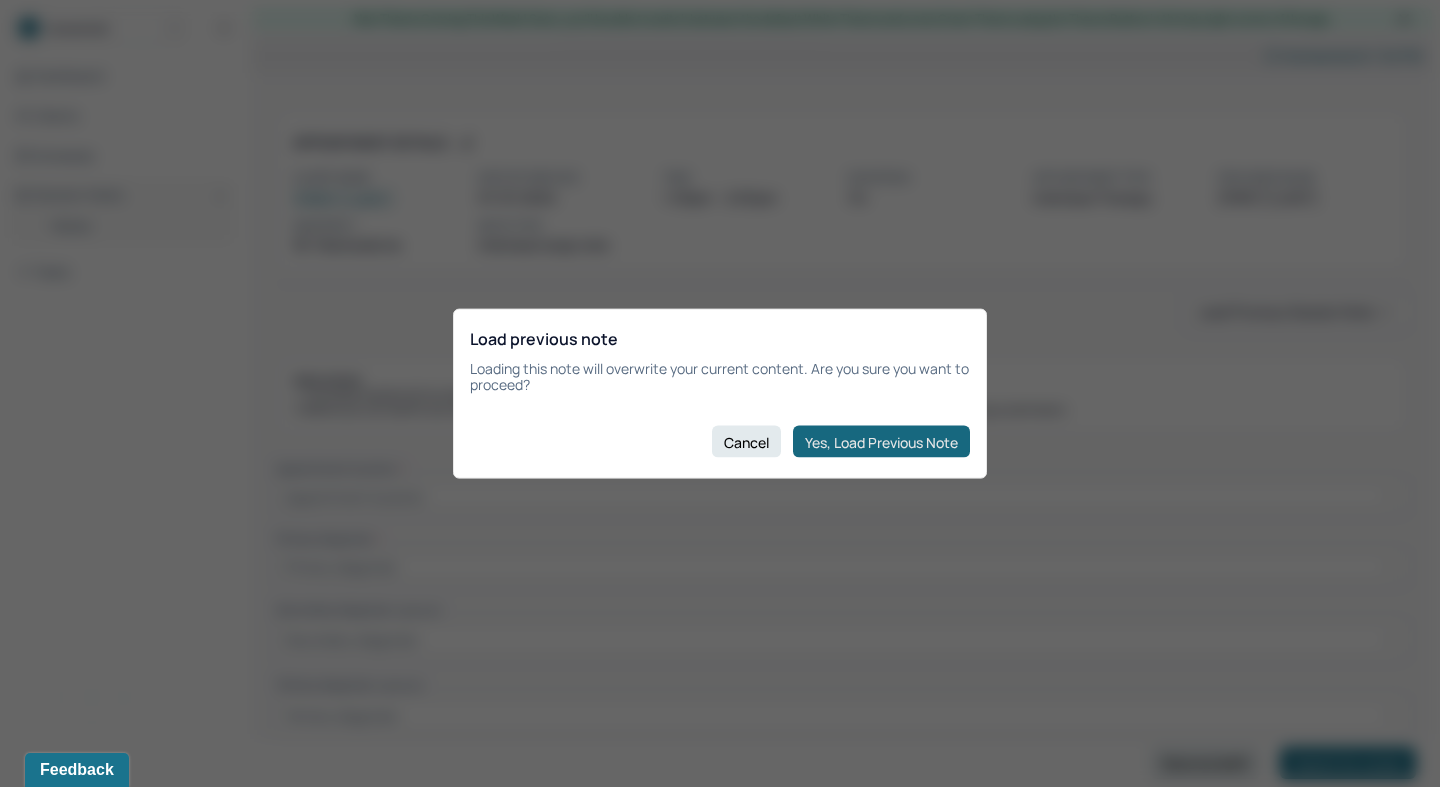 click on "Yes, Load Previous Note" at bounding box center [881, 442] 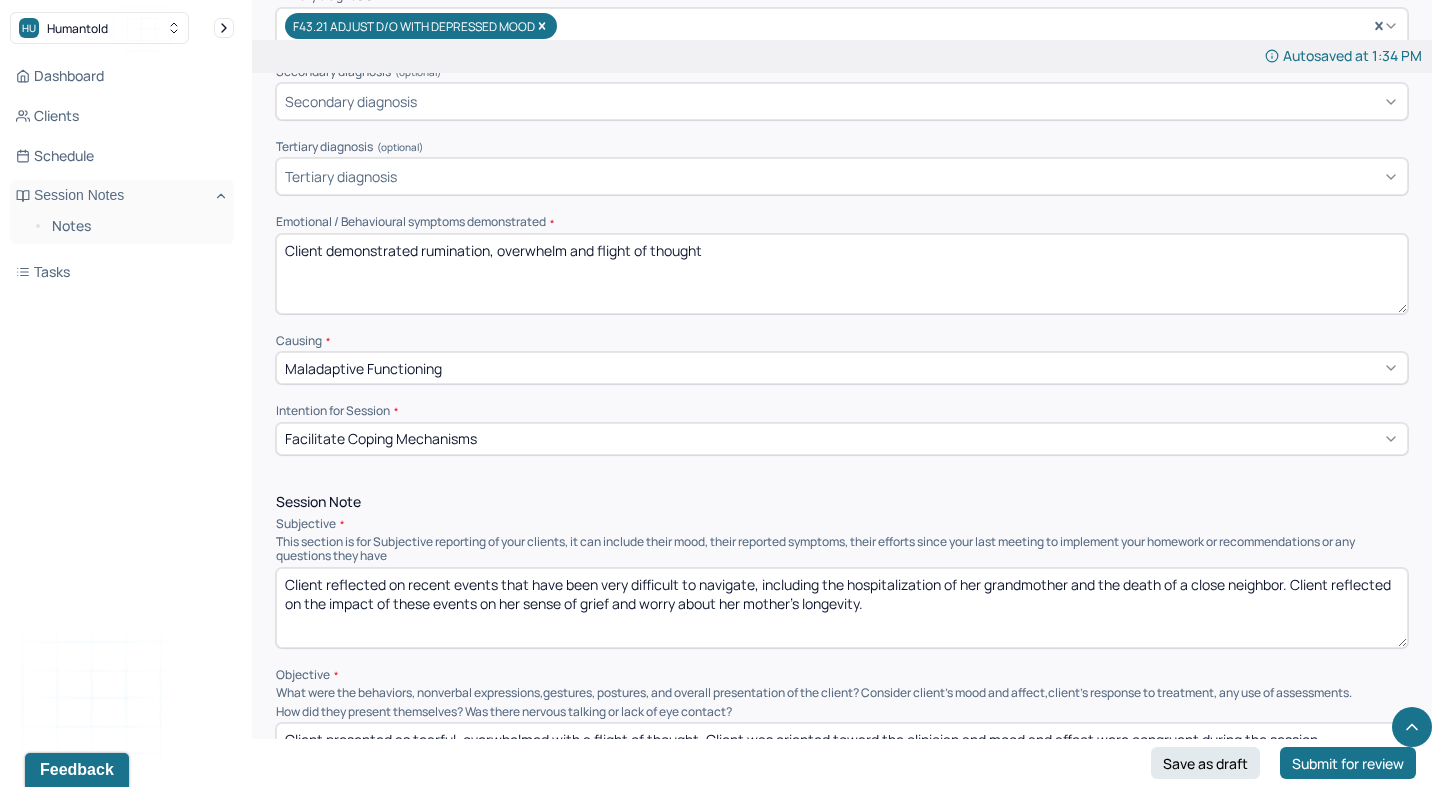 scroll, scrollTop: 756, scrollLeft: 0, axis: vertical 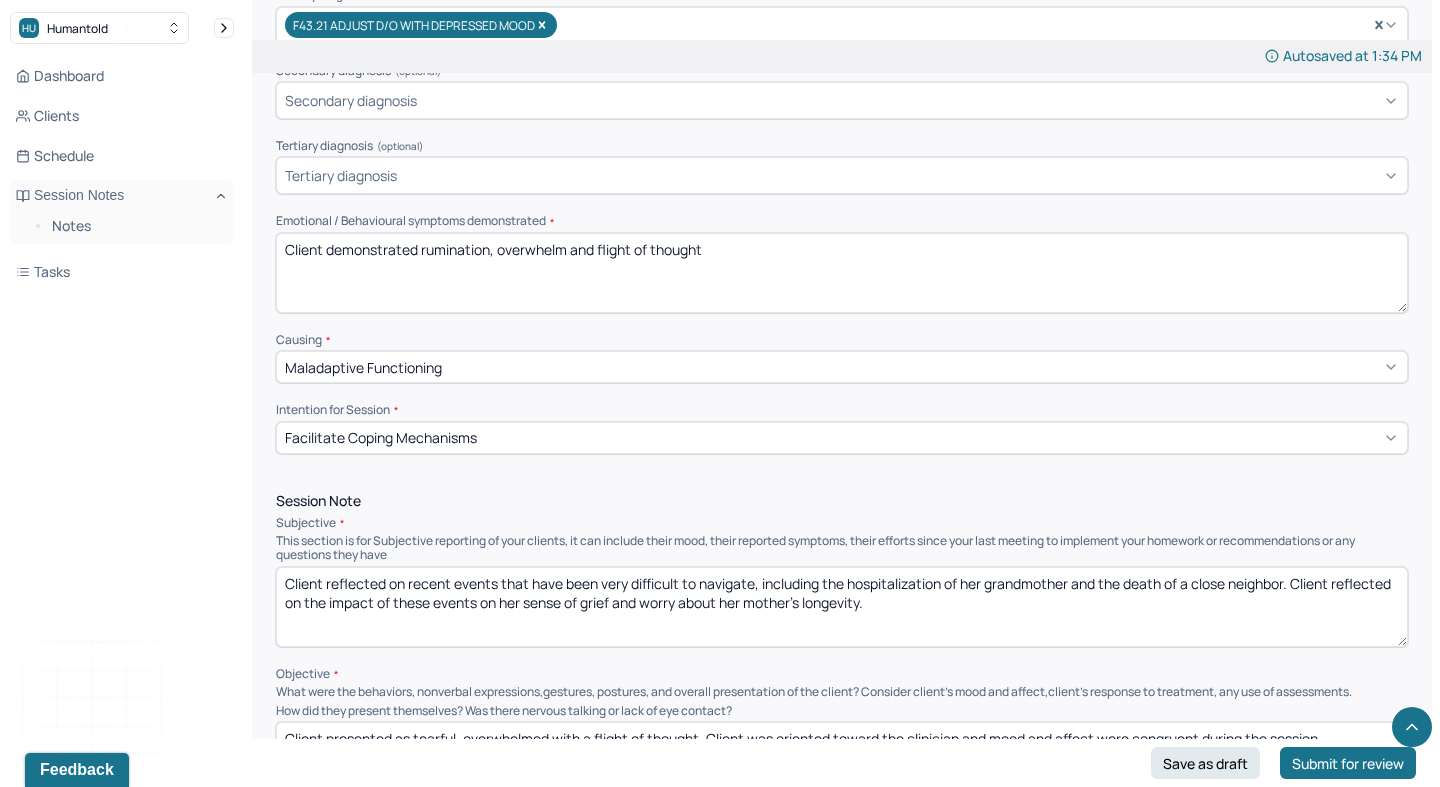 click on "Client reflected on recent events that have been very difficult to navigate, including the hospitalization of her grandmother and the death of a close neighbor. Client reflected on the impact of these events on her sense of grief and worry about her mother's longevity." at bounding box center [842, 607] 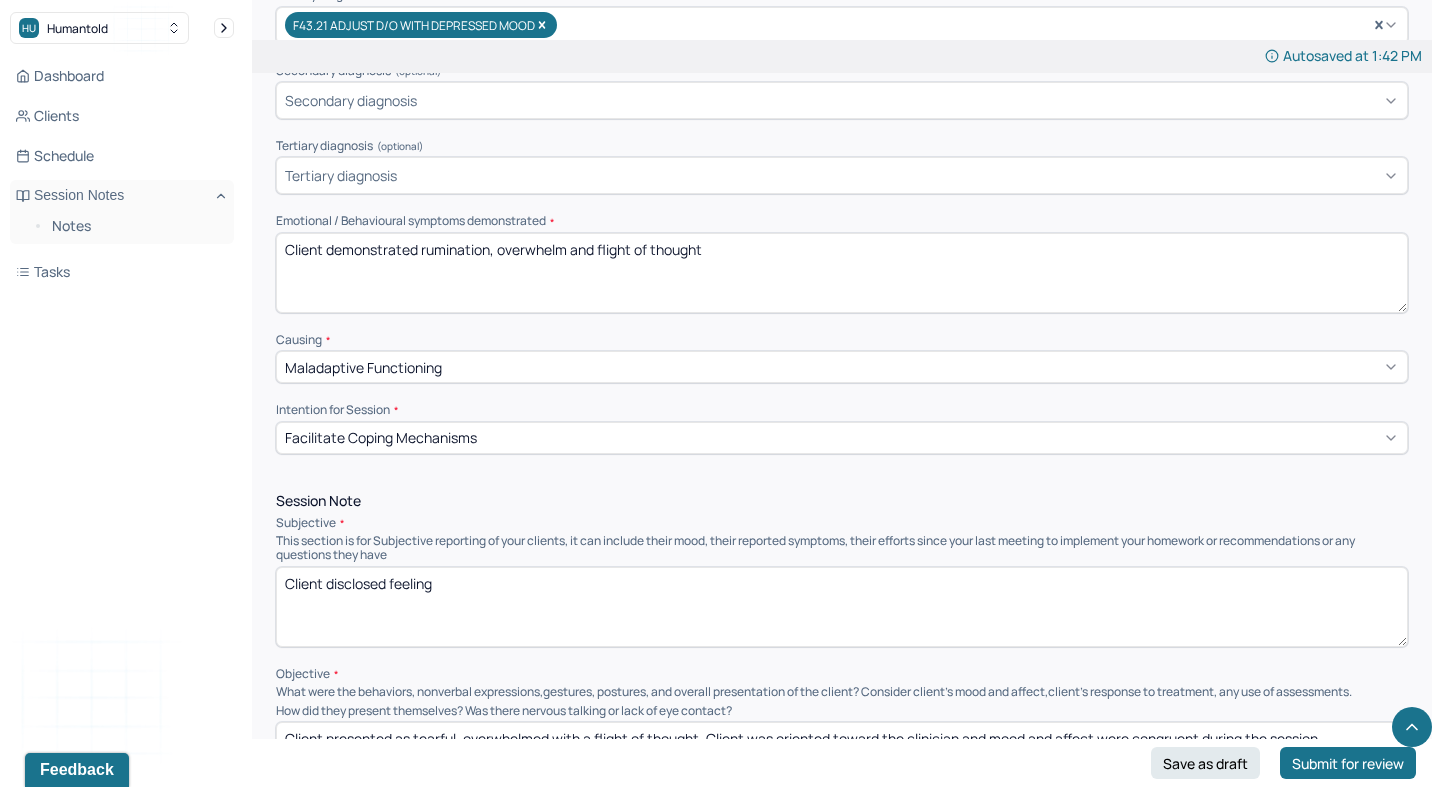 click on "Client dislcosed feeling" at bounding box center (842, 607) 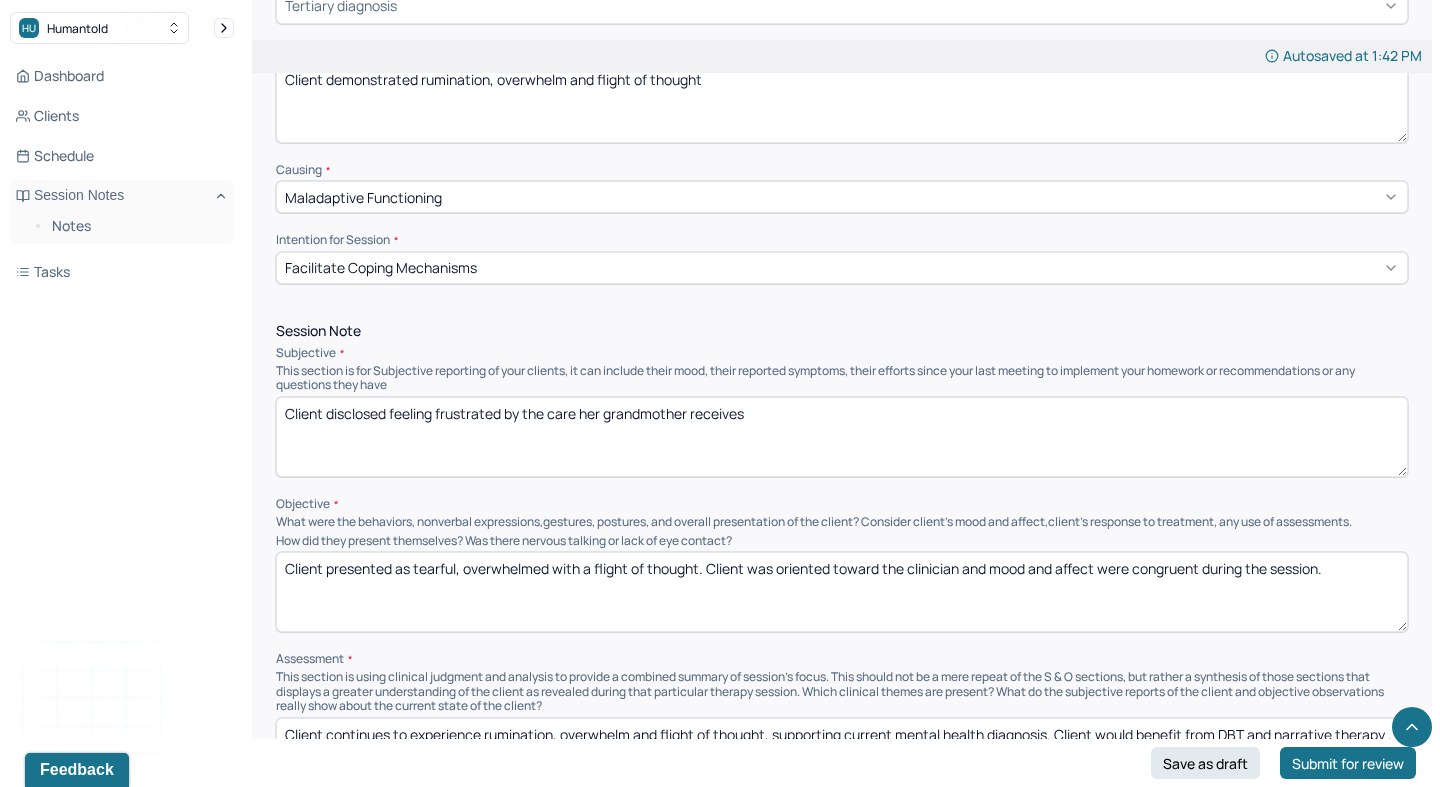 scroll, scrollTop: 932, scrollLeft: 0, axis: vertical 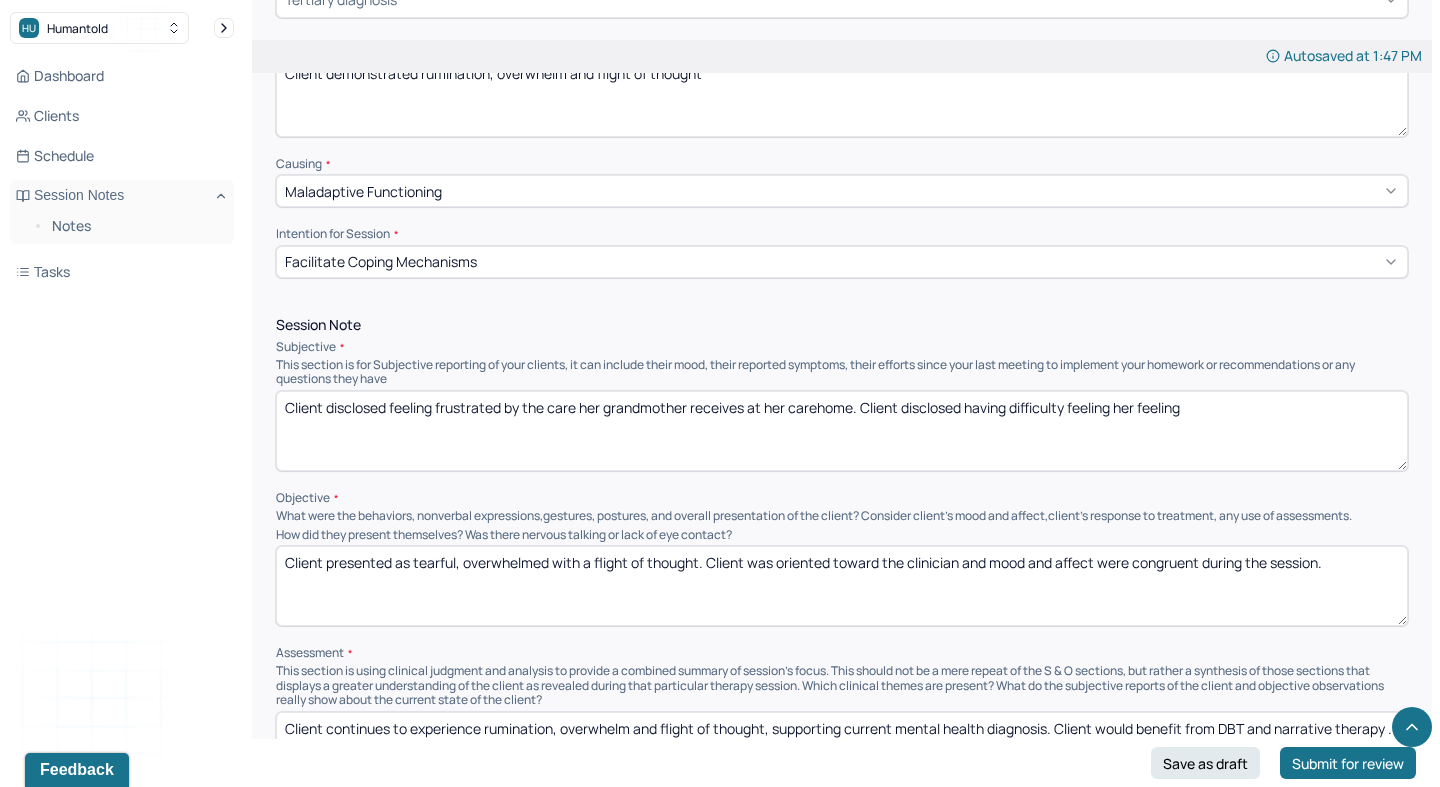 click on "Client disclosed feeling frustrated by the care her grandmother receives at her carehome. Client disclosed having difficulty feeling her feeling" at bounding box center [842, 431] 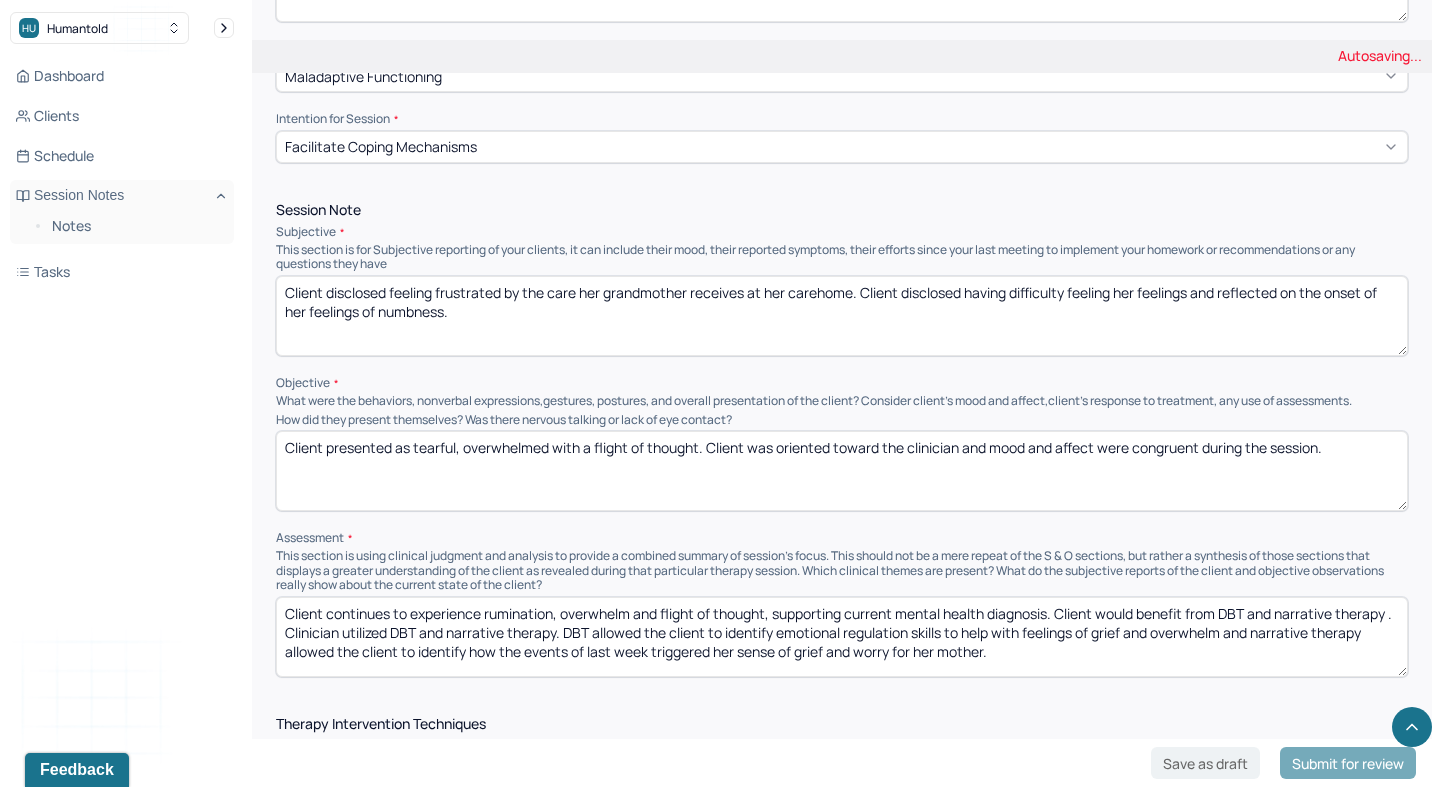 scroll, scrollTop: 1060, scrollLeft: 0, axis: vertical 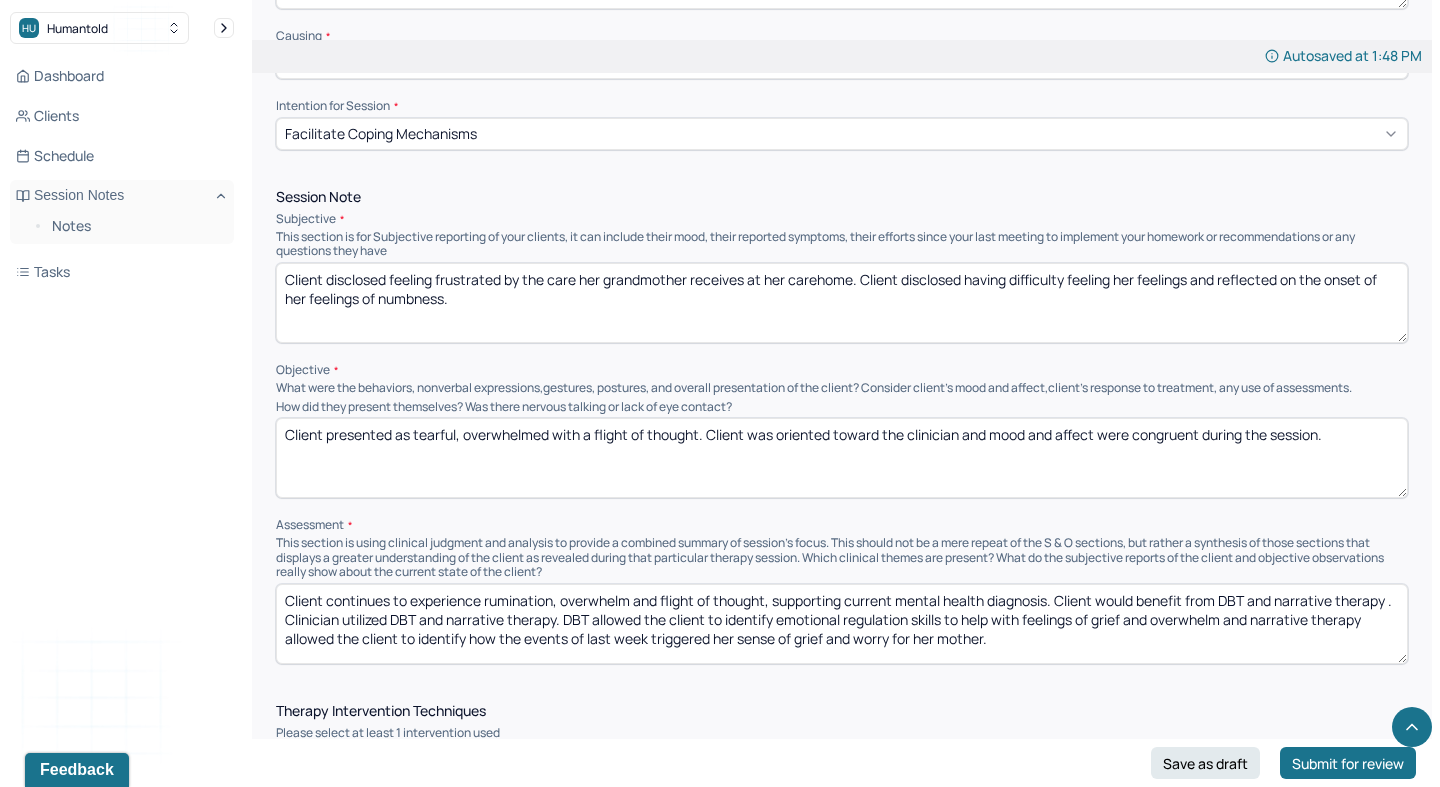 type on "Client disclosed feeling frustrated by the care her grandmother receives at her carehome. Client disclosed having difficulty feeling her feelings and reflected on the onset of her feelings of numbness." 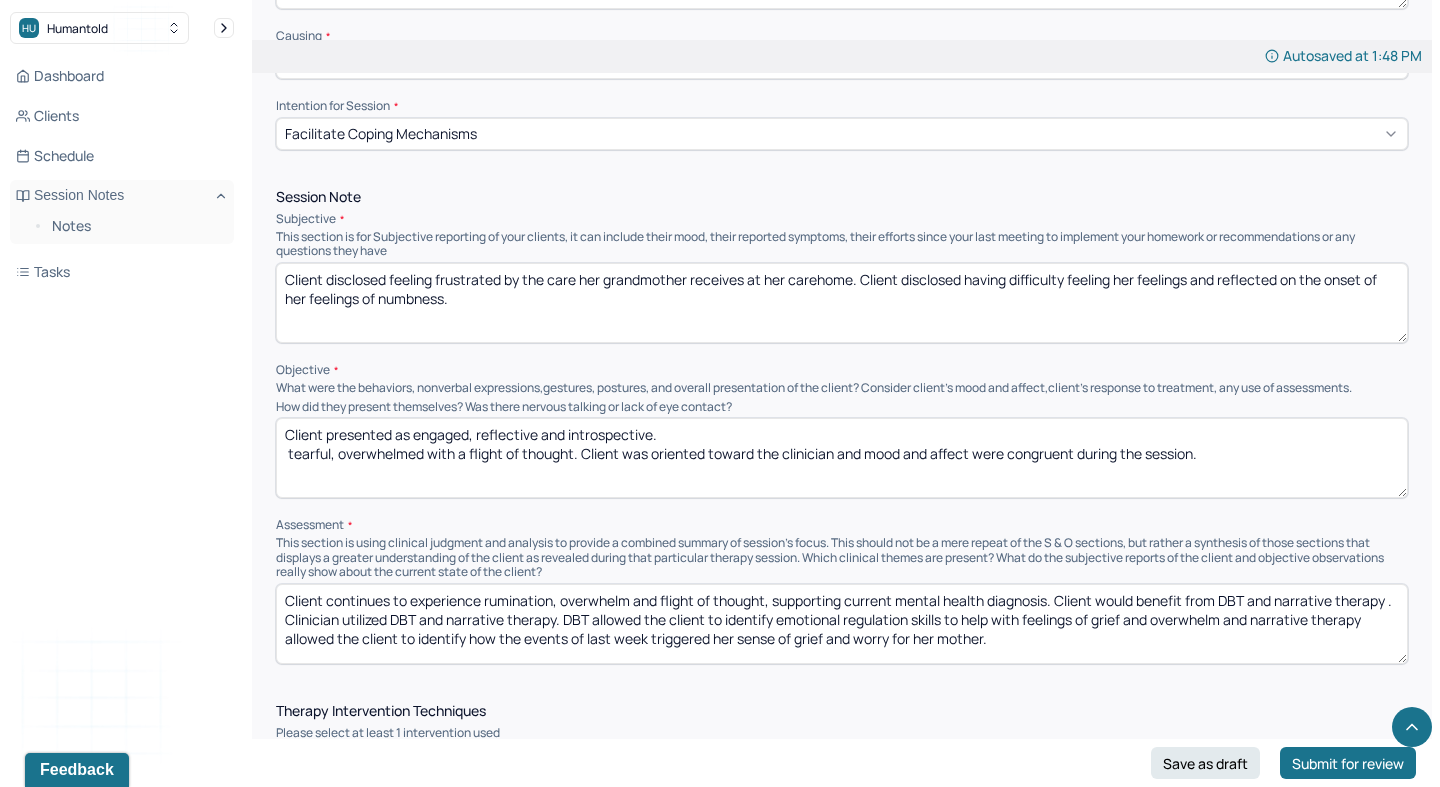 drag, startPoint x: 577, startPoint y: 447, endPoint x: 253, endPoint y: 446, distance: 324.00156 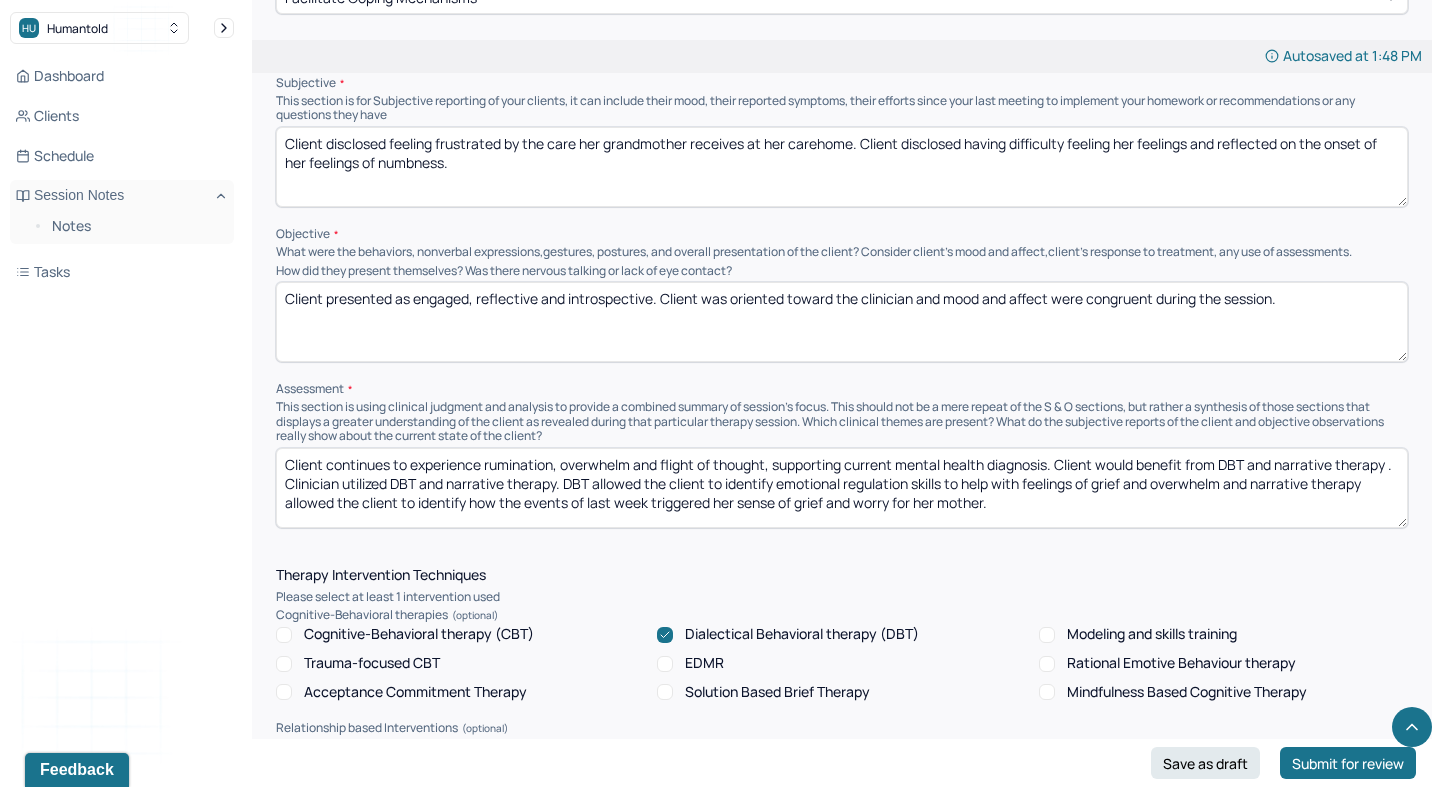 scroll, scrollTop: 1203, scrollLeft: 0, axis: vertical 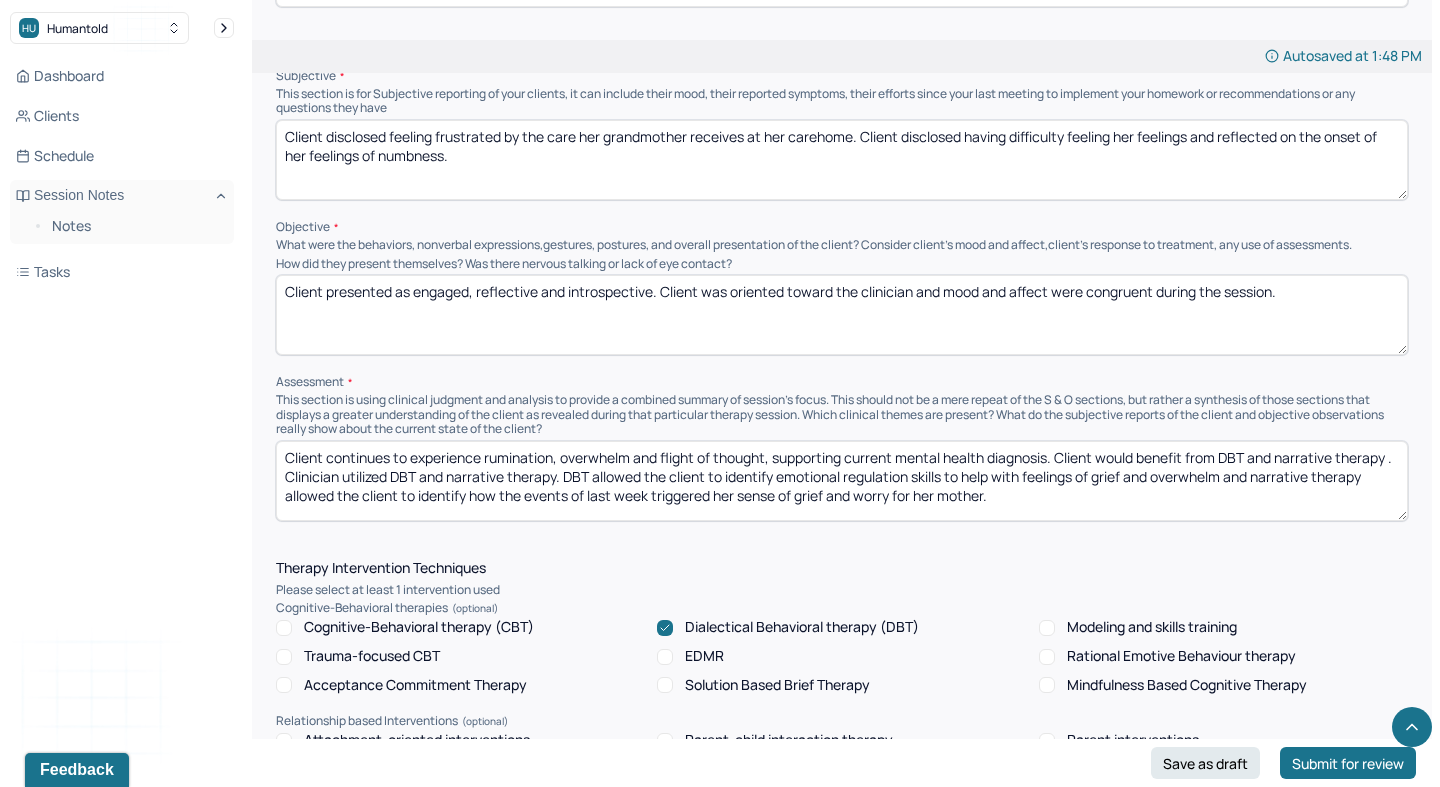 type on "Client presented as engaged, reflective and introspective. Client was oriented toward the clinician and mood and affect were congruent during the session." 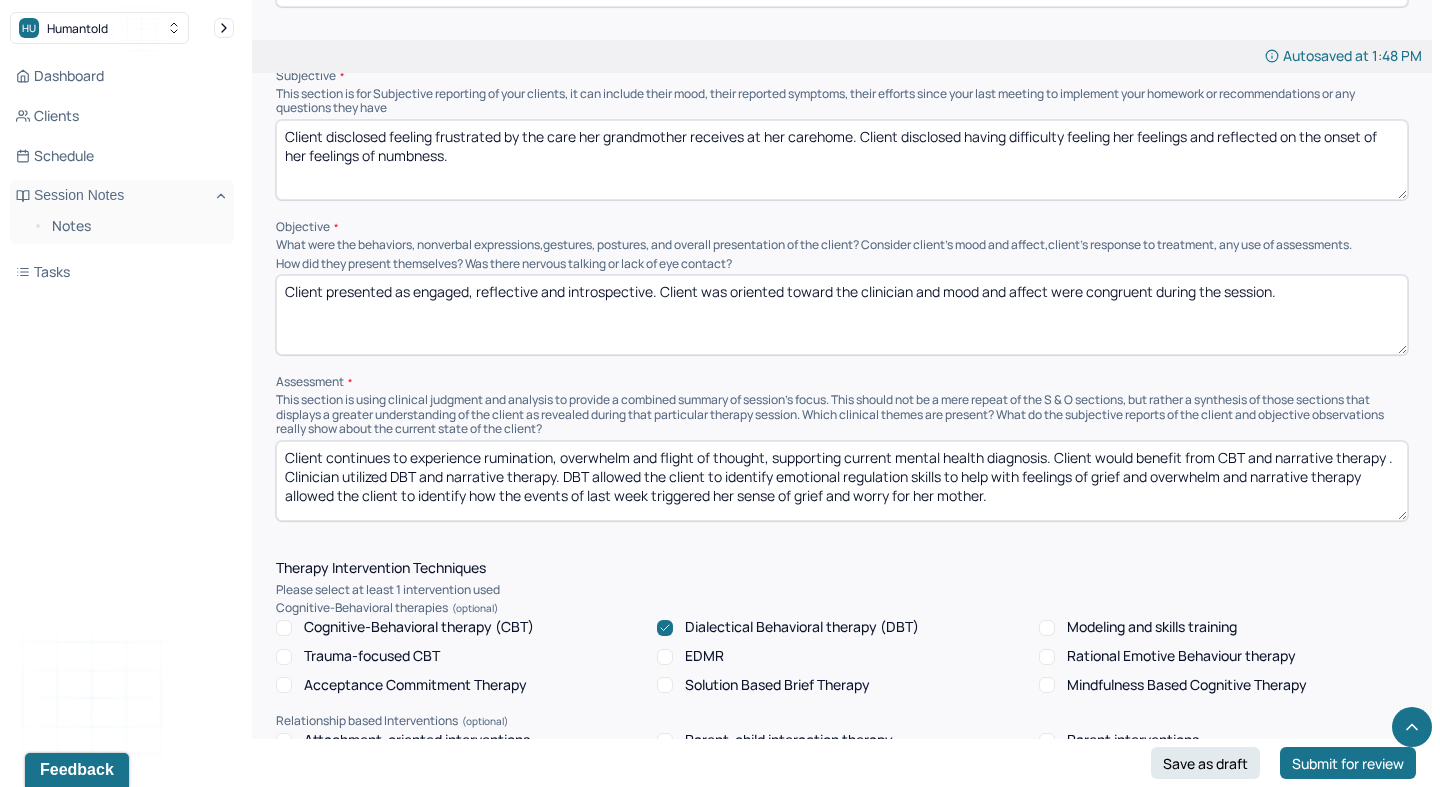 click on "Client continues to experience rumination, overwhelm and flight of thought, supporting current mental health diagnosis. Client would benefit from CBT and narrative therapy . Clinician utilized DBT and narrative therapy. DBT allowed the client to identify emotional regulation skills to help with feelings of grief and overwhelm and narrative therapy allowed the client to identify how the events of last week triggered her sense of grief and worry for her mother." at bounding box center [842, 481] 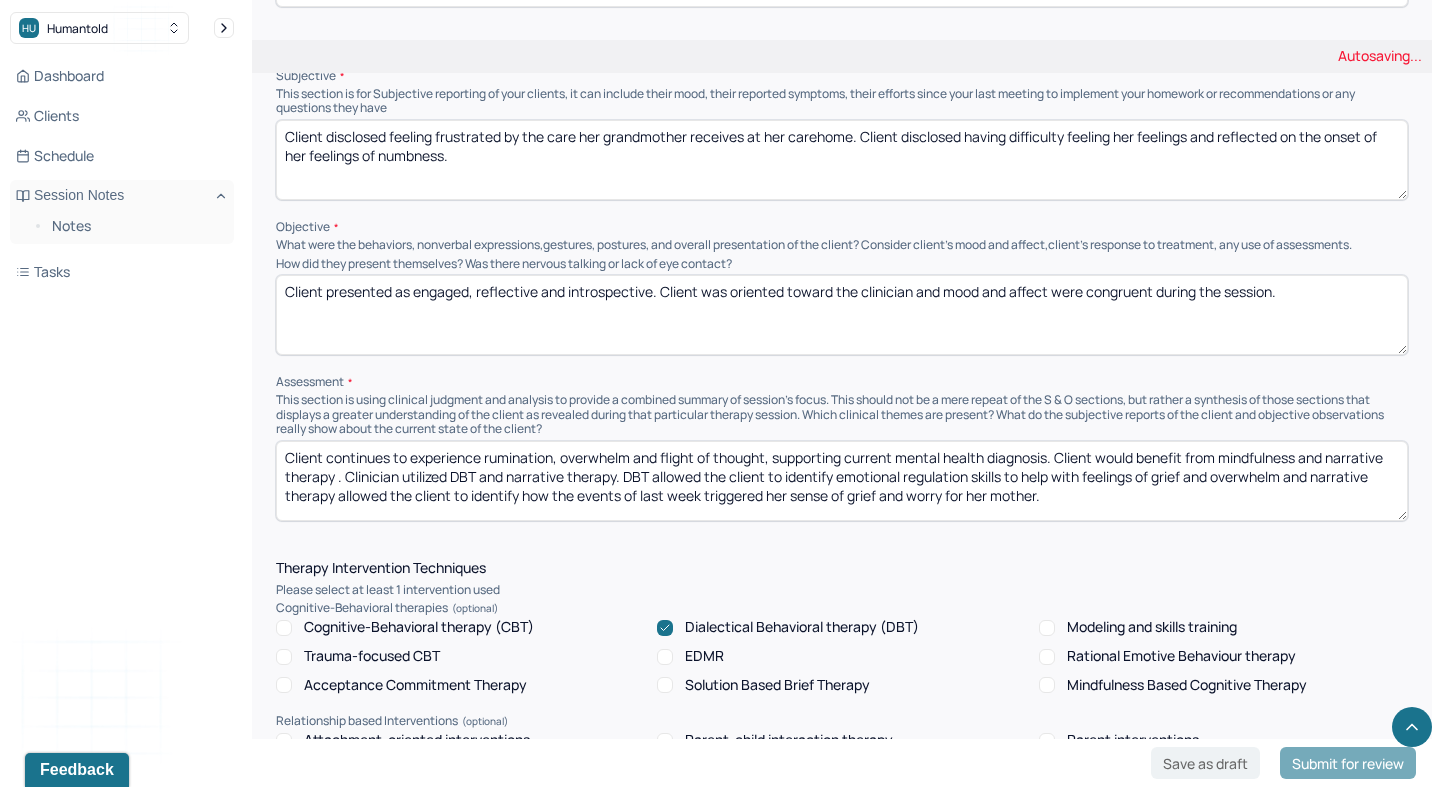 click on "Client continues to experience rumination, overwhelm and flight of thought, supporting current mental health diagnosis. Client would benefit from mindfulnes and narrative therapy . Clinician utilized DBT and narrative therapy. DBT allowed the client to identify emotional regulation skills to help with feelings of grief and overwhelm and narrative therapy allowed the client to identify how the events of last week triggered her sense of grief and worry for her mother." at bounding box center (842, 481) 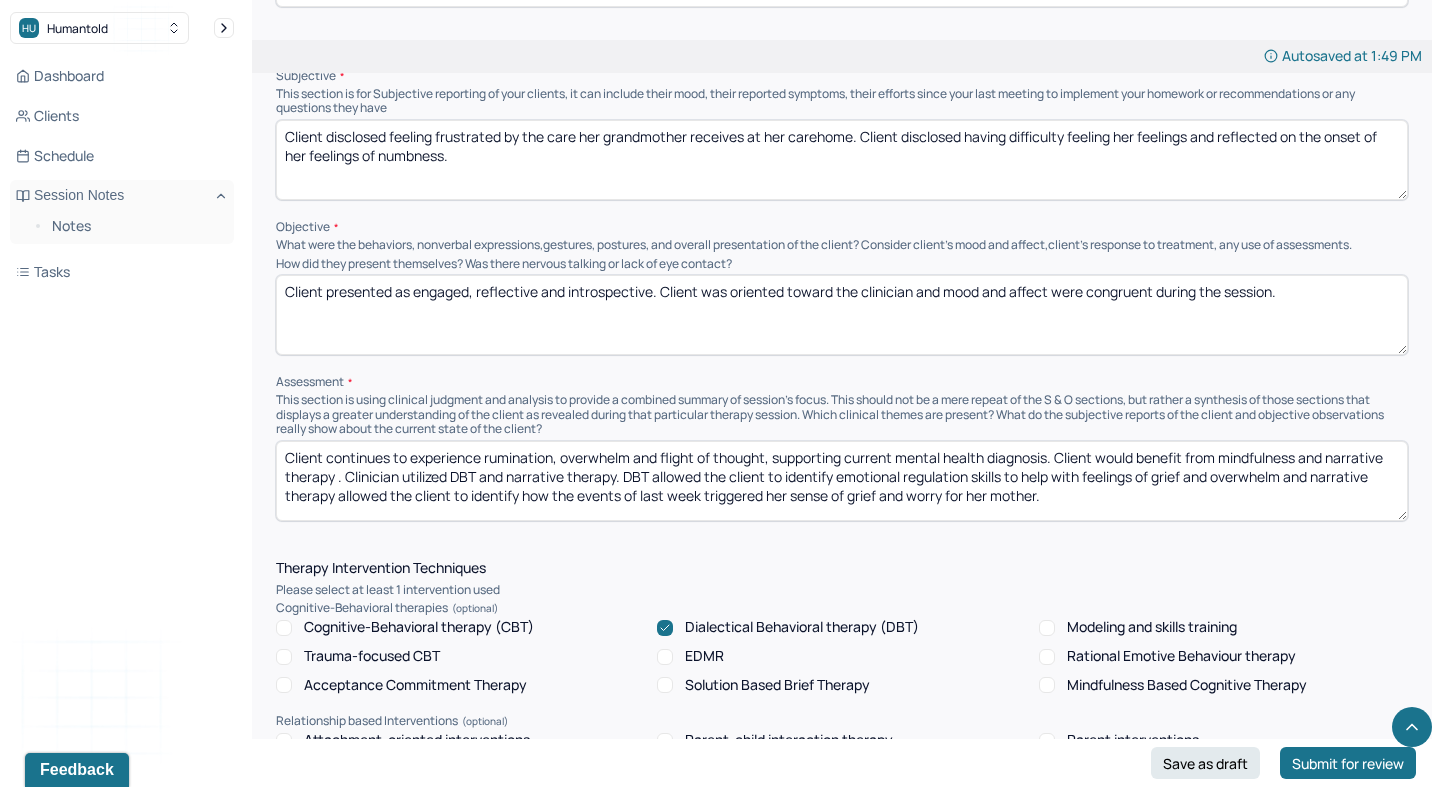 click on "Client continues to experience rumination, overwhelm and flight of thought, supporting current mental health diagnosis. Client would benefit from mindfulness and narrative therapy . Clinician utilized DBT and narrative therapy. DBT allowed the client to identify emotional regulation skills to help with feelings of grief and overwhelm and narrative therapy allowed the client to identify how the events of last week triggered her sense of grief and worry for her mother." at bounding box center (842, 481) 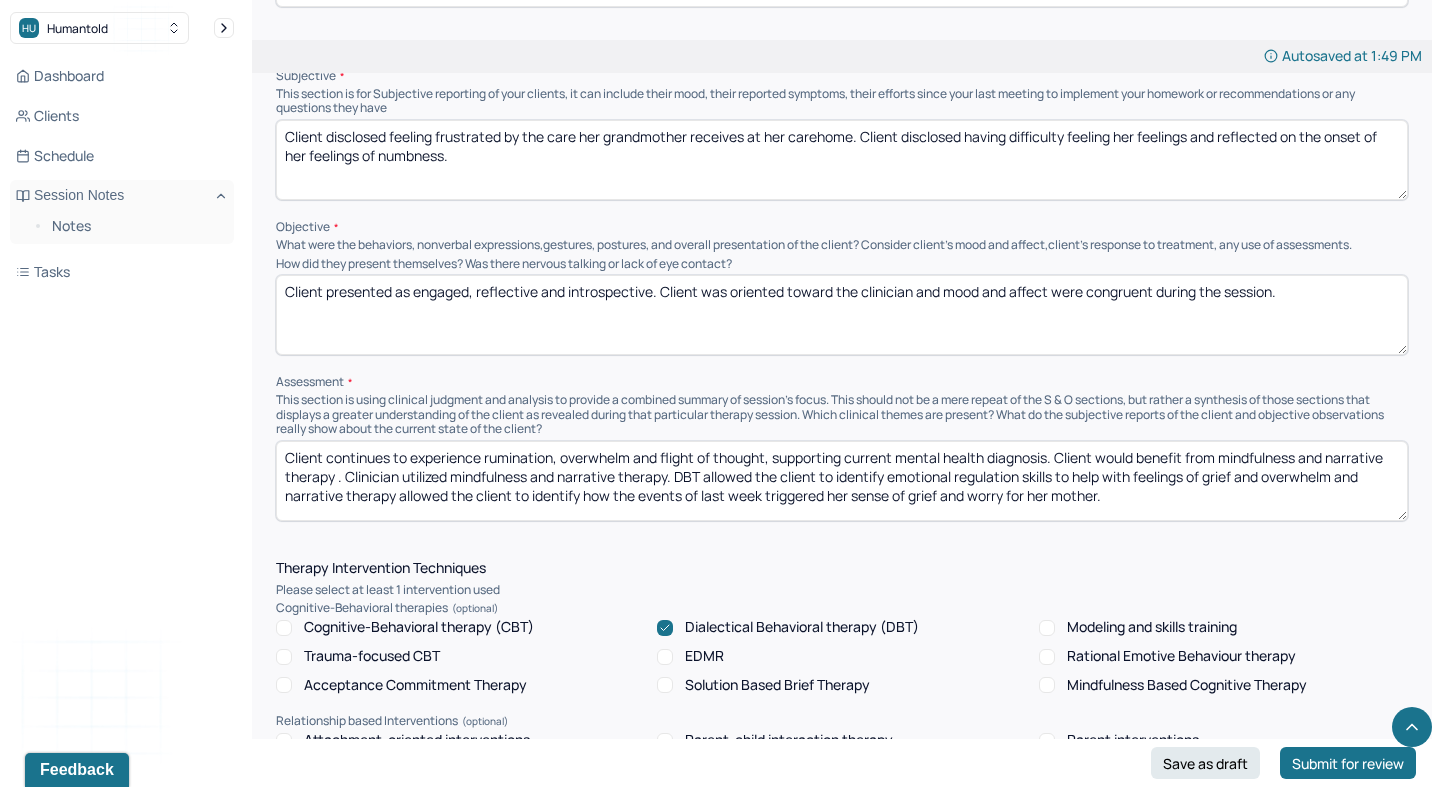 click on "Client continues to experience rumination, overwhelm and flight of thought, supporting current mental health diagnosis. Client would benefit from mindfulness and narrative therapy . Clinician utilized mindfulness and narrative therapy. DBT allowed the client to identify emotional regulation skills to help with feelings of grief and overwhelm and narrative therapy allowed the client to identify how the events of last week triggered her sense of grief and worry for her mother." at bounding box center (842, 481) 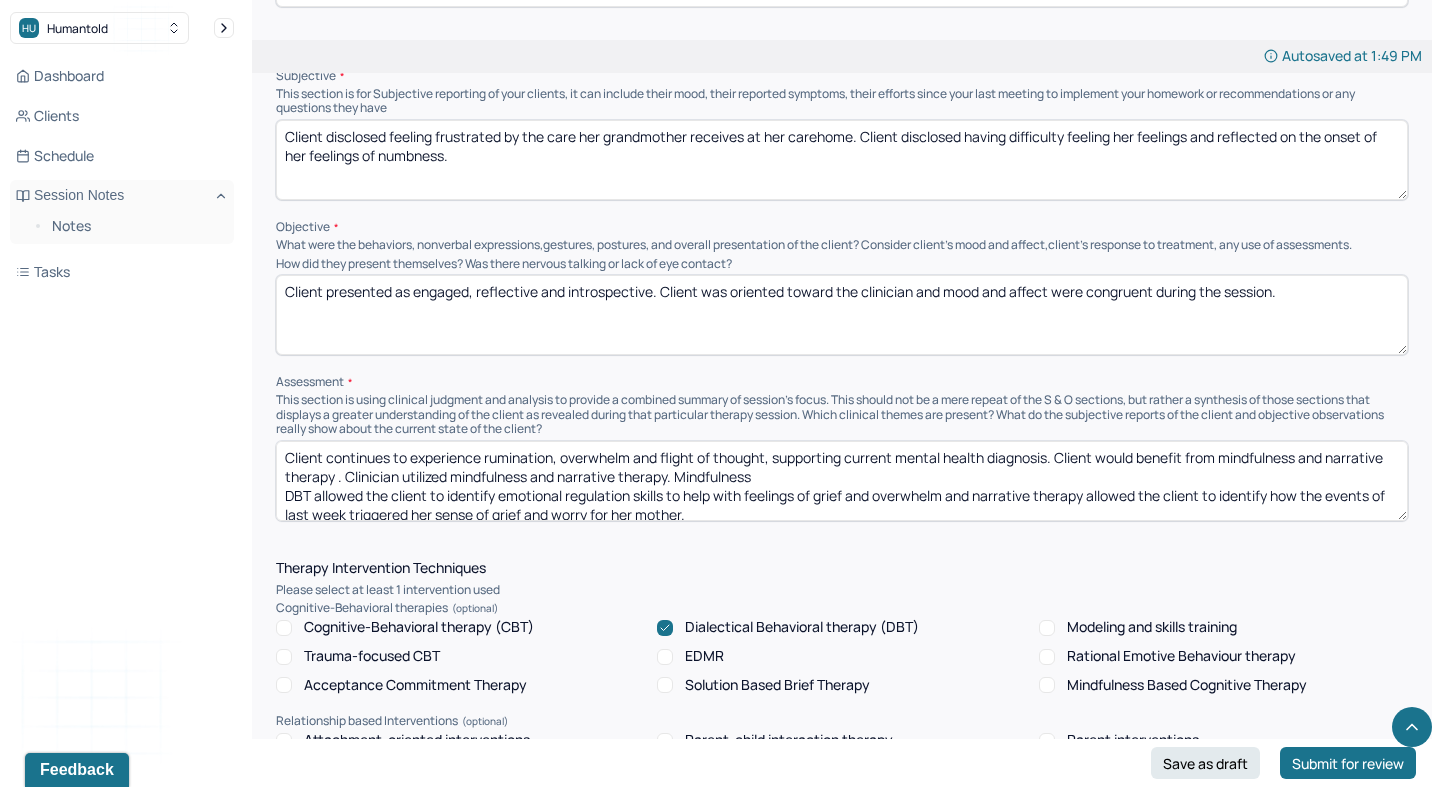 click on "Client continues to experience rumination, overwhelm and flight of thought, supporting current mental health diagnosis. Client would benefit from mindfulness and narrative therapy . Clinician utilized mindfulness and narrative therapy. Mindfulness
DBT allowed the client to identify emotional regulation skills to help with feelings of grief and overwhelm and narrative therapy allowed the client to identify how the events of last week triggered her sense of grief and worry for her mother." at bounding box center [842, 481] 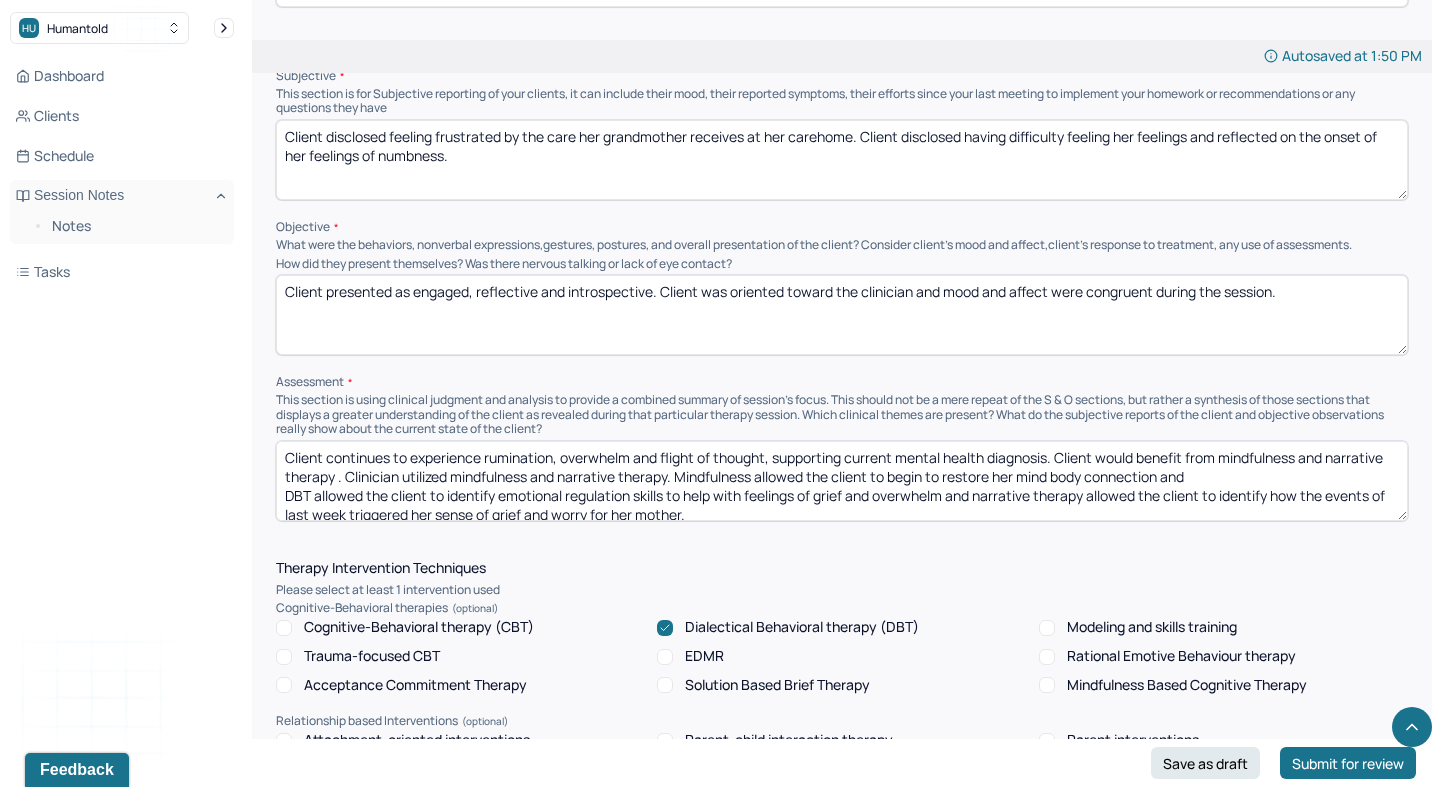 scroll, scrollTop: 9, scrollLeft: 0, axis: vertical 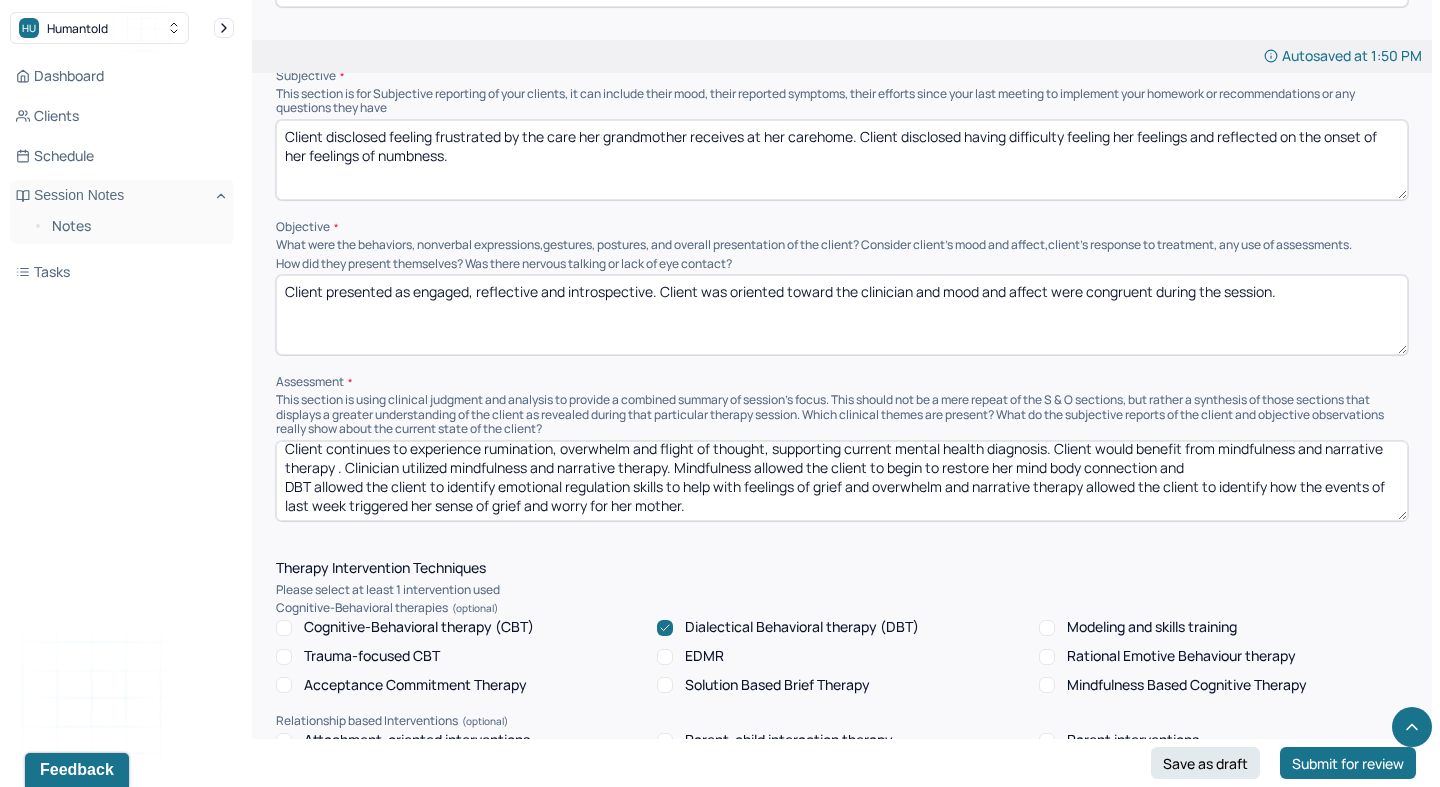 drag, startPoint x: 976, startPoint y: 488, endPoint x: 248, endPoint y: 474, distance: 728.1346 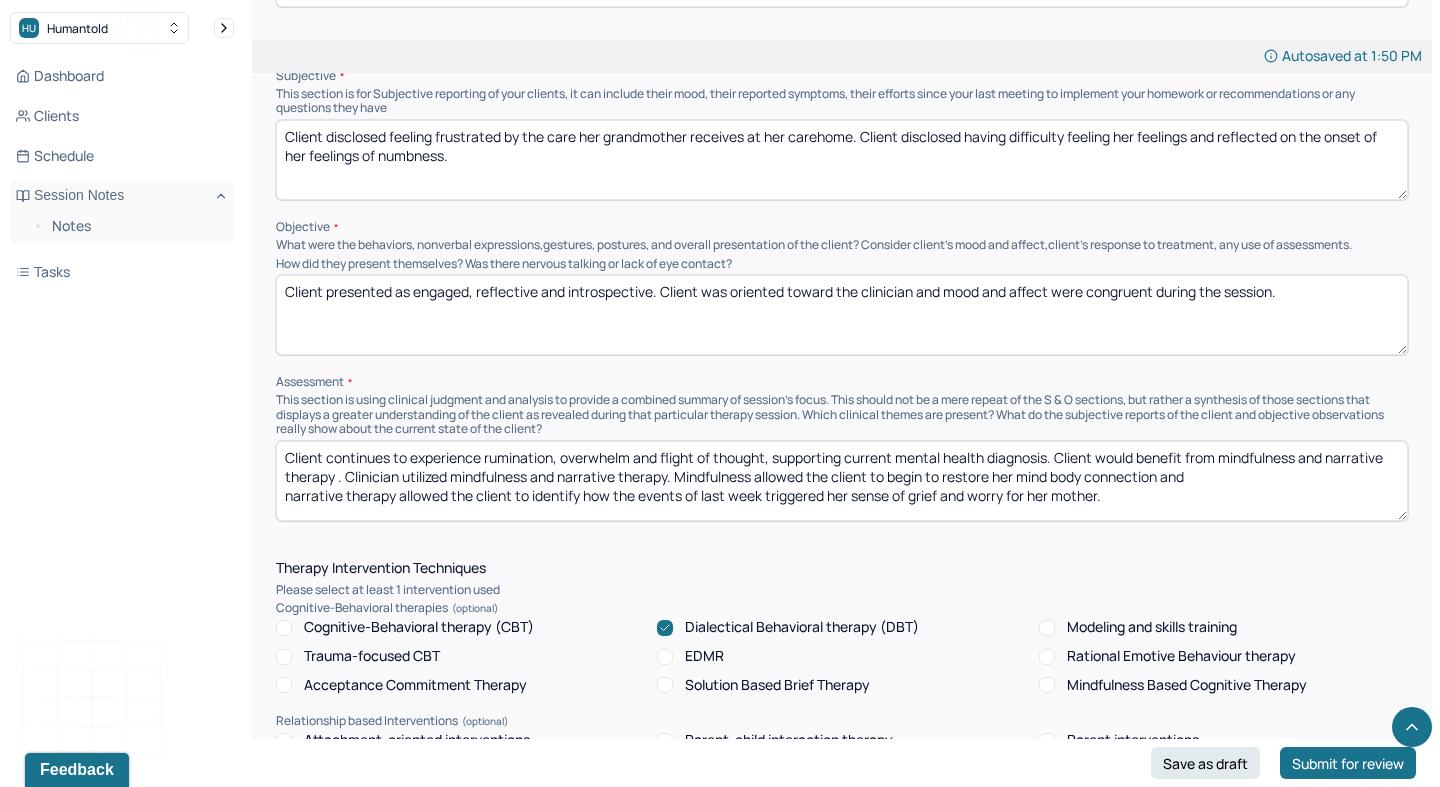 scroll, scrollTop: 0, scrollLeft: 0, axis: both 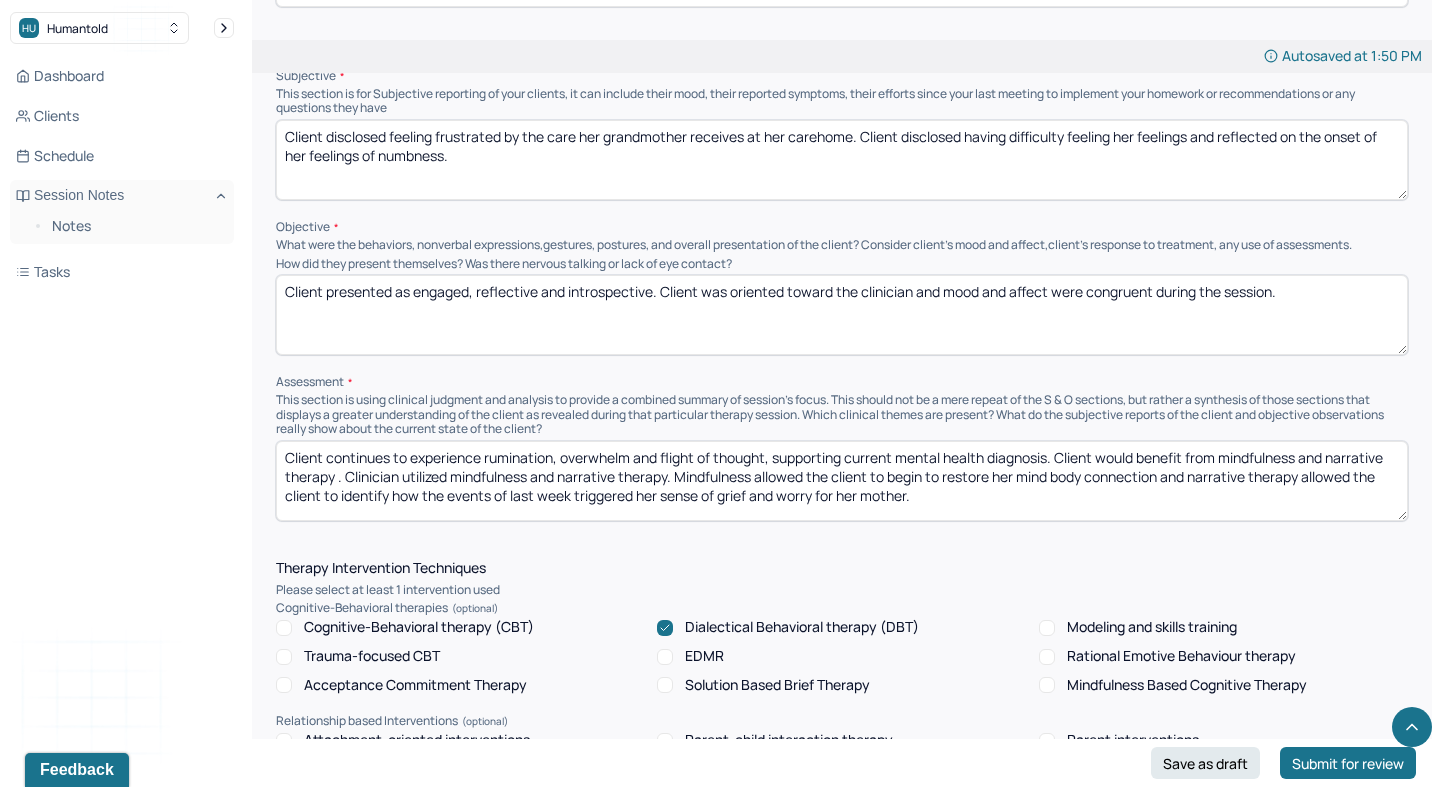 drag, startPoint x: 342, startPoint y: 487, endPoint x: 839, endPoint y: 594, distance: 508.38763 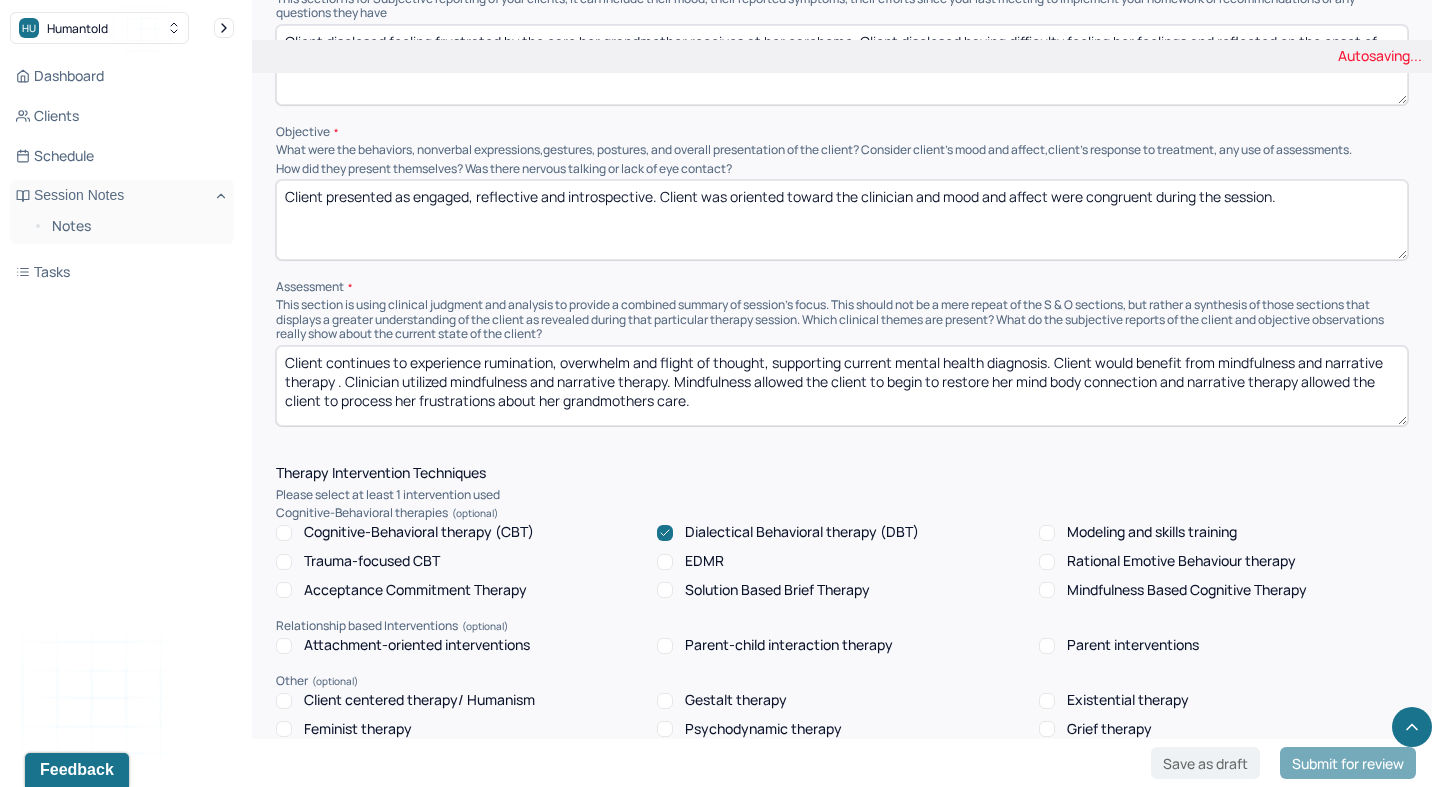 scroll, scrollTop: 1307, scrollLeft: 0, axis: vertical 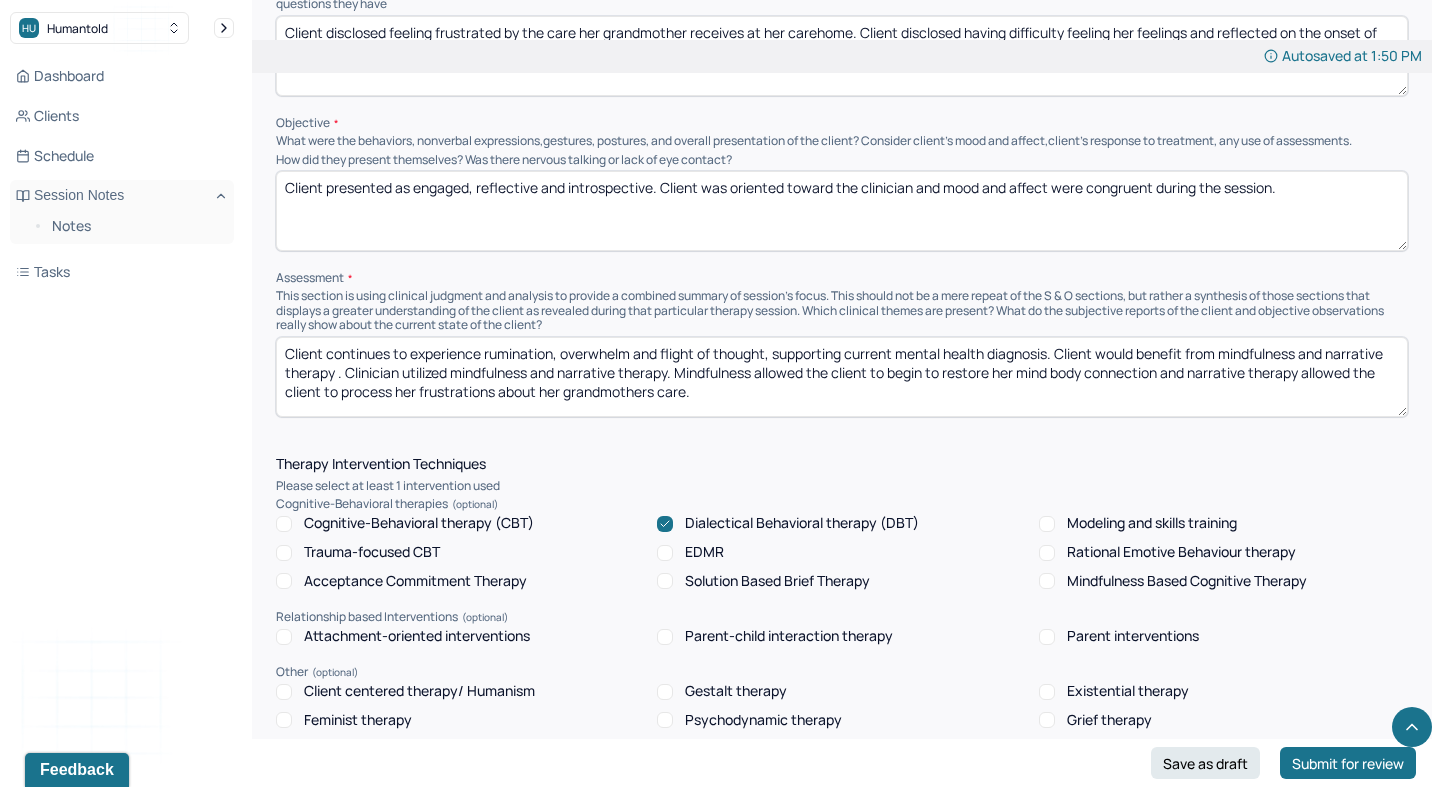 type on "Client continues to experience rumination, overwhelm and flight of thought, supporting current mental health diagnosis. Client would benefit from mindfulness and narrative therapy . Clinician utilized mindfulness and narrative therapy. Mindfulness allowed the client to begin to restore her mind body connection and narrative therapy allowed the client to process her frustrations about her grandmothers care." 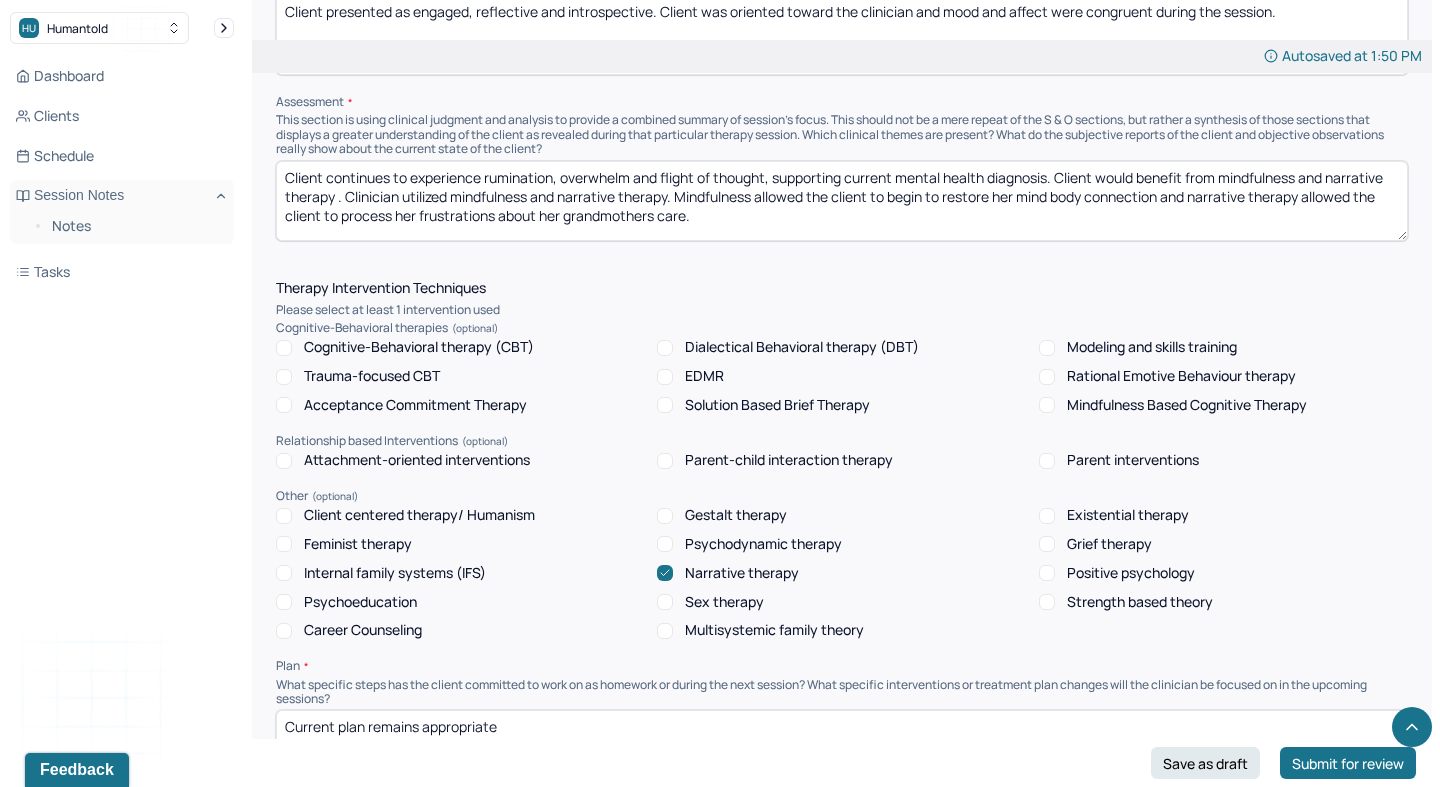 scroll, scrollTop: 1484, scrollLeft: 0, axis: vertical 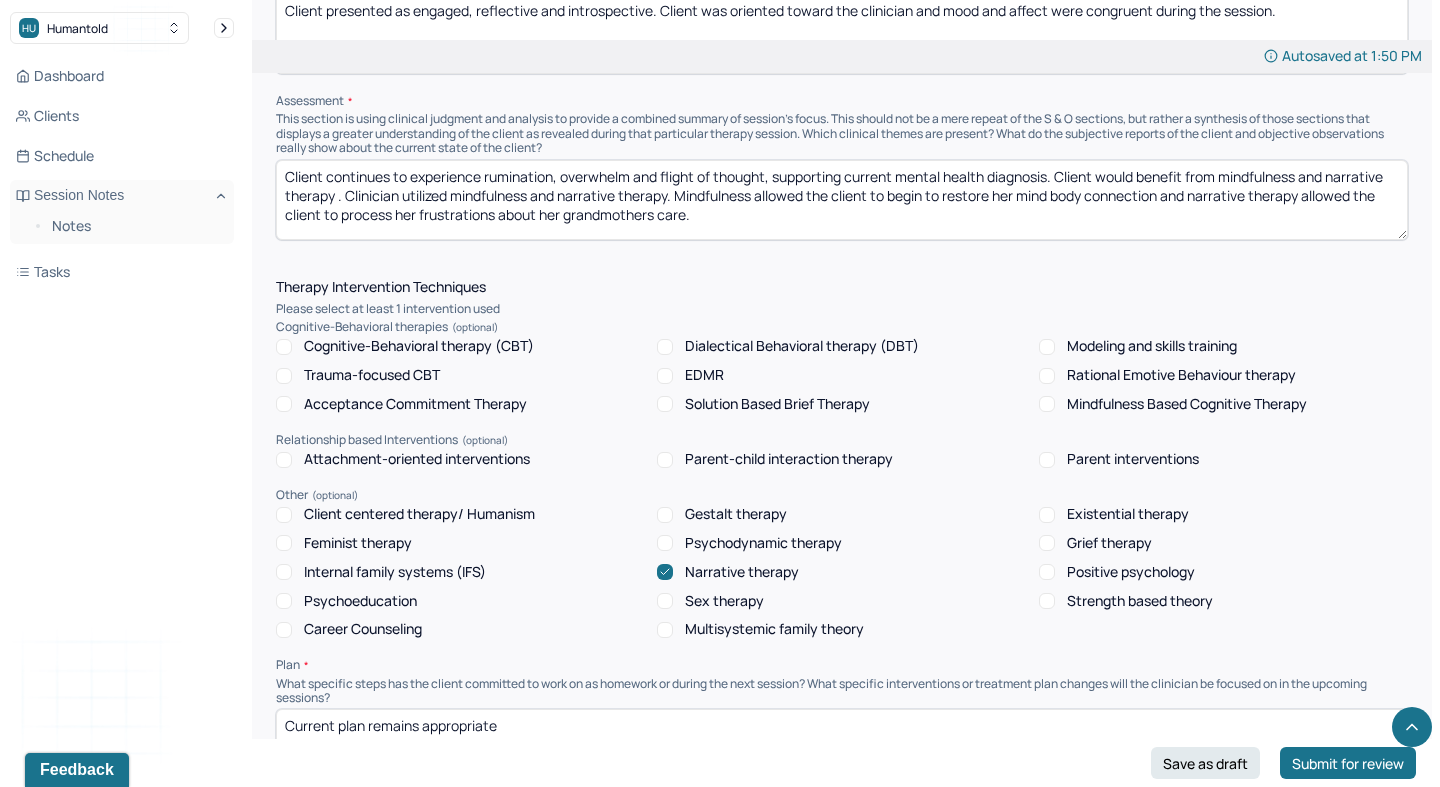 click on "Mindfulness Based Cognitive Therapy" at bounding box center (1047, 404) 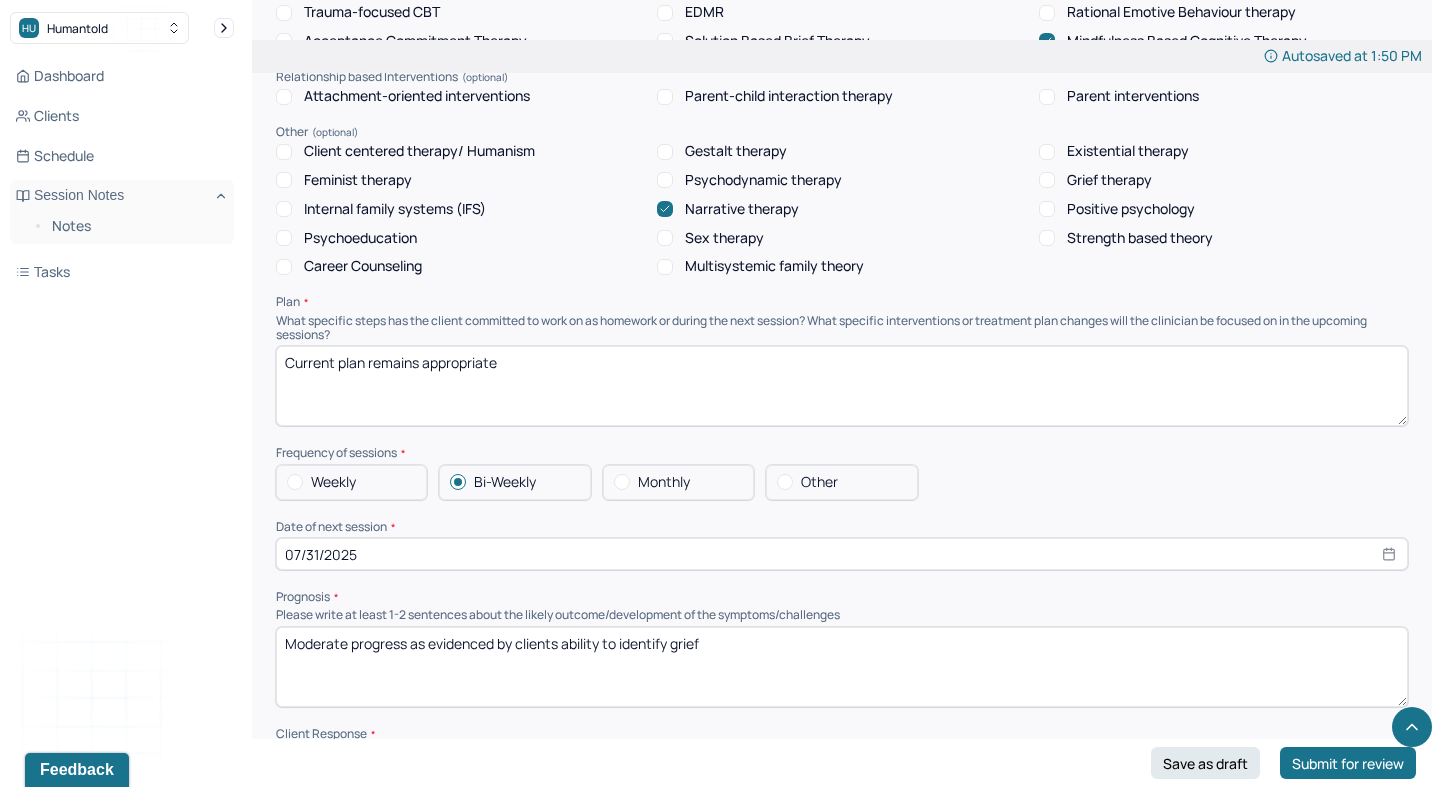 scroll, scrollTop: 1865, scrollLeft: 0, axis: vertical 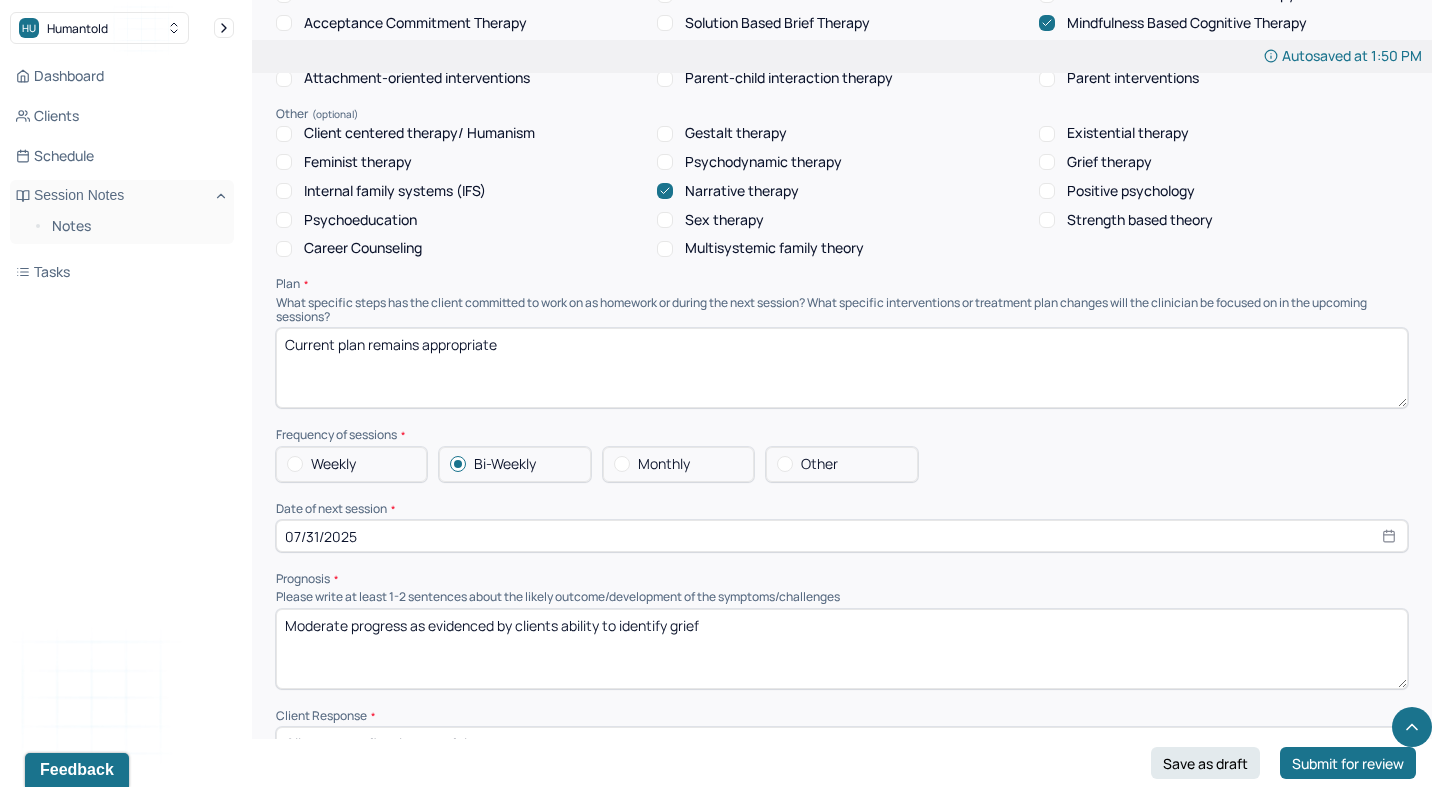 click on "07/31/2025" at bounding box center [842, 536] 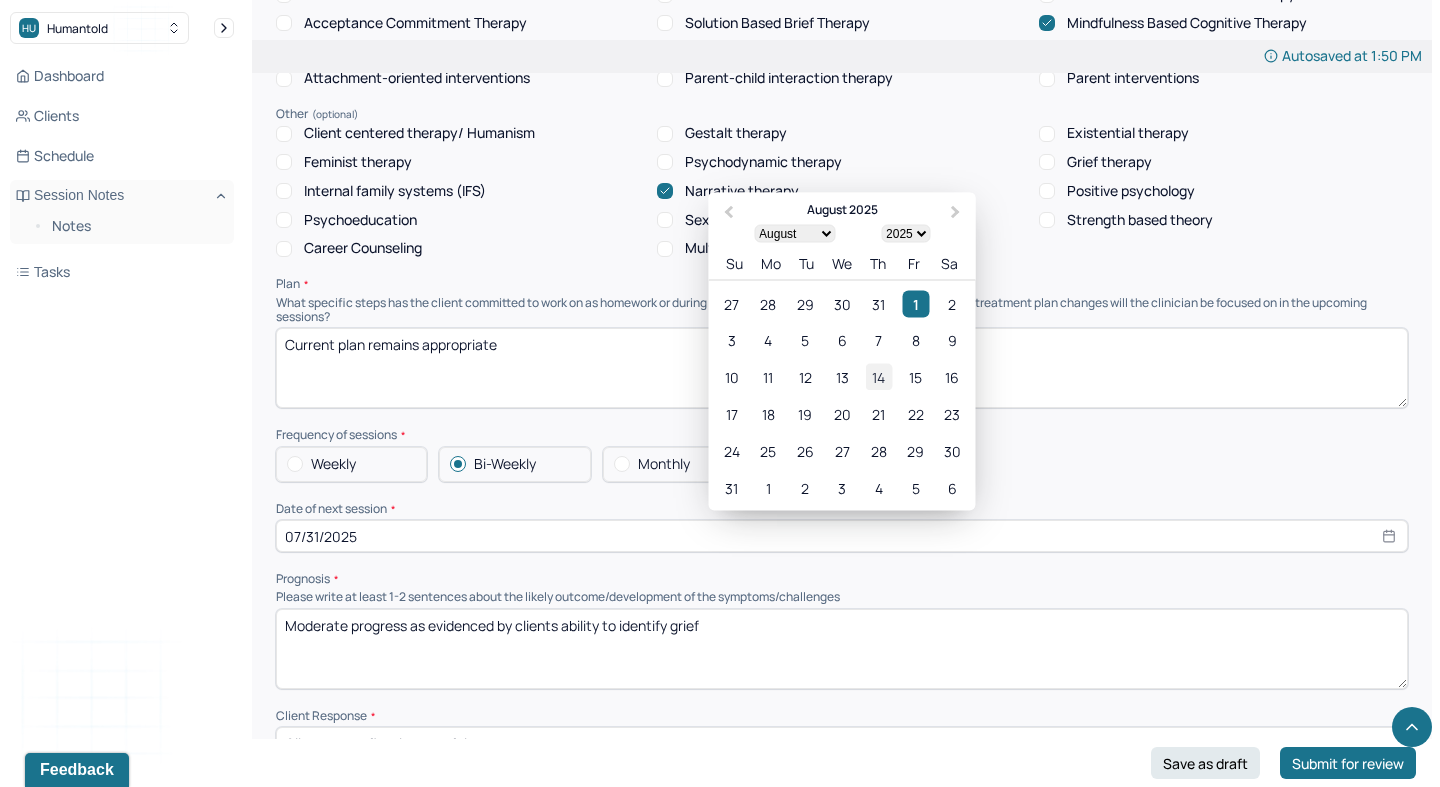 click on "14" at bounding box center (878, 377) 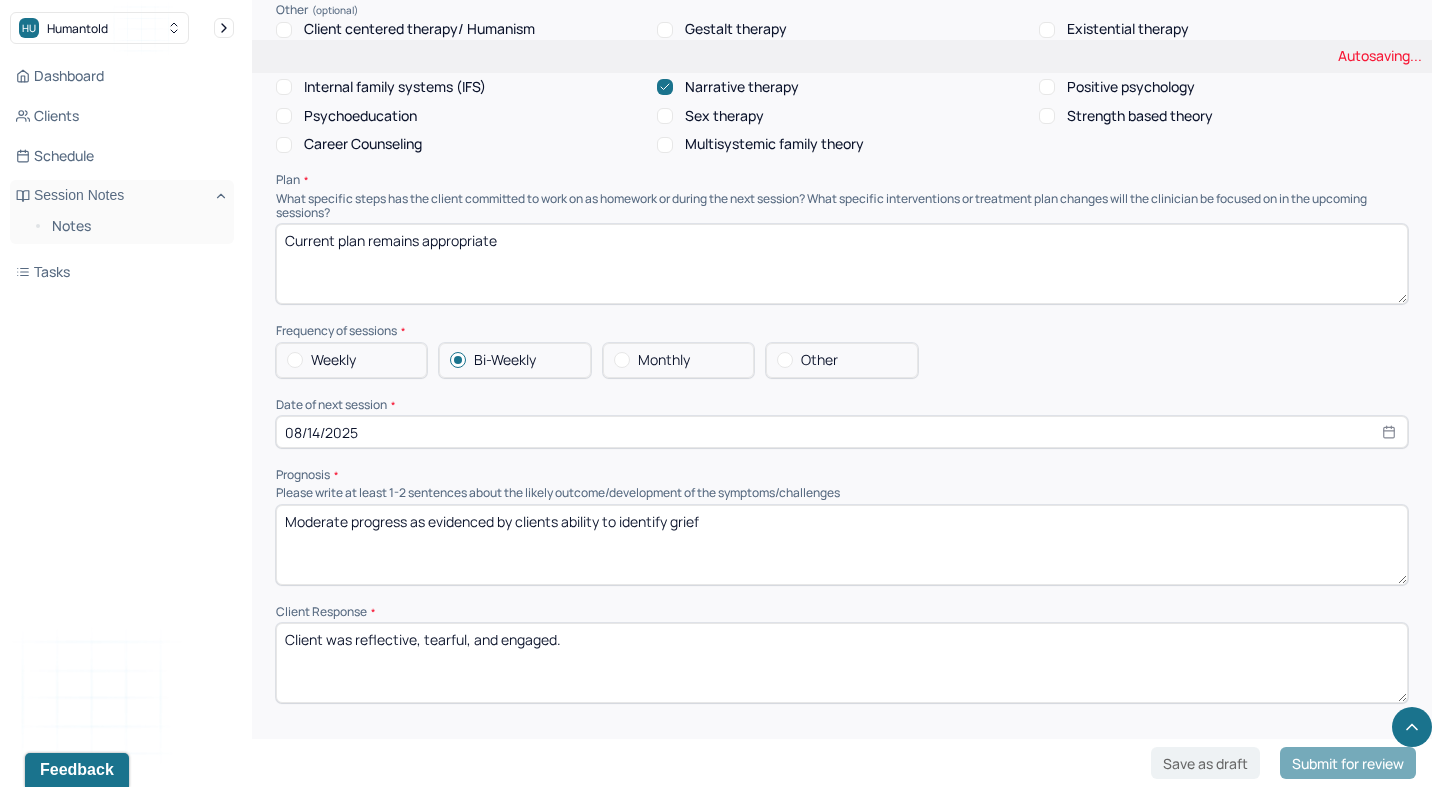 scroll, scrollTop: 1970, scrollLeft: 0, axis: vertical 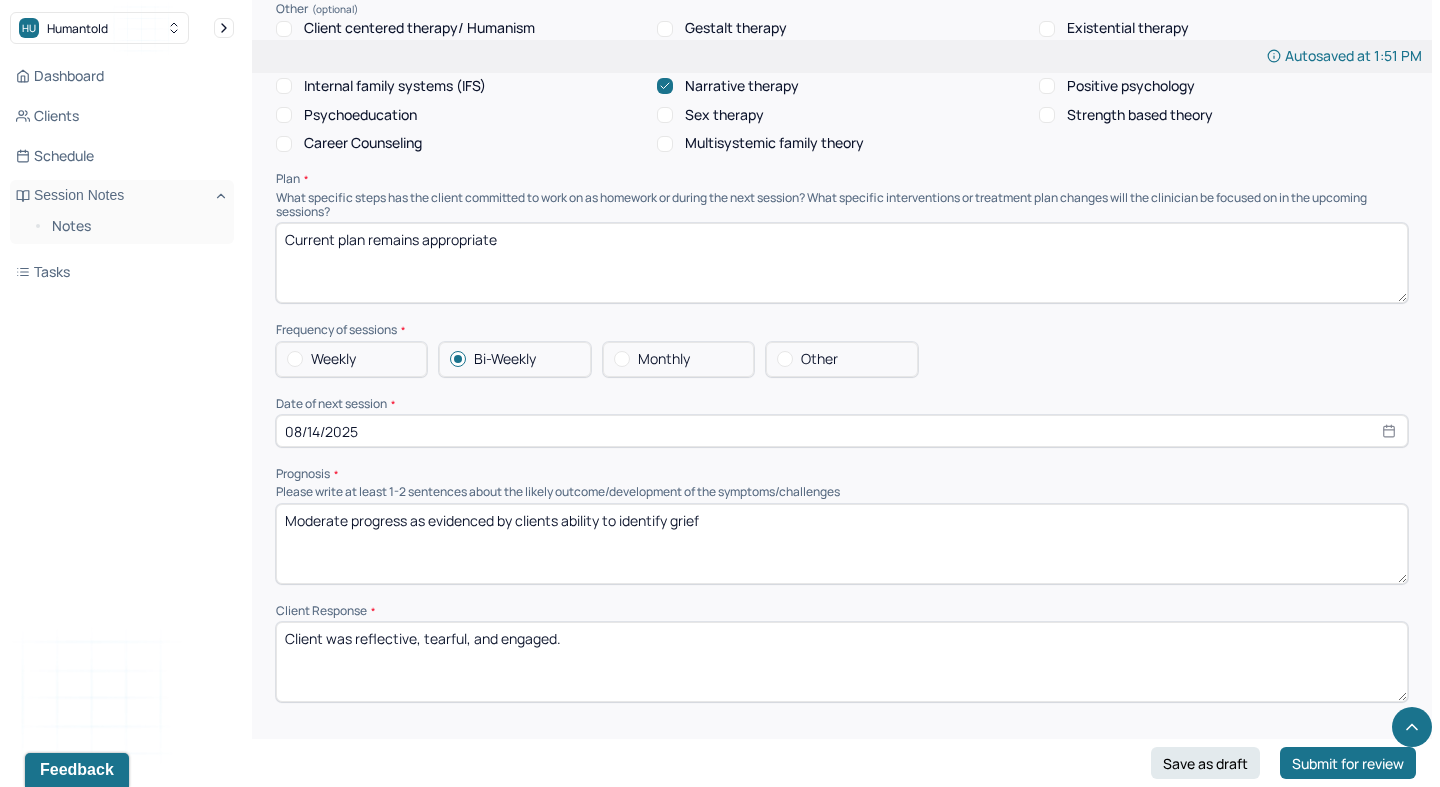 click on "Moderate progress as evidenced by clients ability to identify grief" at bounding box center [842, 544] 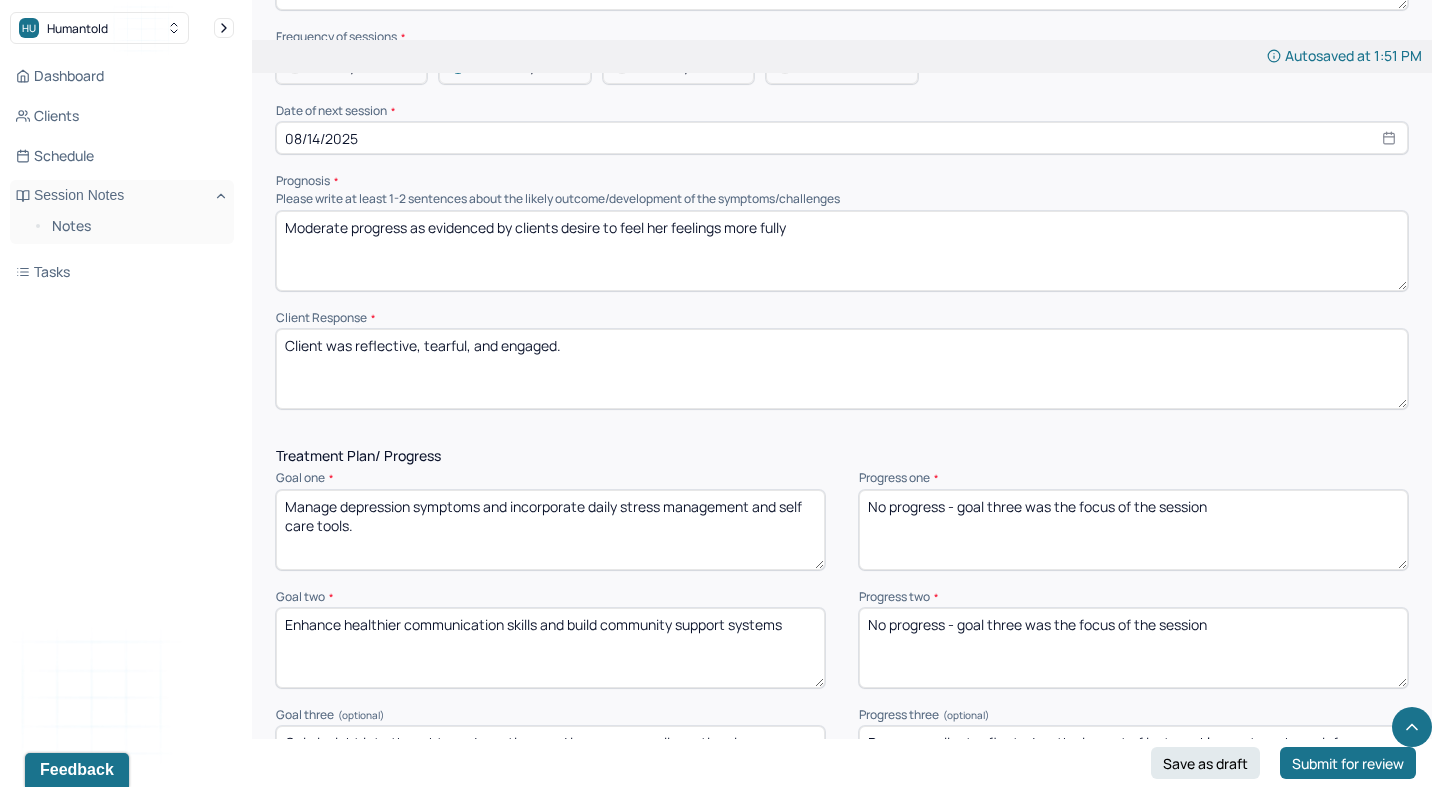 scroll, scrollTop: 2271, scrollLeft: 0, axis: vertical 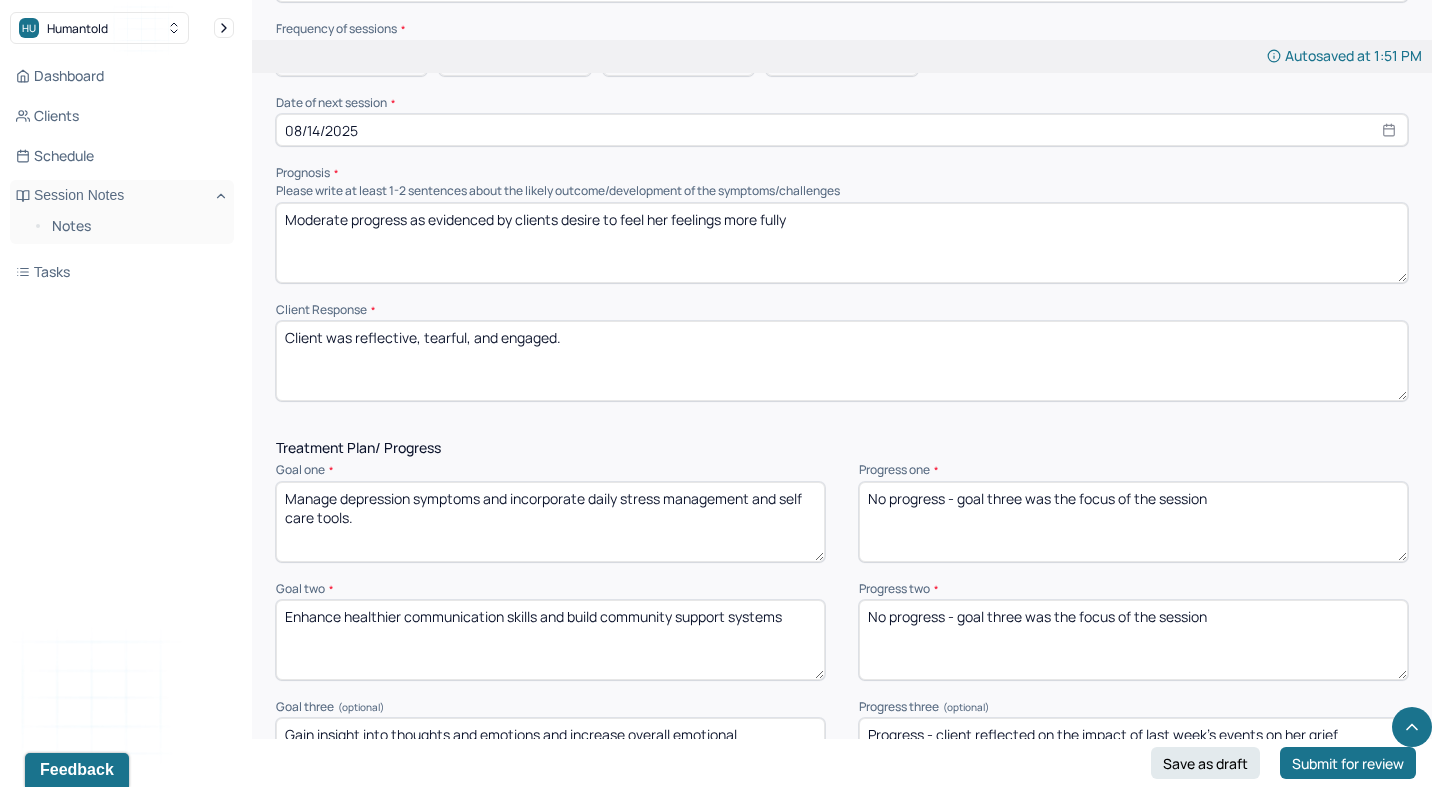 type on "Moderate progress as evidenced by clients desire to feel her feelings more fully" 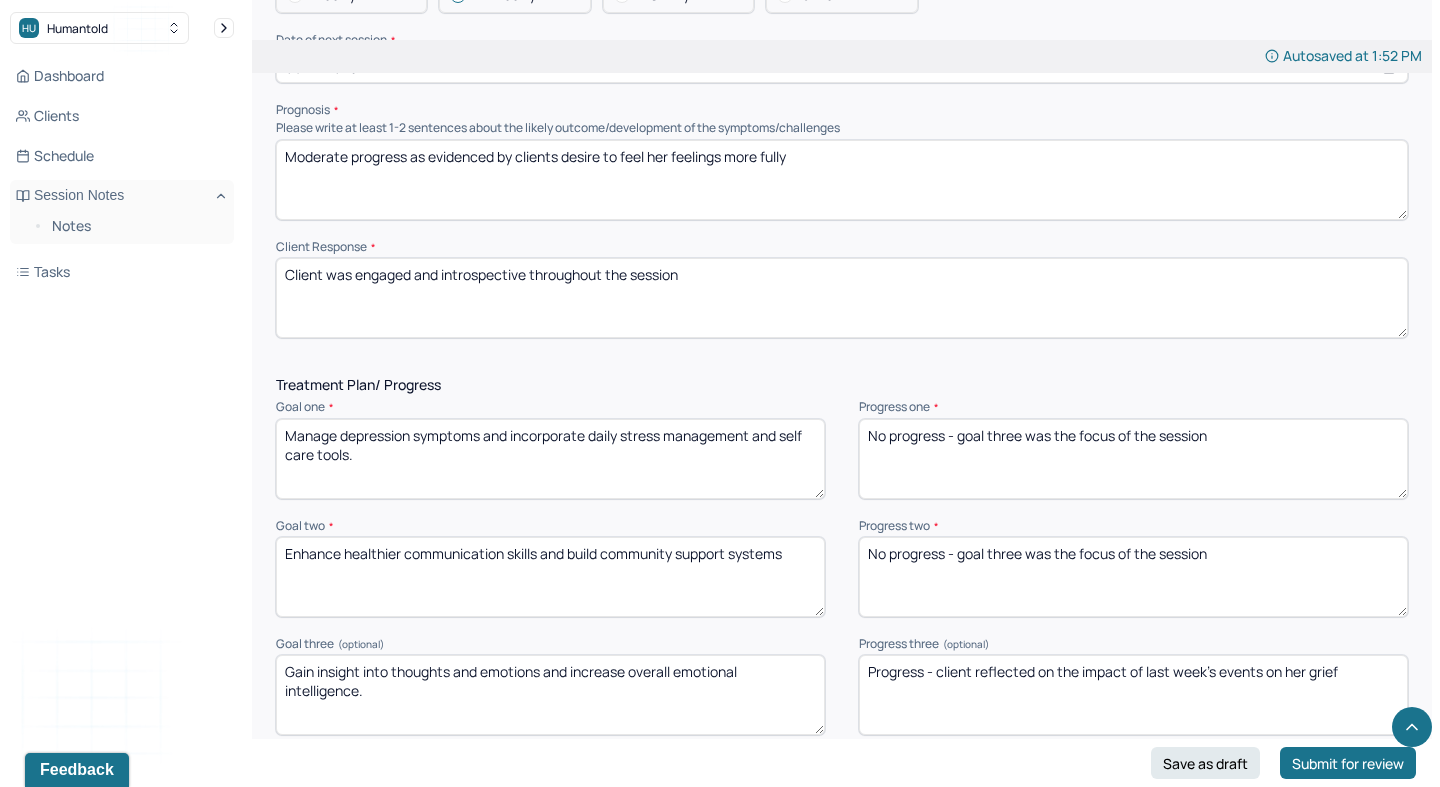 scroll, scrollTop: 2394, scrollLeft: 0, axis: vertical 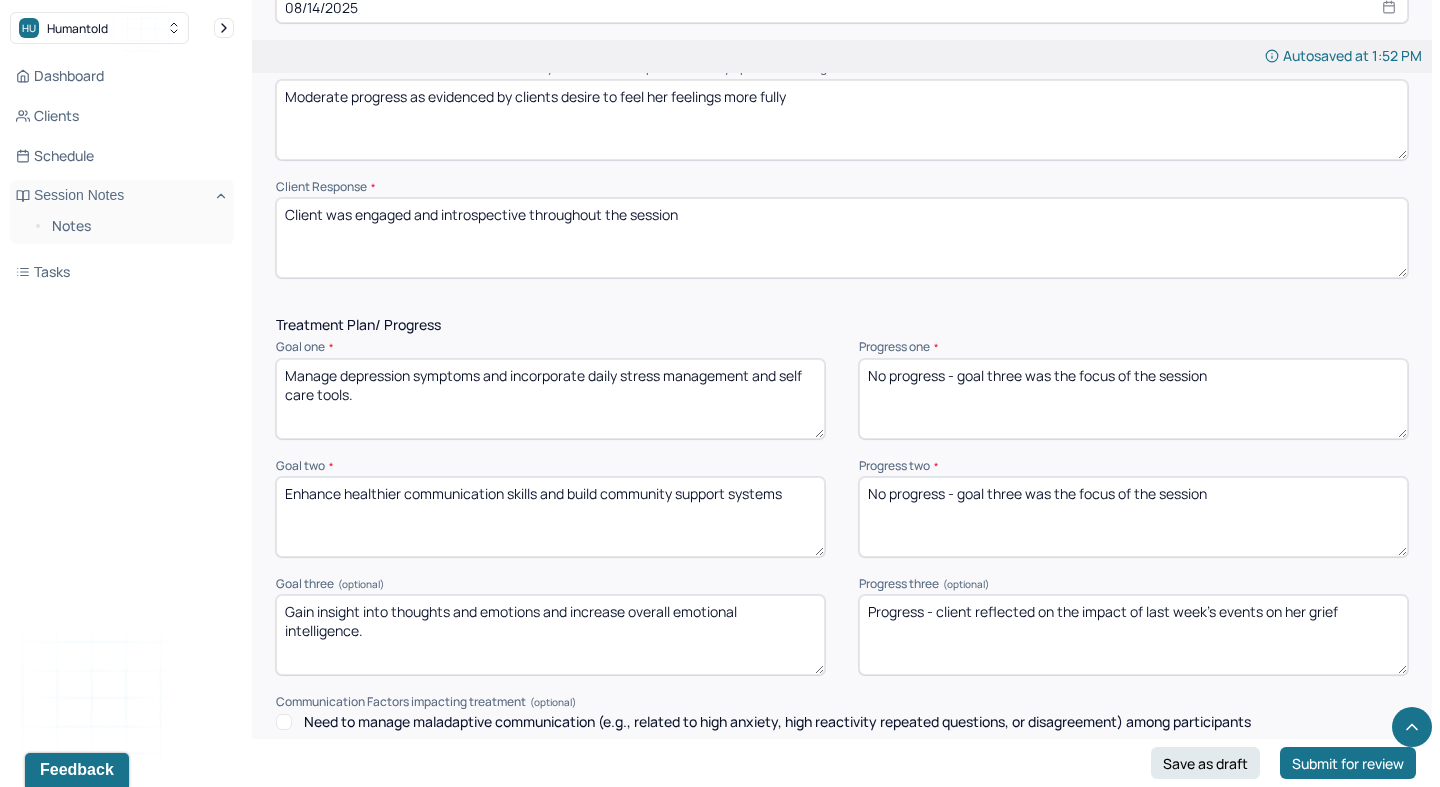 type on "Client was engaged and introspective throughout the session" 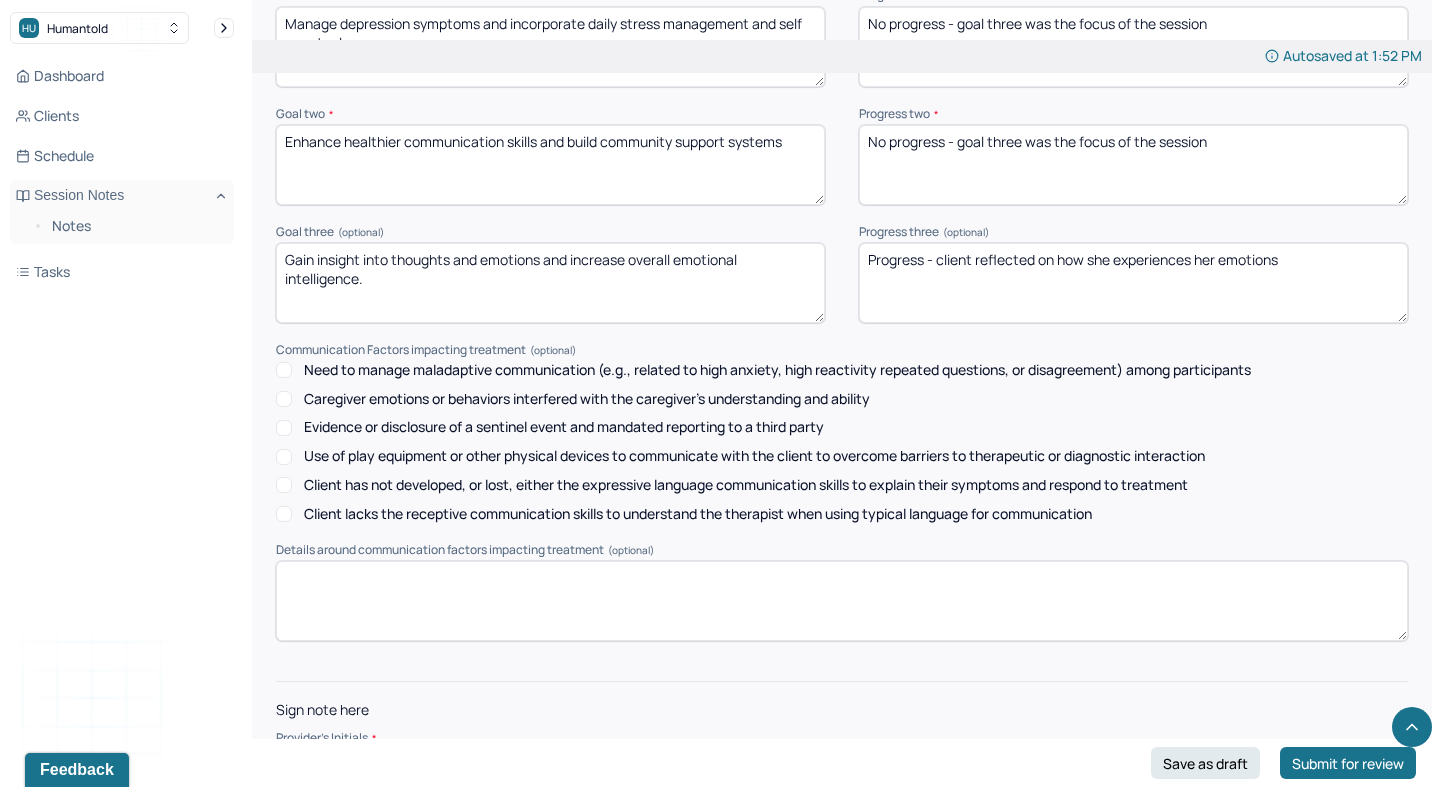 scroll, scrollTop: 2808, scrollLeft: 0, axis: vertical 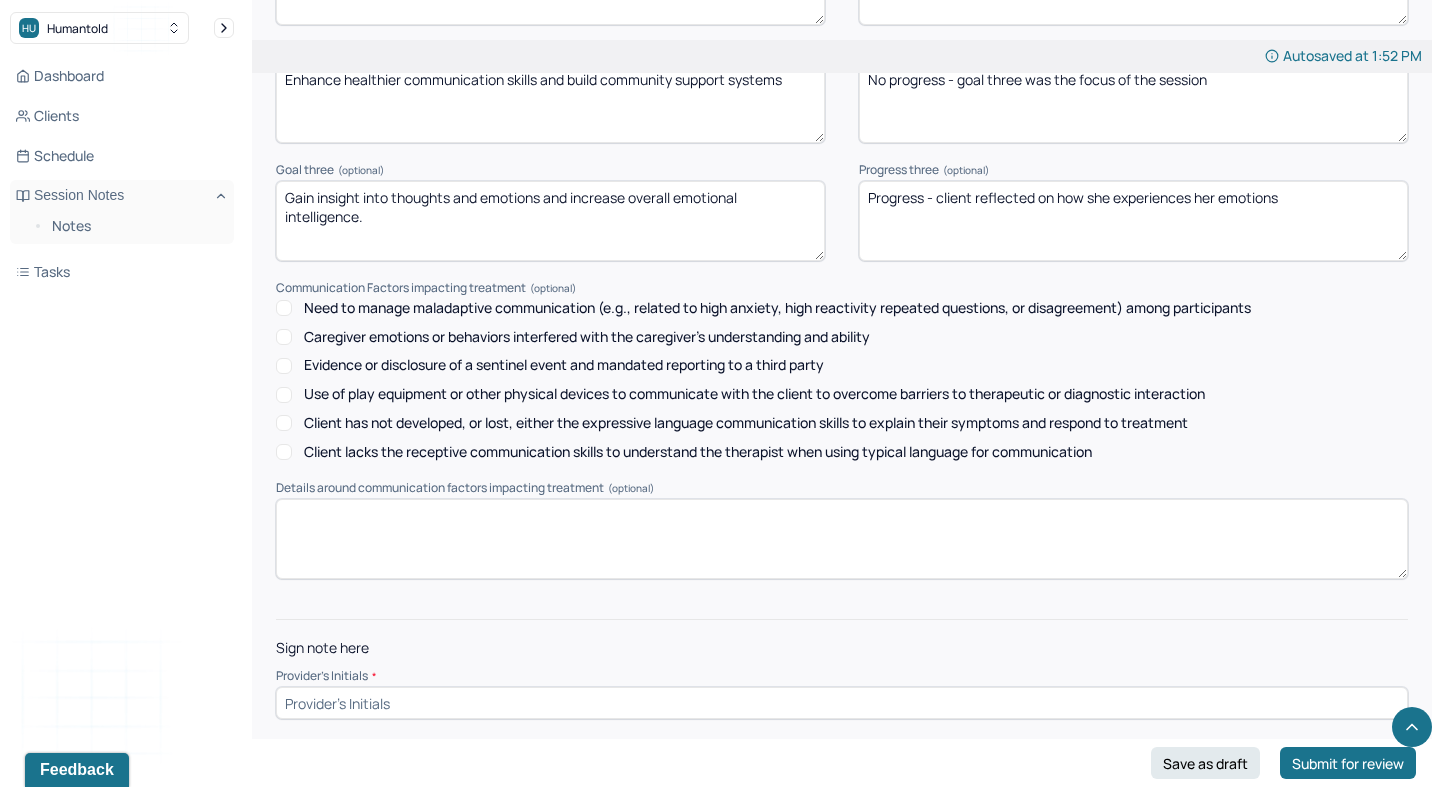 type on "Progress - client reflected on how she experiences her emotions" 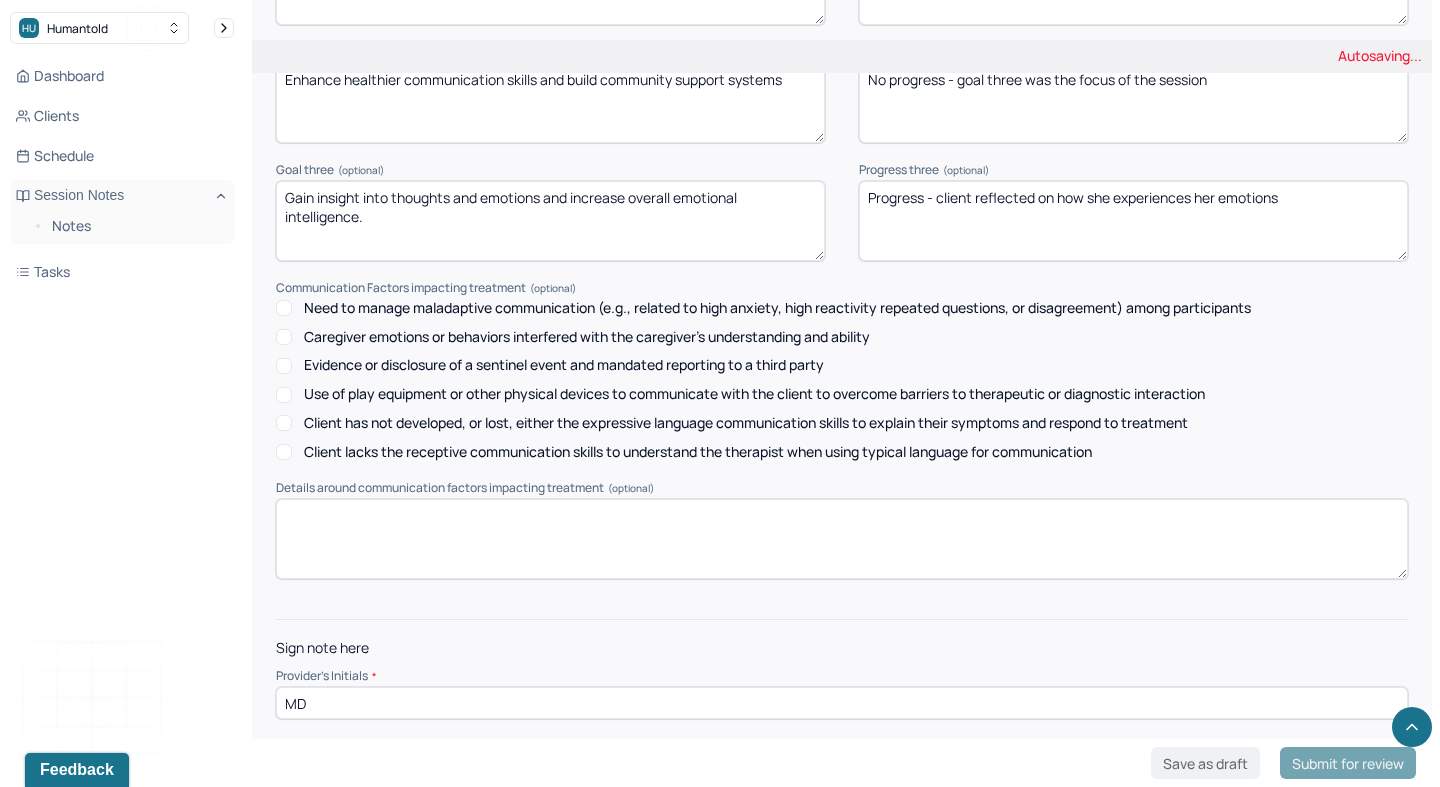 type on "MD" 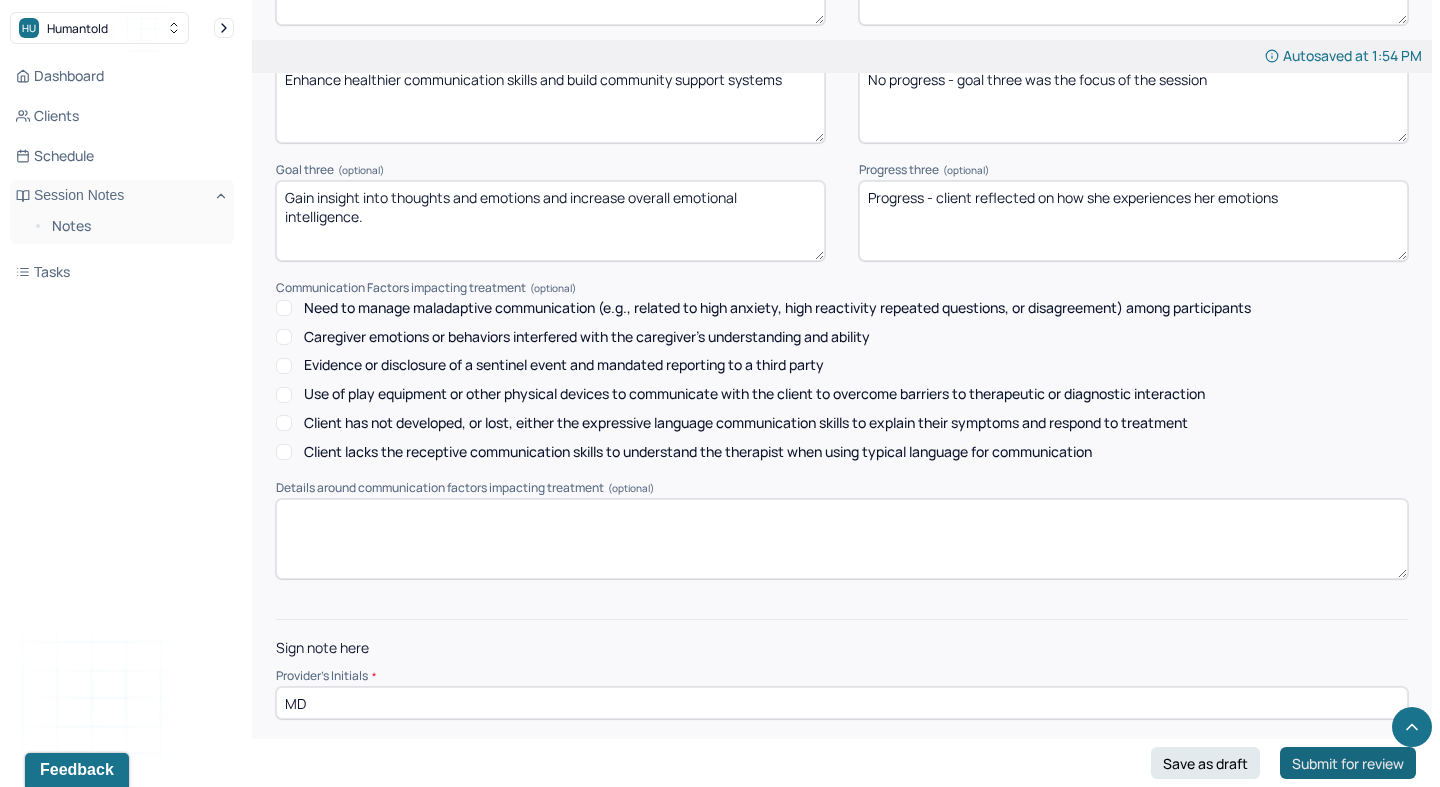 click on "Submit for review" at bounding box center (1348, 763) 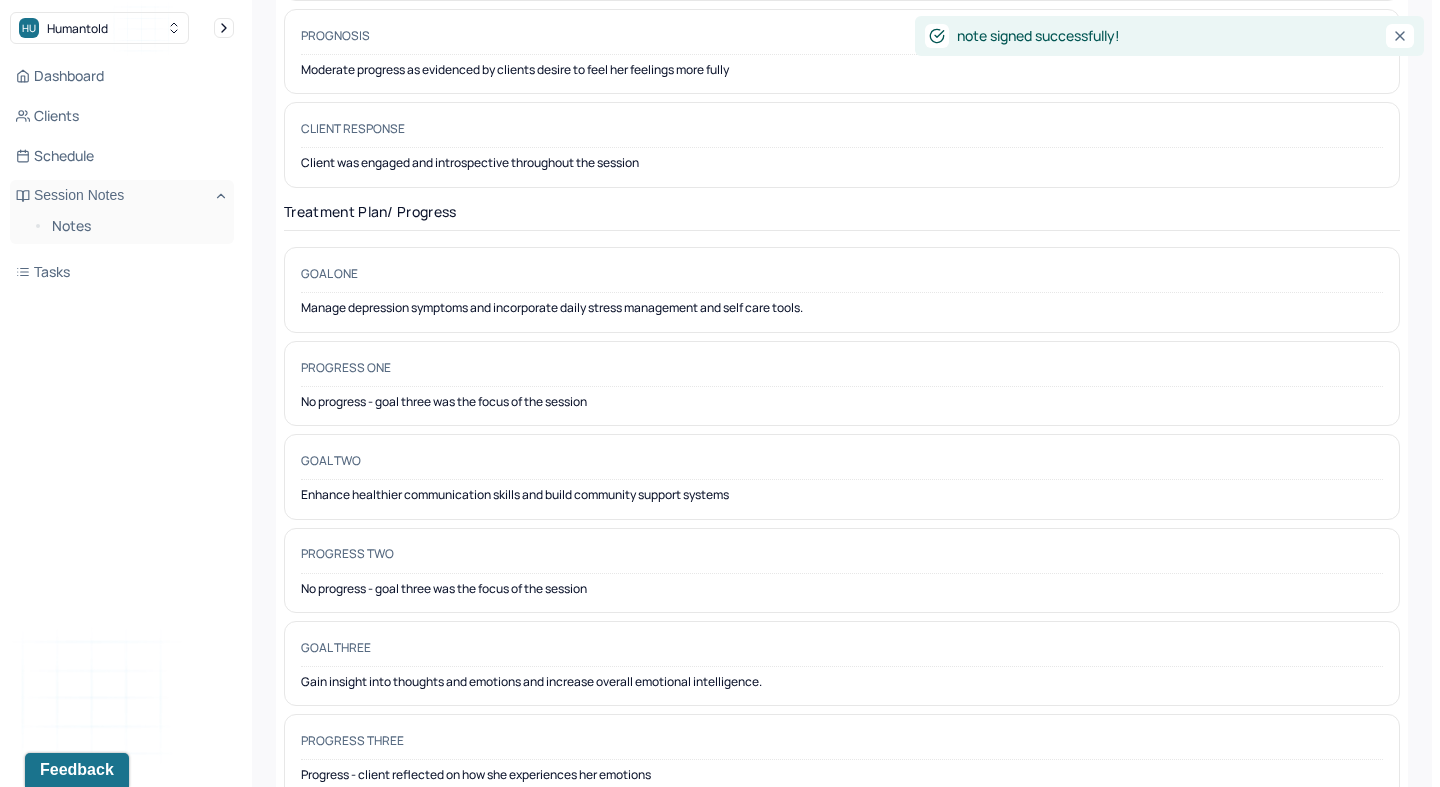 scroll, scrollTop: 0, scrollLeft: 0, axis: both 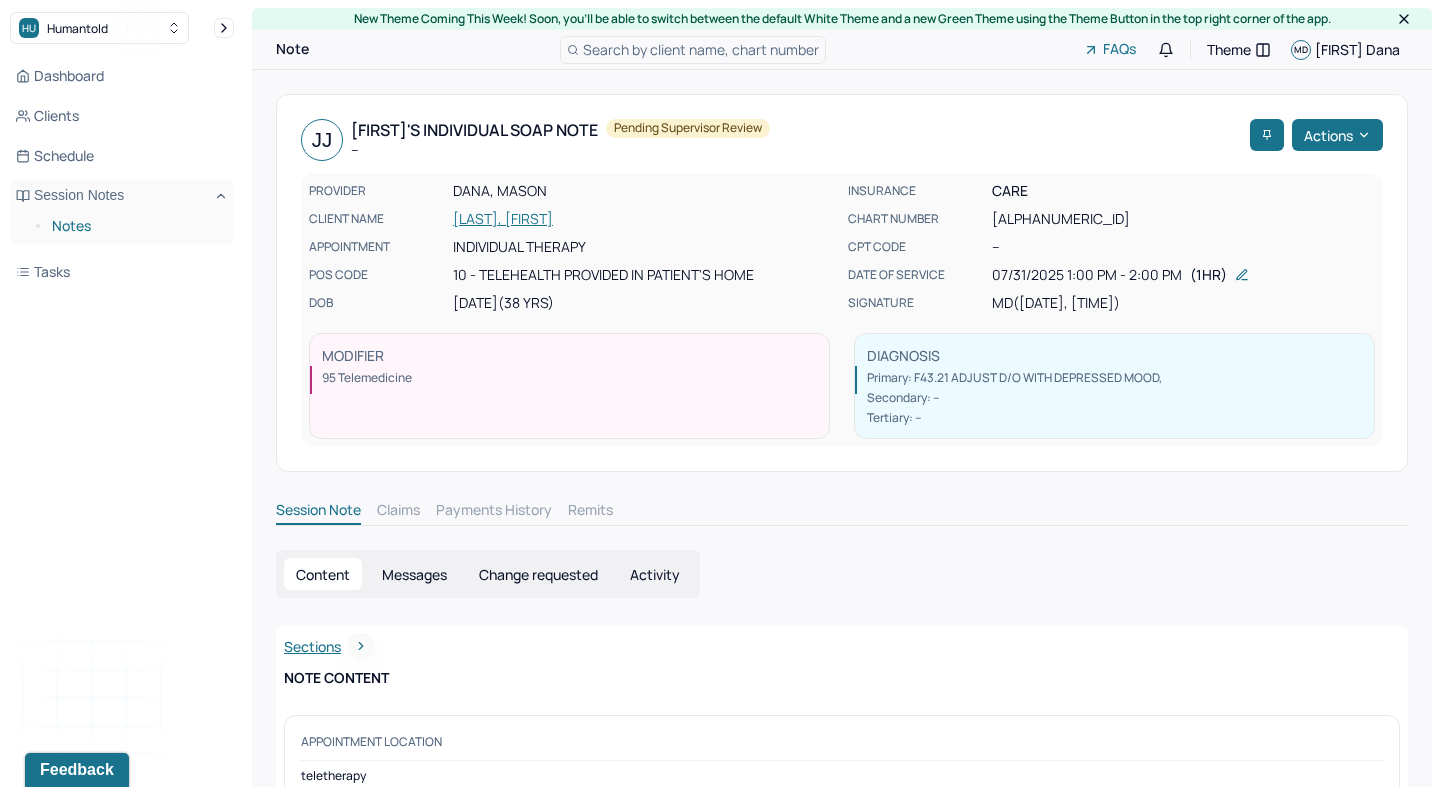 click on "Notes" at bounding box center (135, 226) 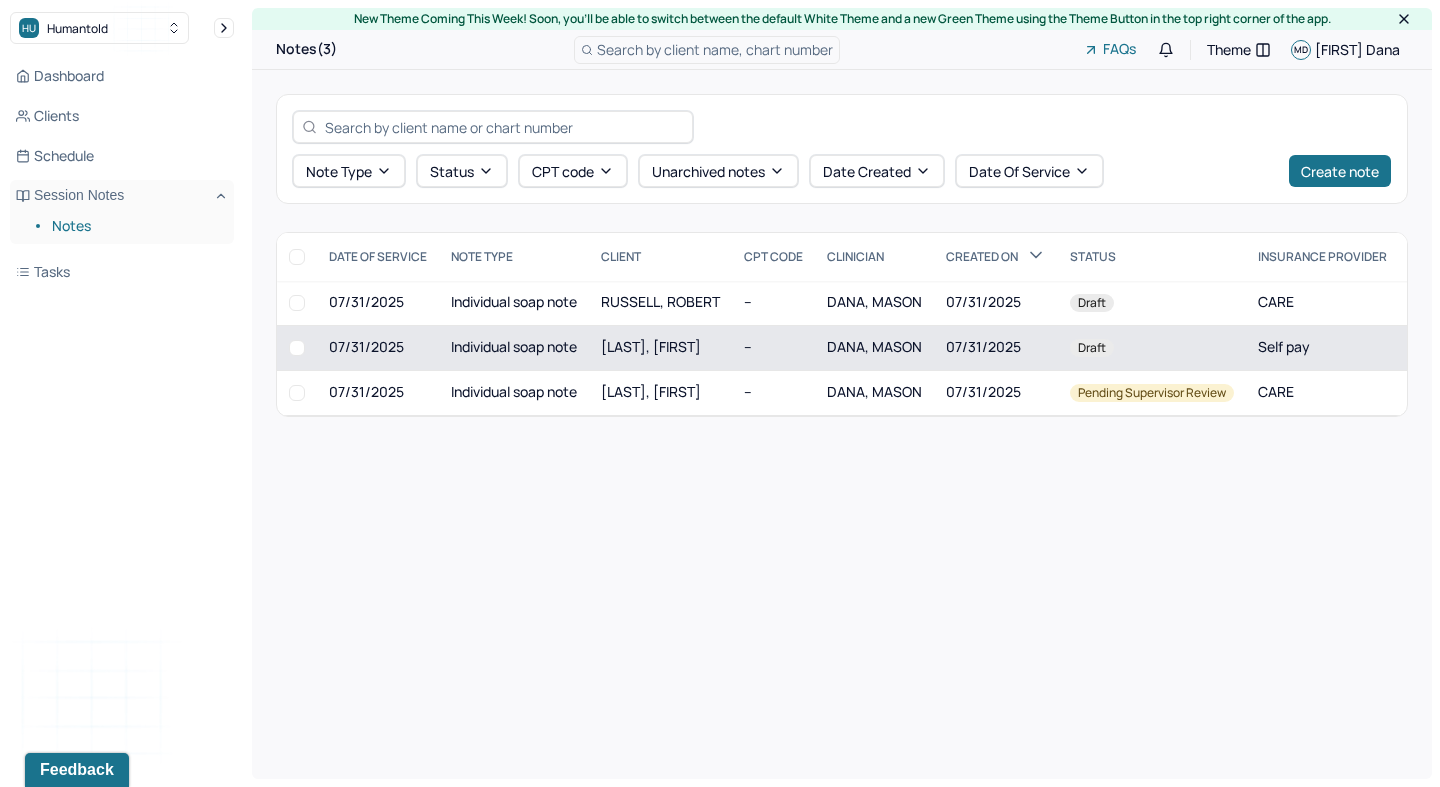click on "07/31/2025" at bounding box center [996, 347] 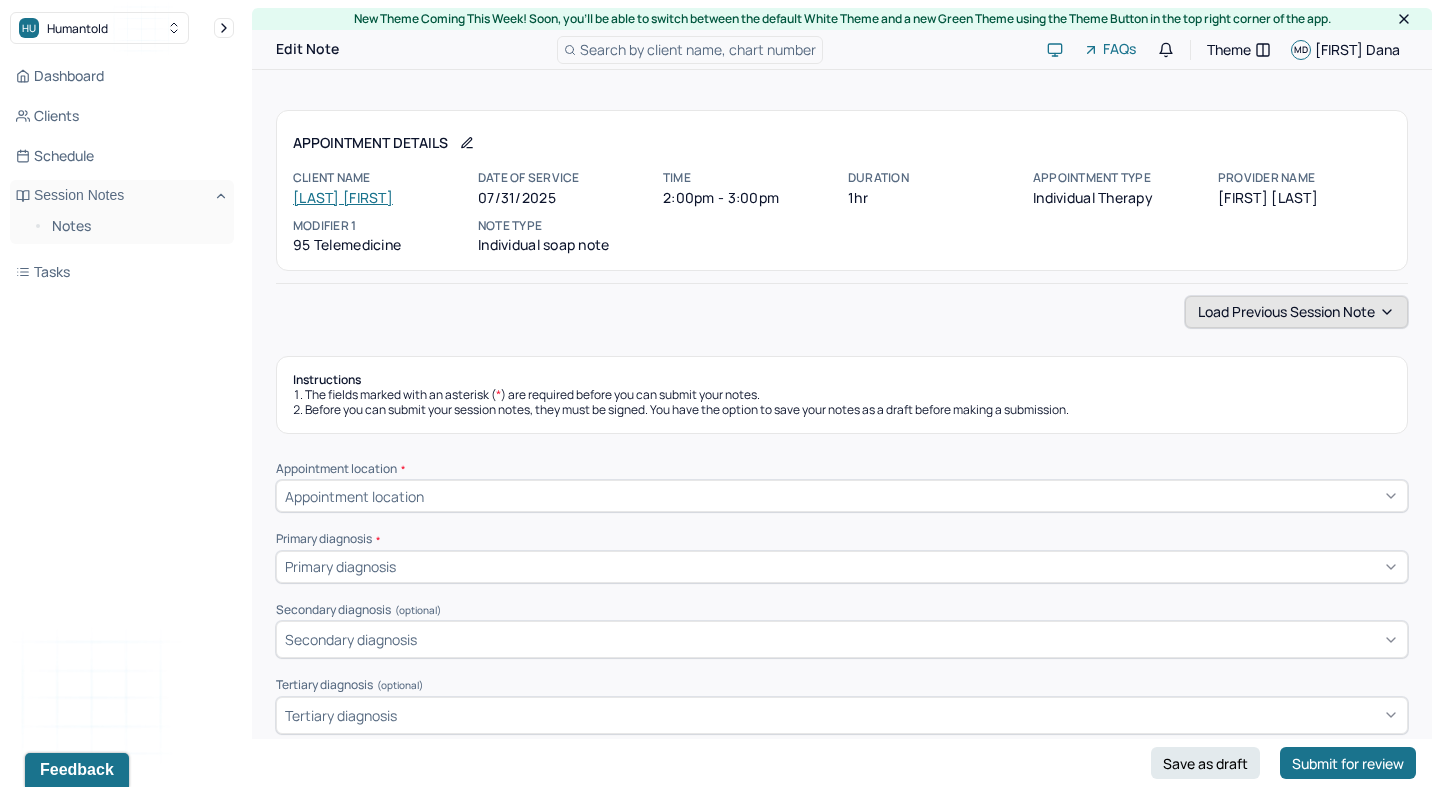 click on "Load previous session note" at bounding box center [1296, 312] 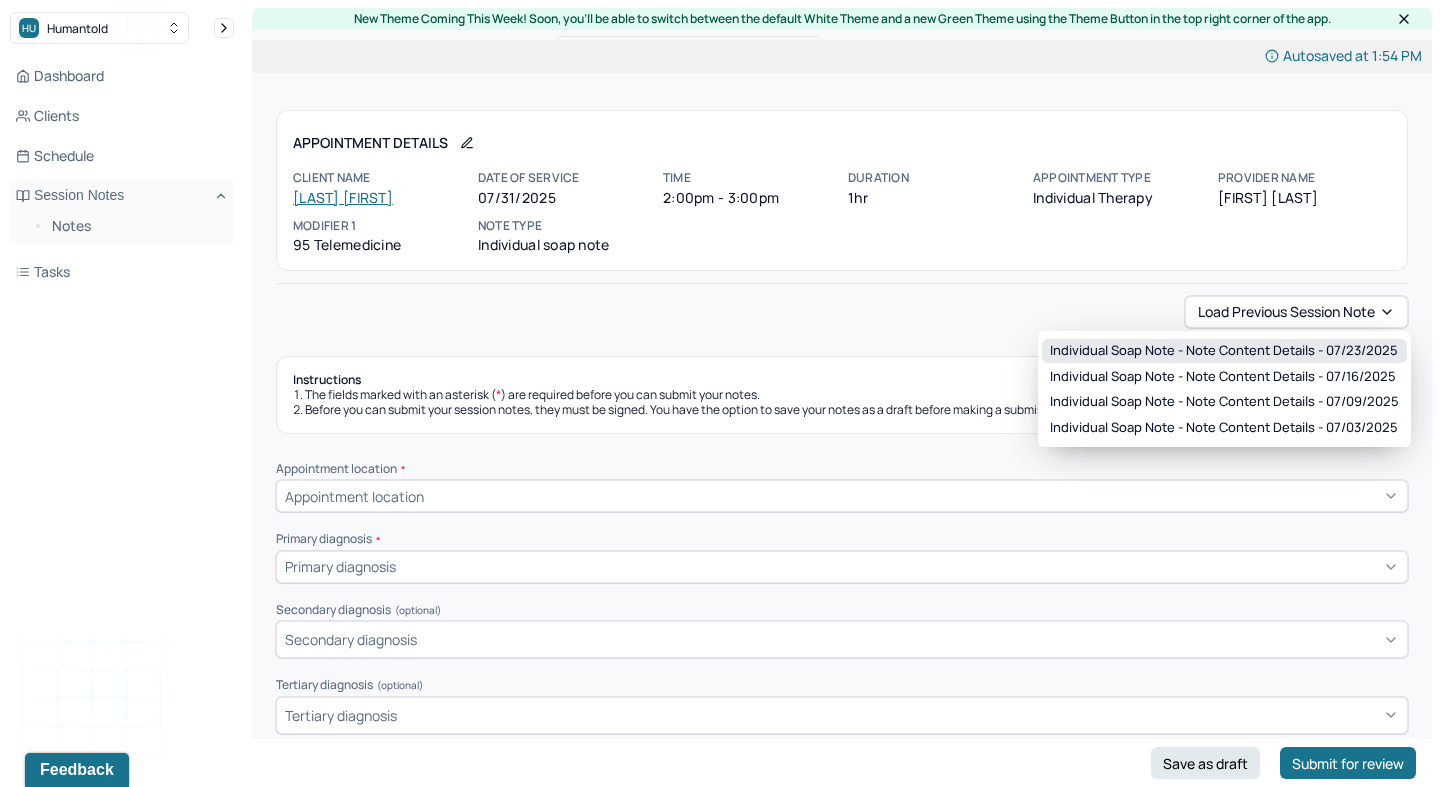 click on "Individual soap note   - Note content Details -   07/23/2025" at bounding box center [1224, 351] 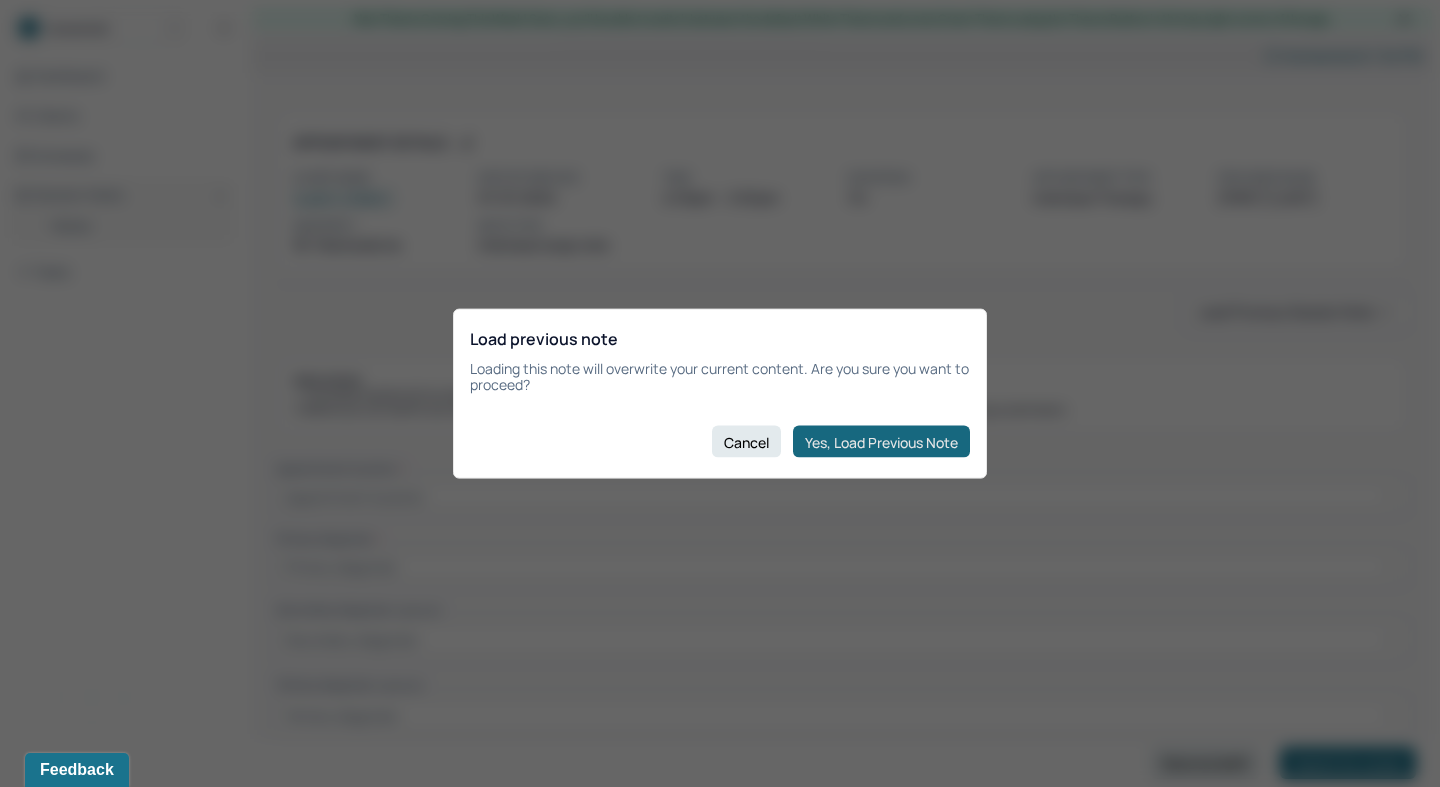 click on "Yes, Load Previous Note" at bounding box center (881, 442) 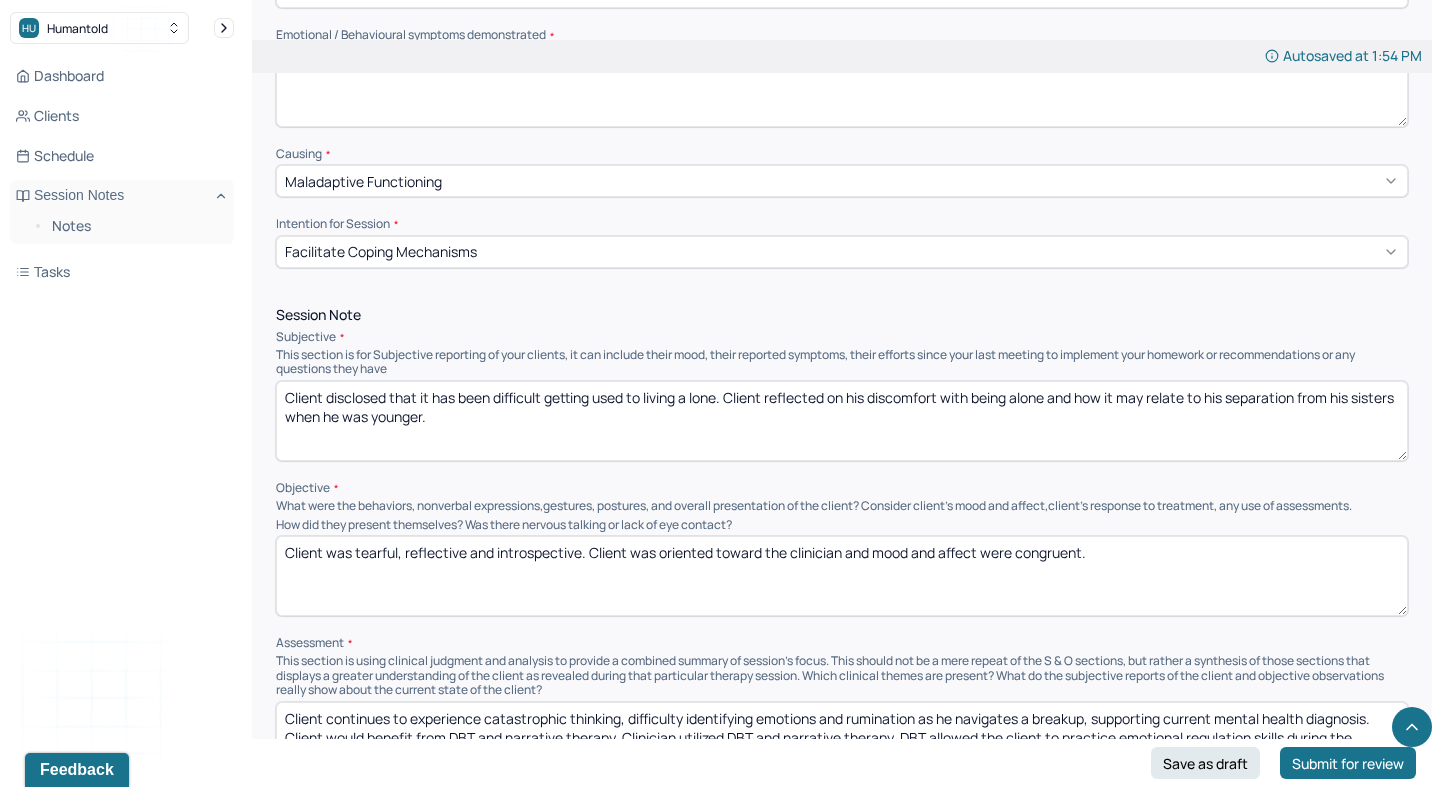 scroll, scrollTop: 946, scrollLeft: 0, axis: vertical 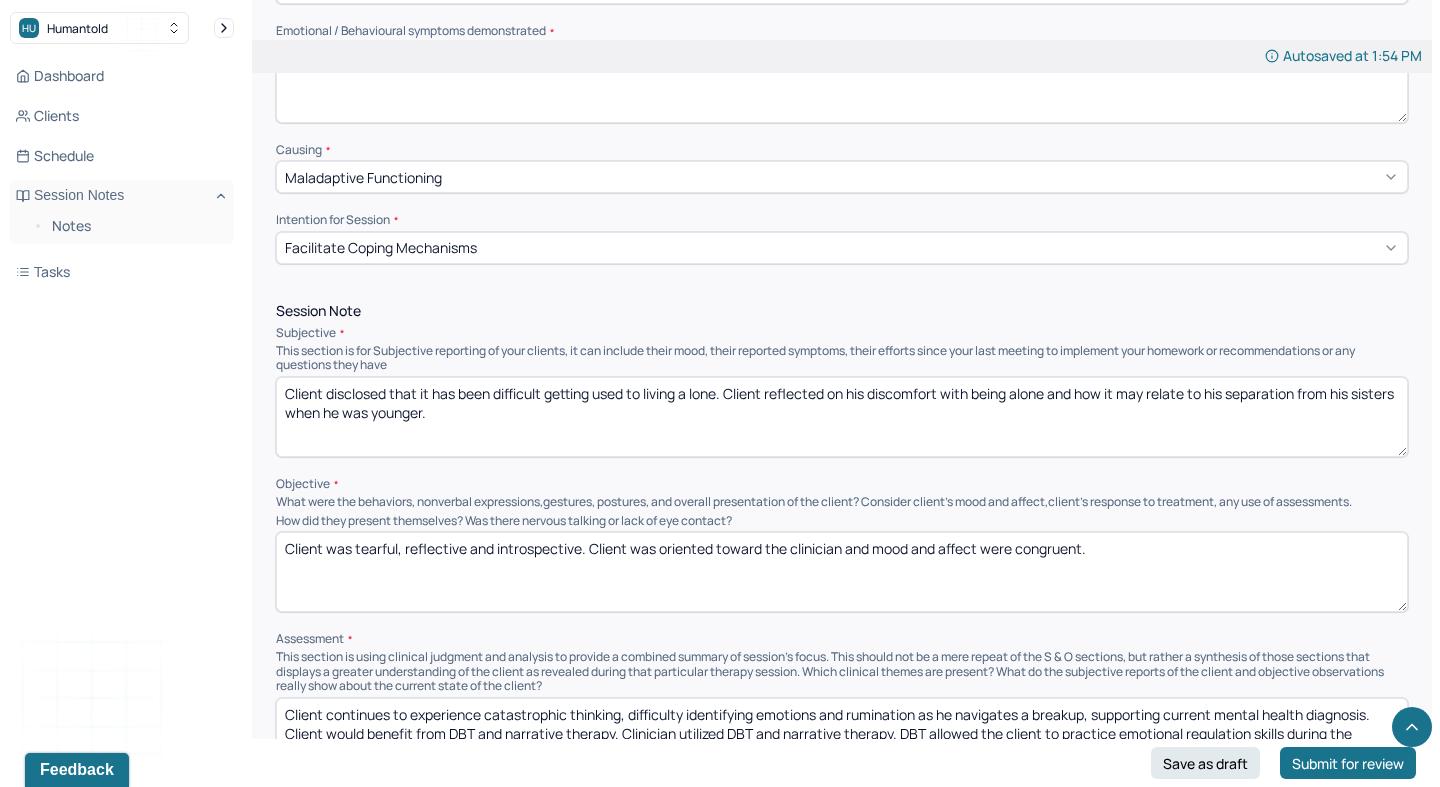 click on "Client disclosed that it has been difficult getting used to living a lone. Client reflected on his discomfort with being alone and how it may relate to his separation from his sisters when he was younger." at bounding box center [842, 417] 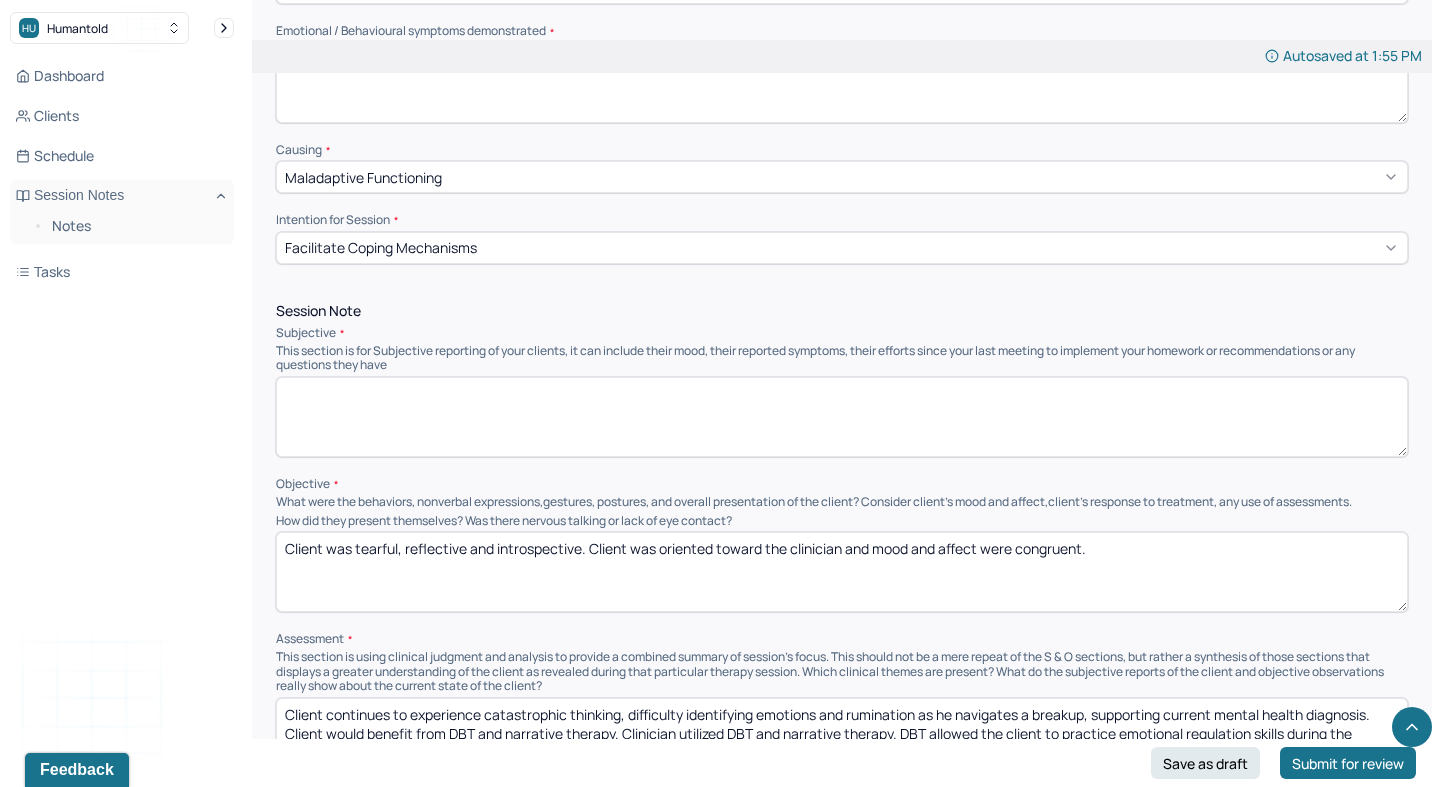 type on "'" 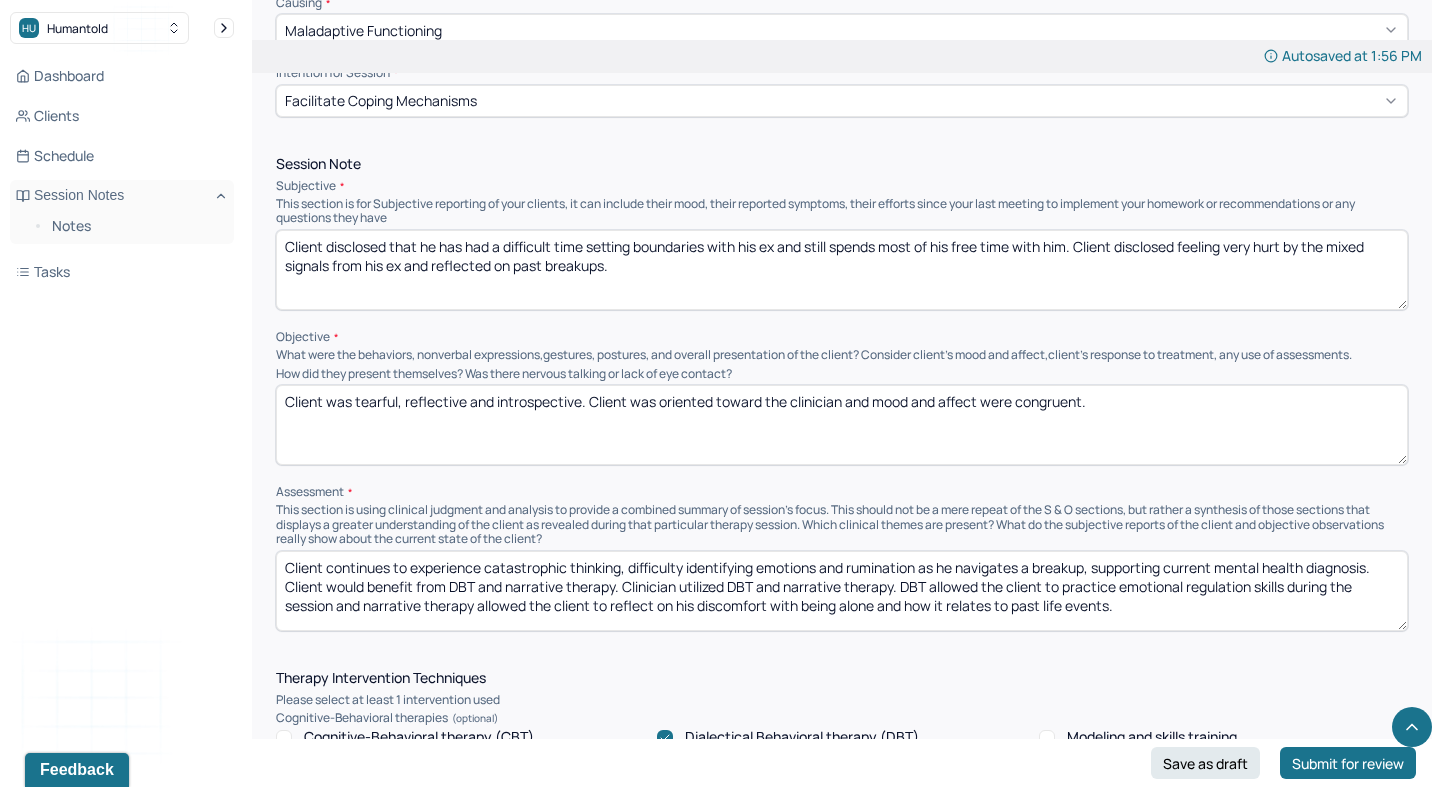 scroll, scrollTop: 1101, scrollLeft: 0, axis: vertical 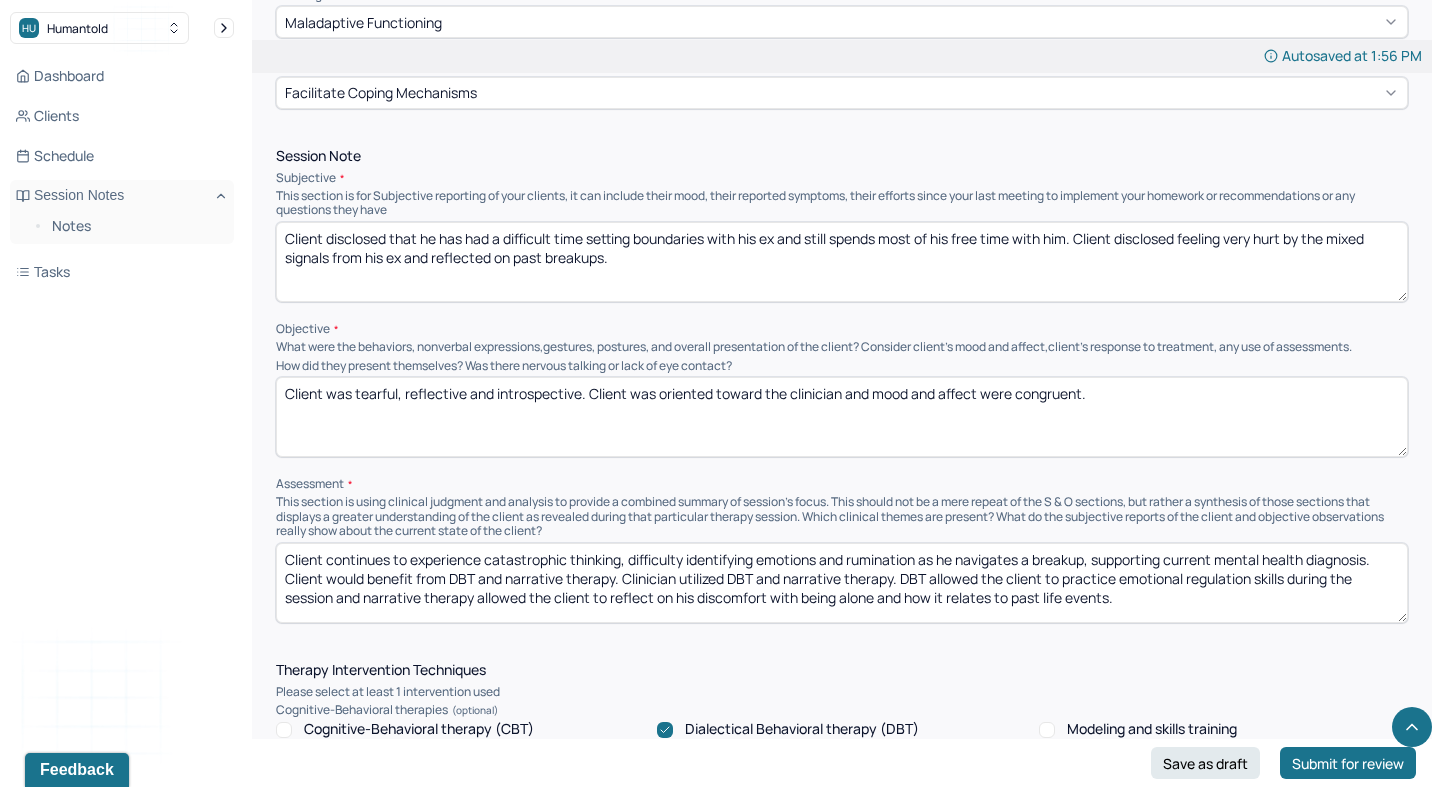 type on "Client disclosed that he has had a difficult time setting boundaries with his ex and still spends most of his free time with him. Client disclosed feeling very hurt by the mixed signals from his ex and reflected on past breakups." 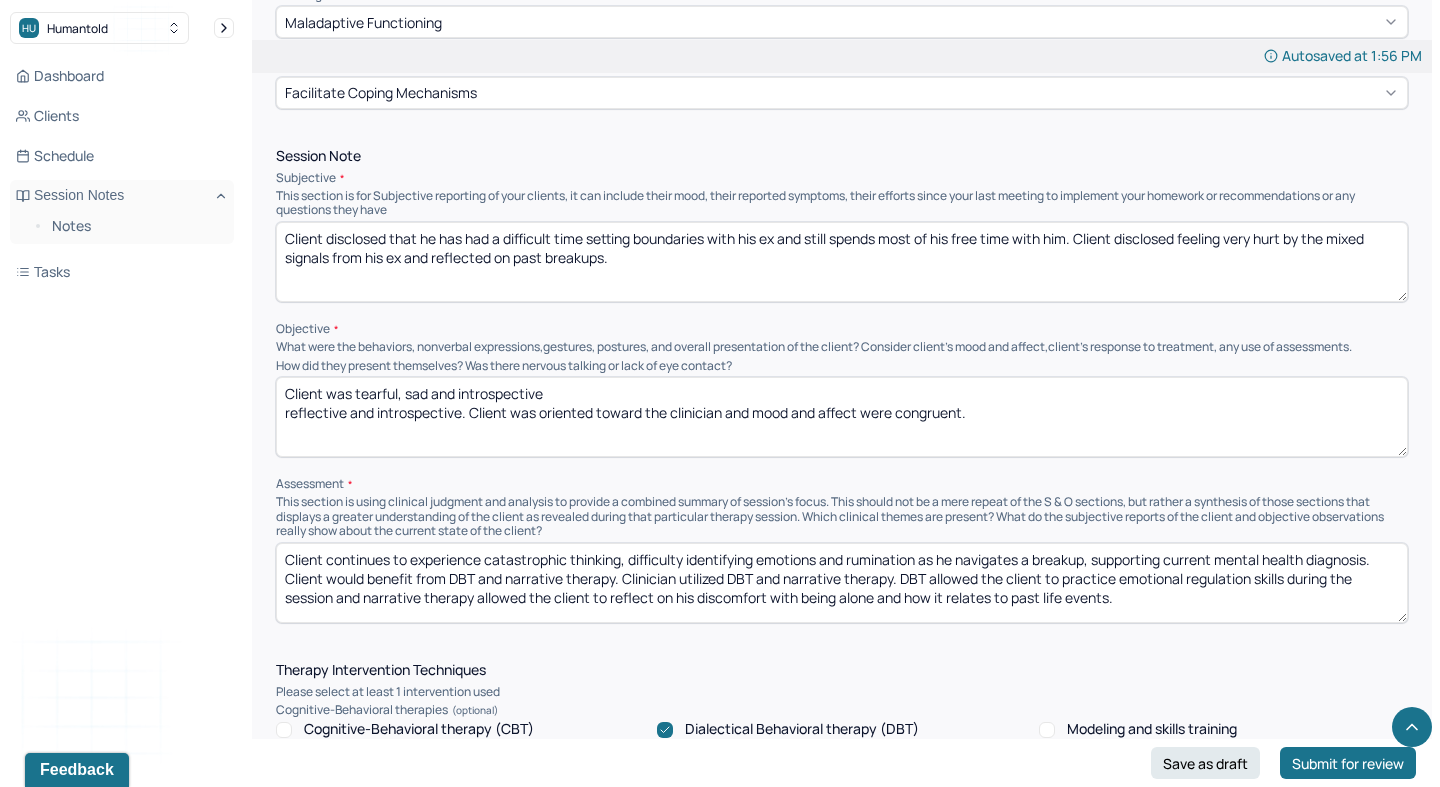 drag, startPoint x: 465, startPoint y: 405, endPoint x: 163, endPoint y: 406, distance: 302.00165 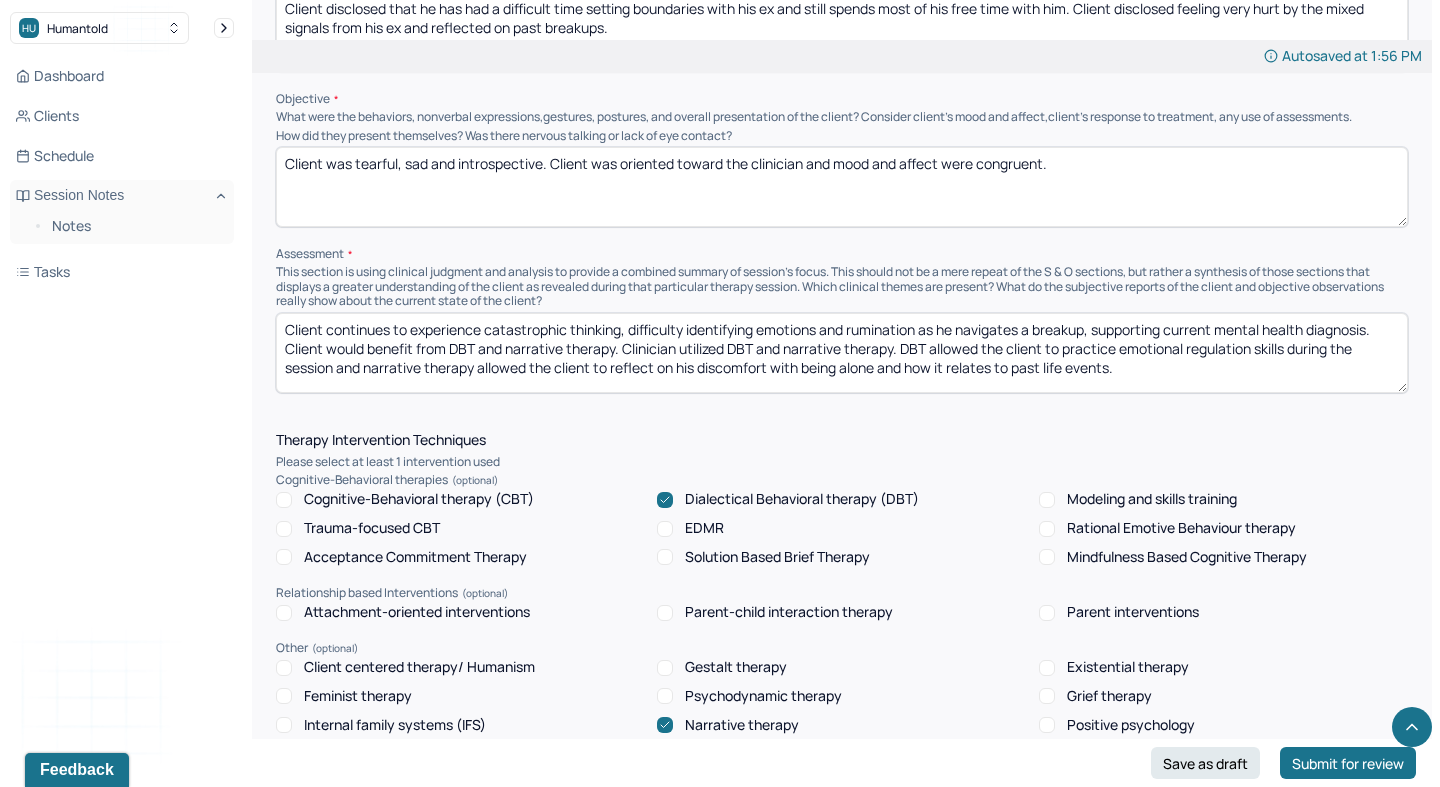 scroll, scrollTop: 1339, scrollLeft: 0, axis: vertical 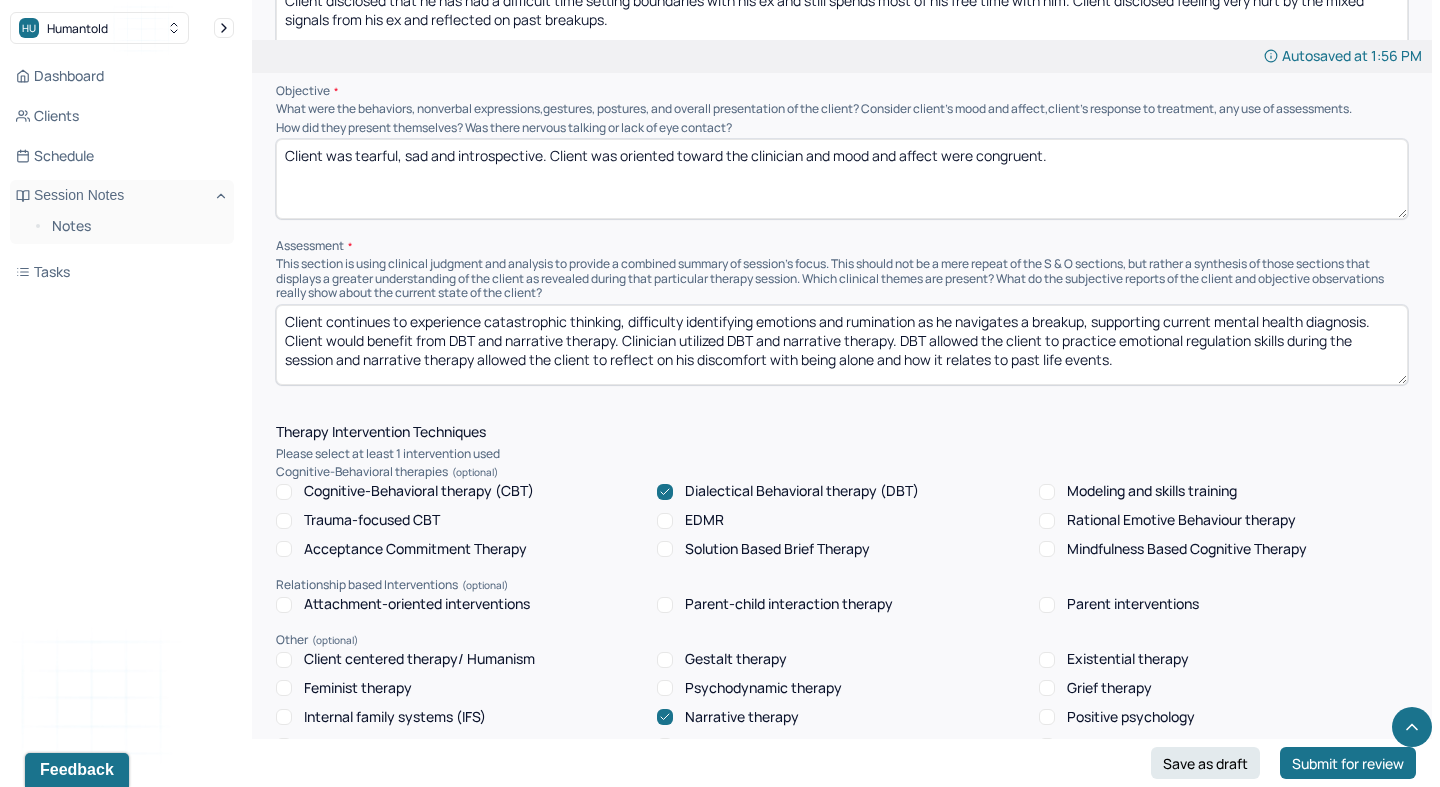 type on "Client was tearful, sad and introspective. Client was oriented toward the clinician and mood and affect were congruent." 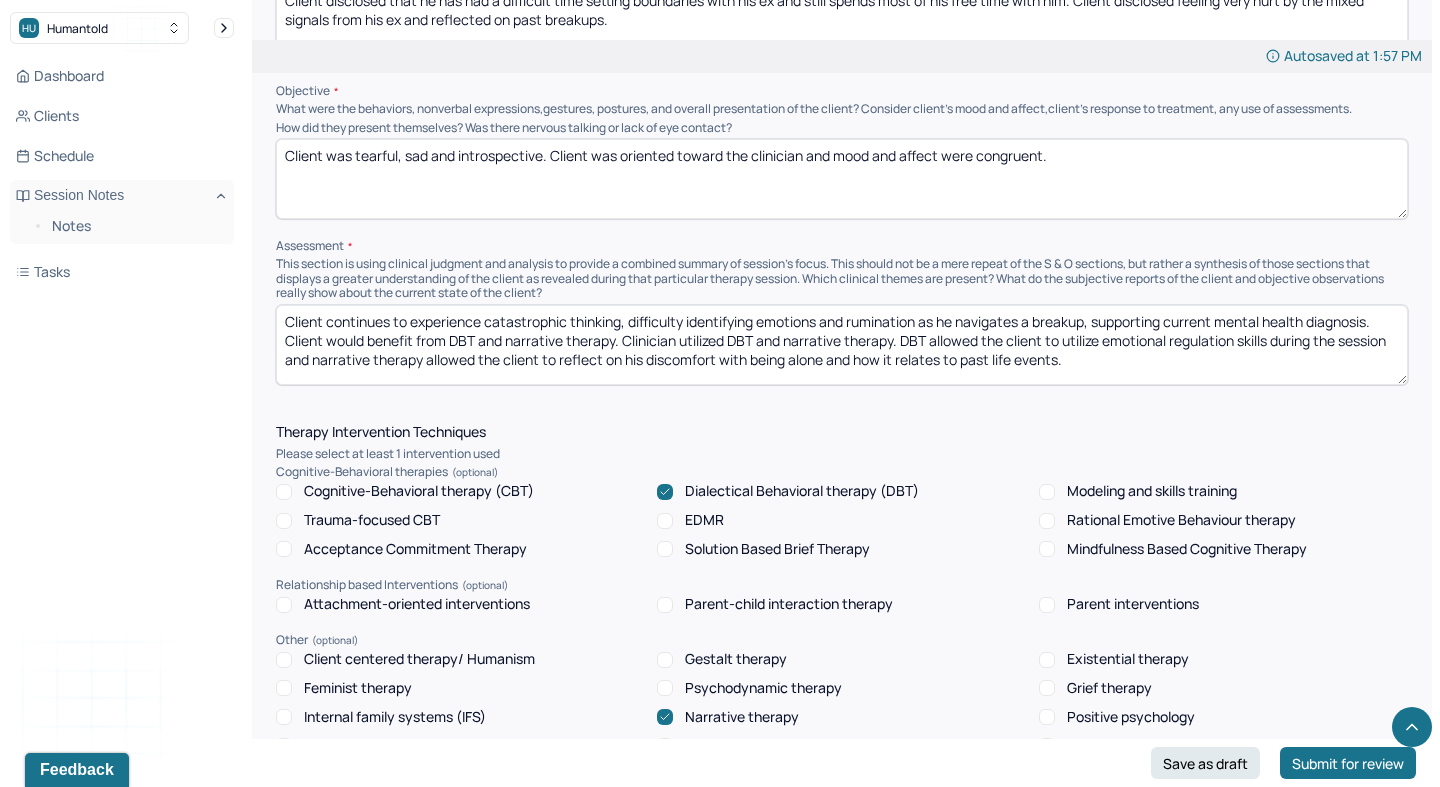 drag, startPoint x: 605, startPoint y: 351, endPoint x: 1086, endPoint y: 406, distance: 484.13428 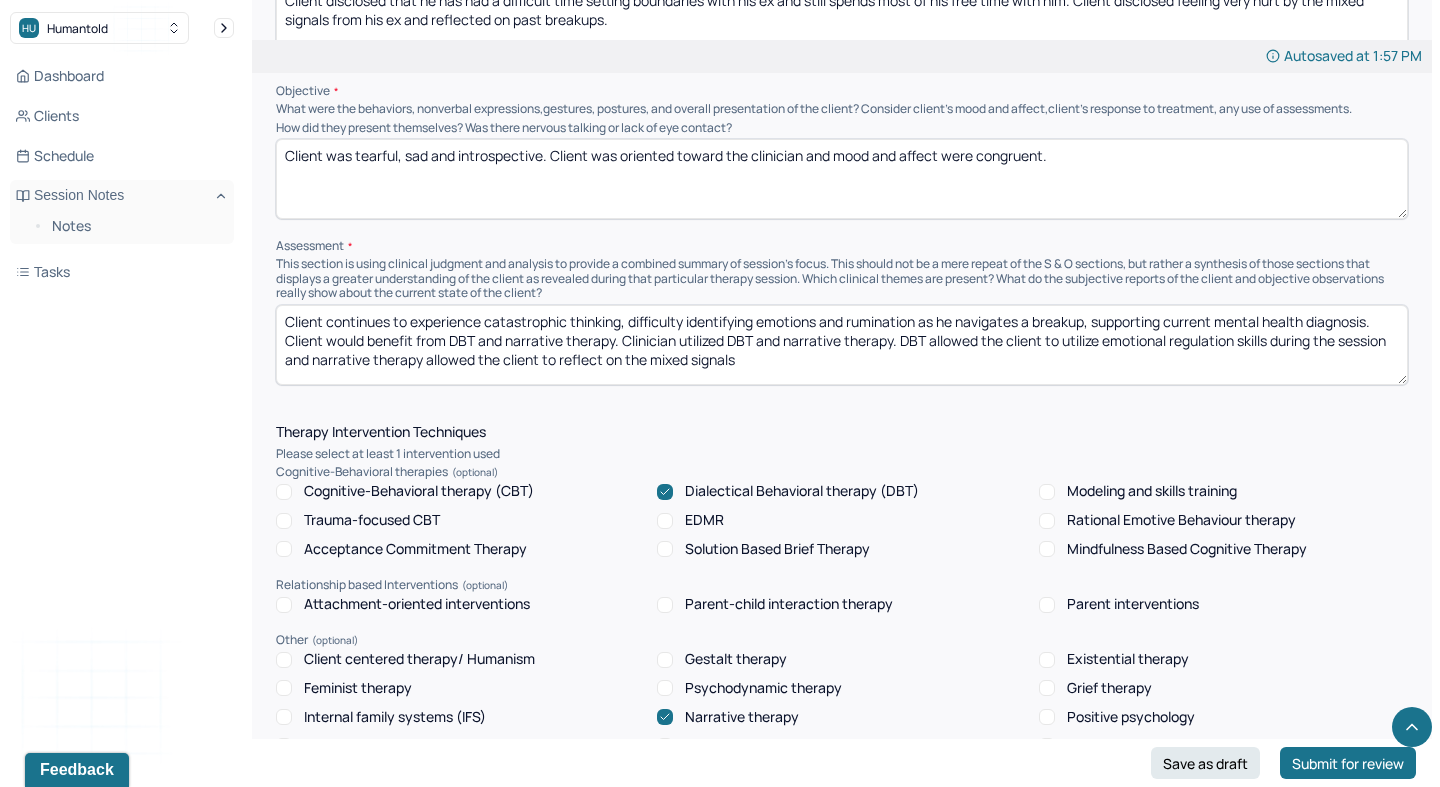 click on "Client continues to experience catastrophic thinking, difficulty identifying emotions and rumination as he navigates a breakup, supporting current mental health diagnosis. Client would benefit from DBT and narrative therapy. Clinician utilized DBT and narrative therapy. DBT allowed the client to utilize emotional regulation skills during the session and narrative therapy allowed the client to reflect on the mixed signals" at bounding box center [842, 345] 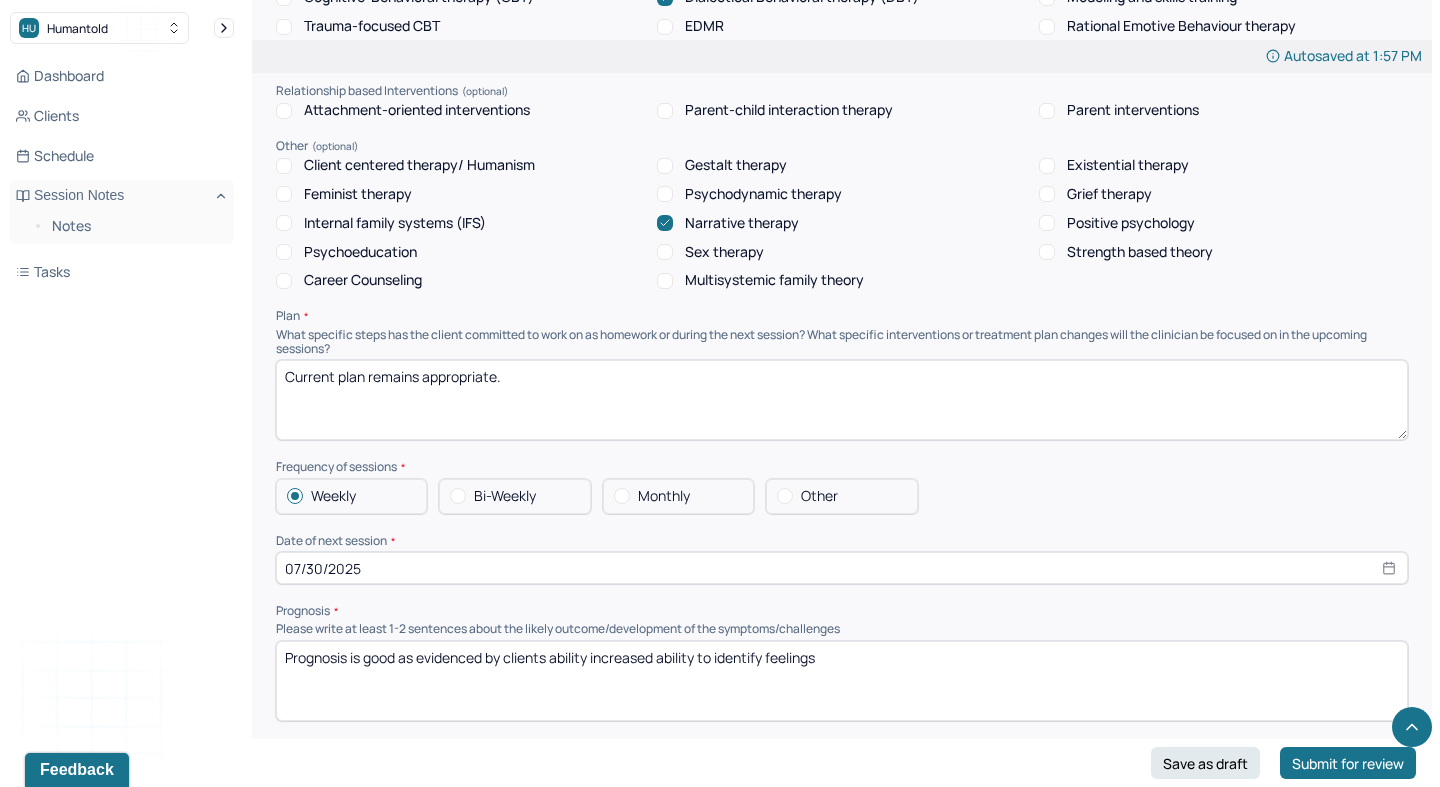 scroll, scrollTop: 1836, scrollLeft: 0, axis: vertical 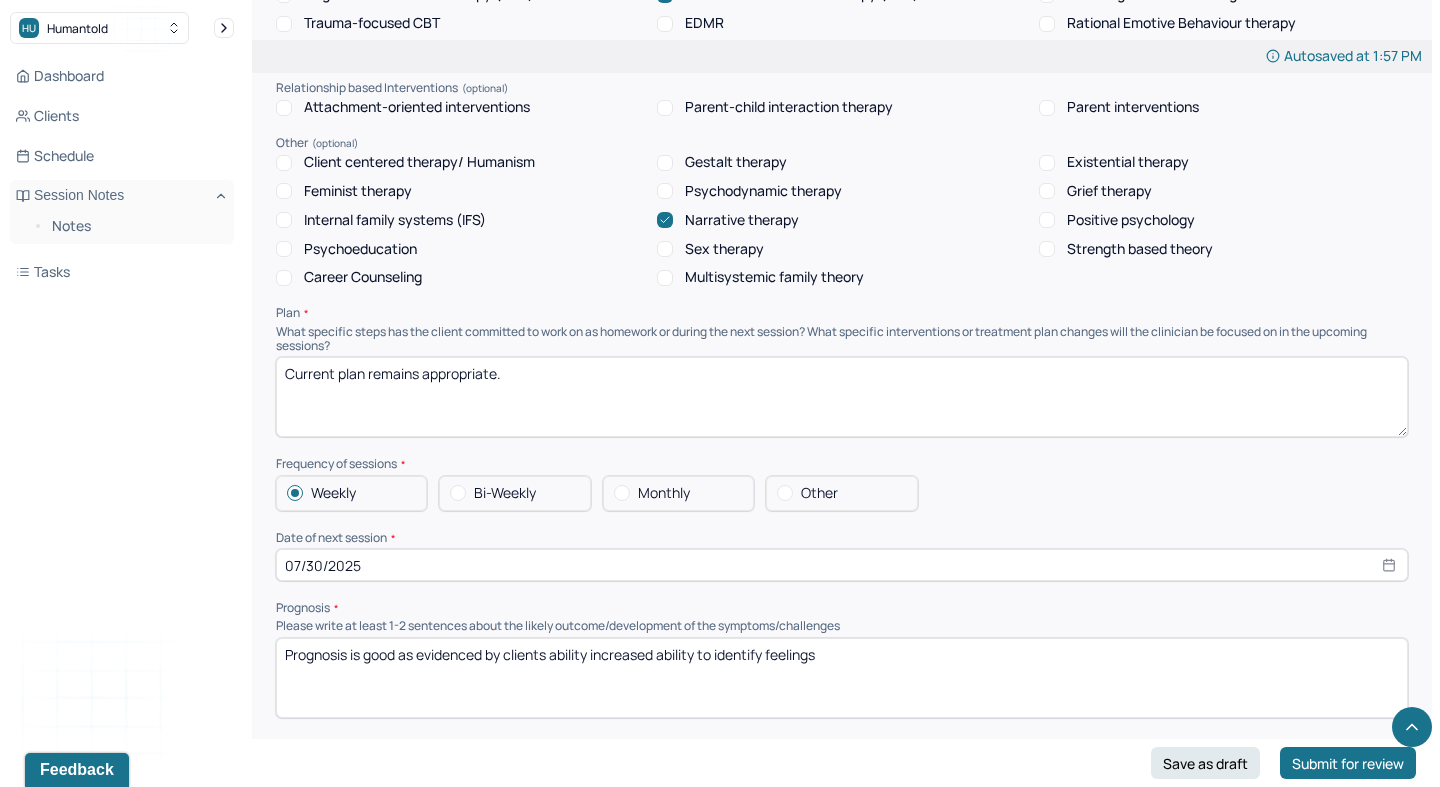 type on "Client continues to experience catastrophic thinking, difficulty identifying emotions and rumination as he navigates a breakup, supporting current mental health diagnosis. Client would benefit from DBT and narrative therapy. Clinician utilized DBT and narrative therapy. DBT allowed the client to utilize emotional regulation skills during the session and narrative therapy allowed the client to reflect on the impact of the mixed signals on his emotions" 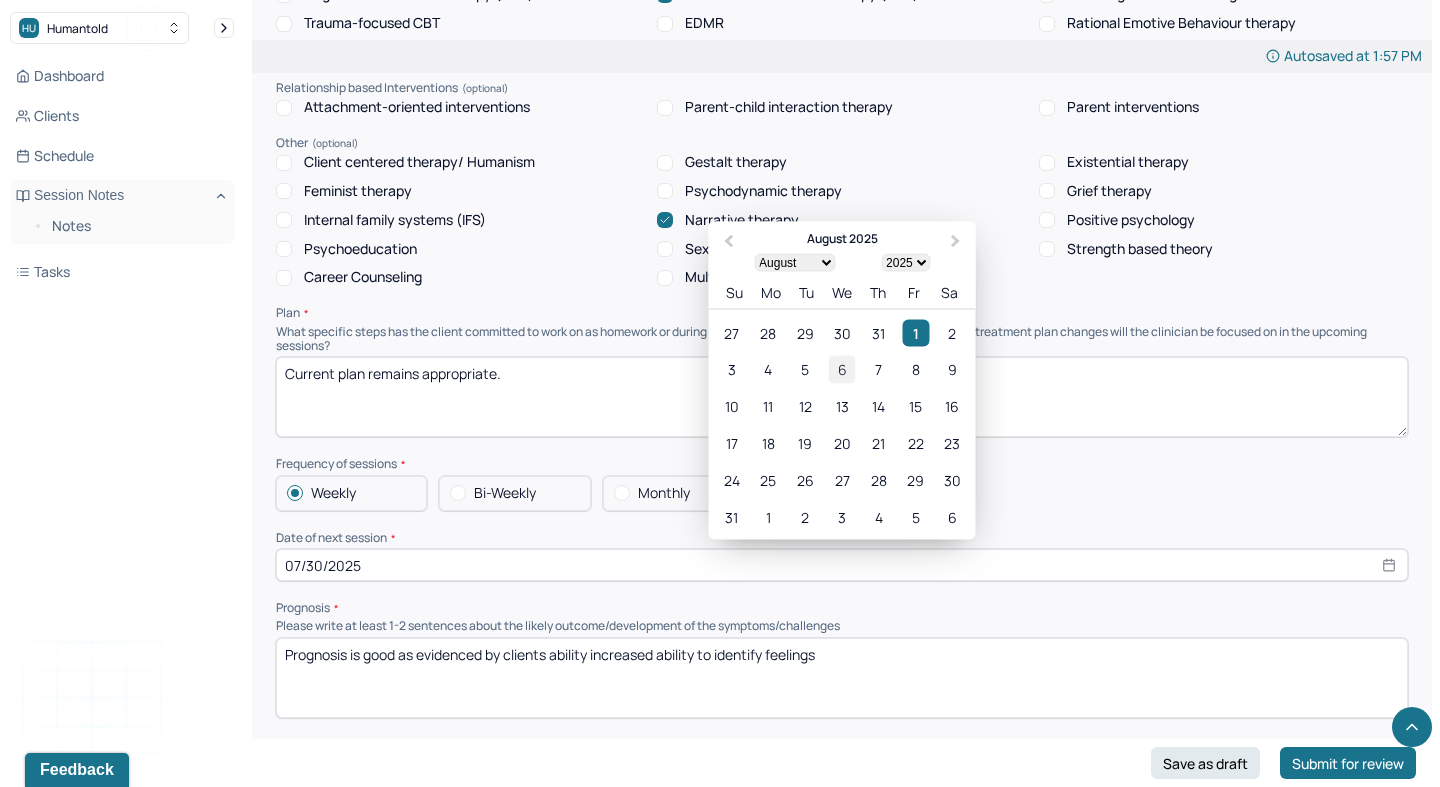 click on "6" at bounding box center (841, 369) 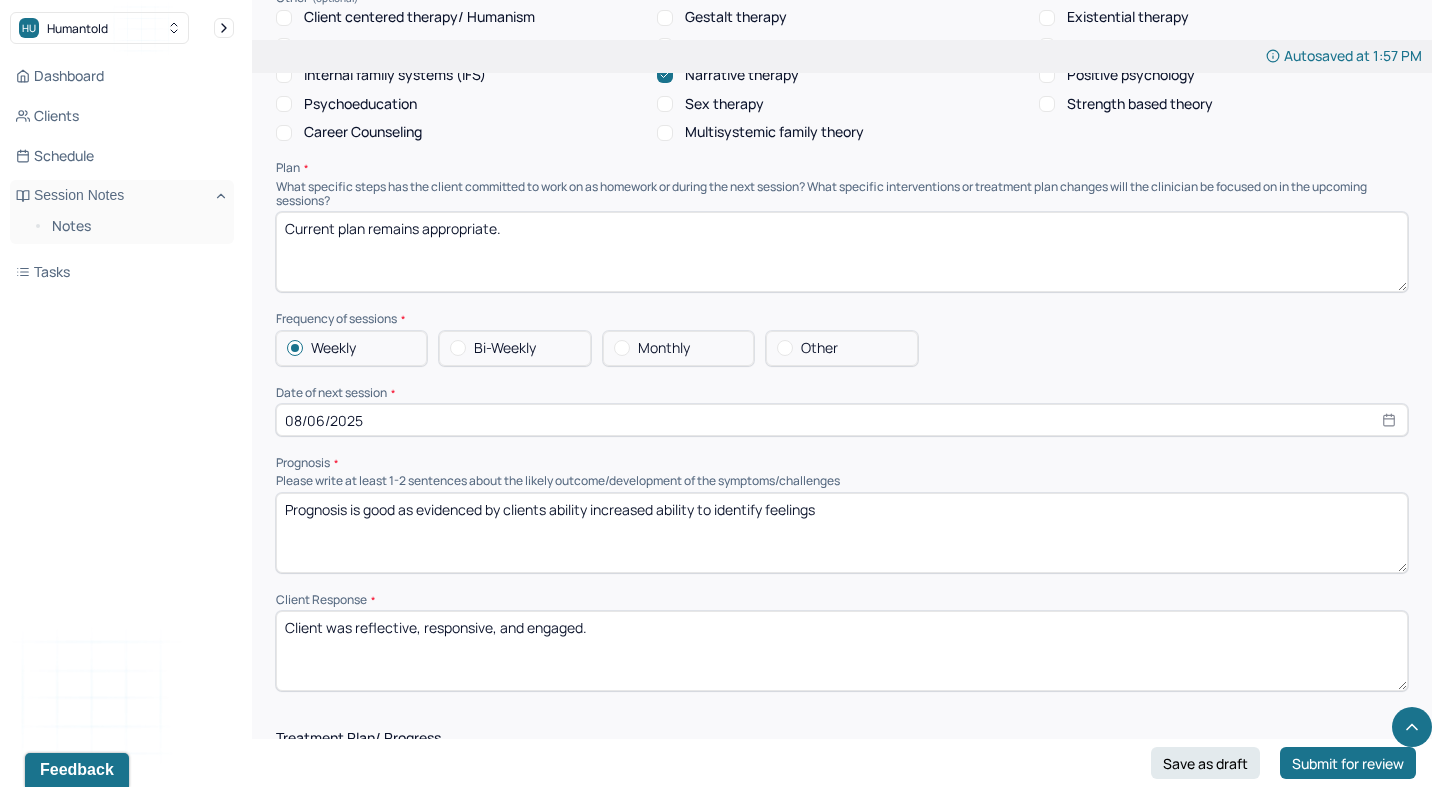 scroll, scrollTop: 2099, scrollLeft: 0, axis: vertical 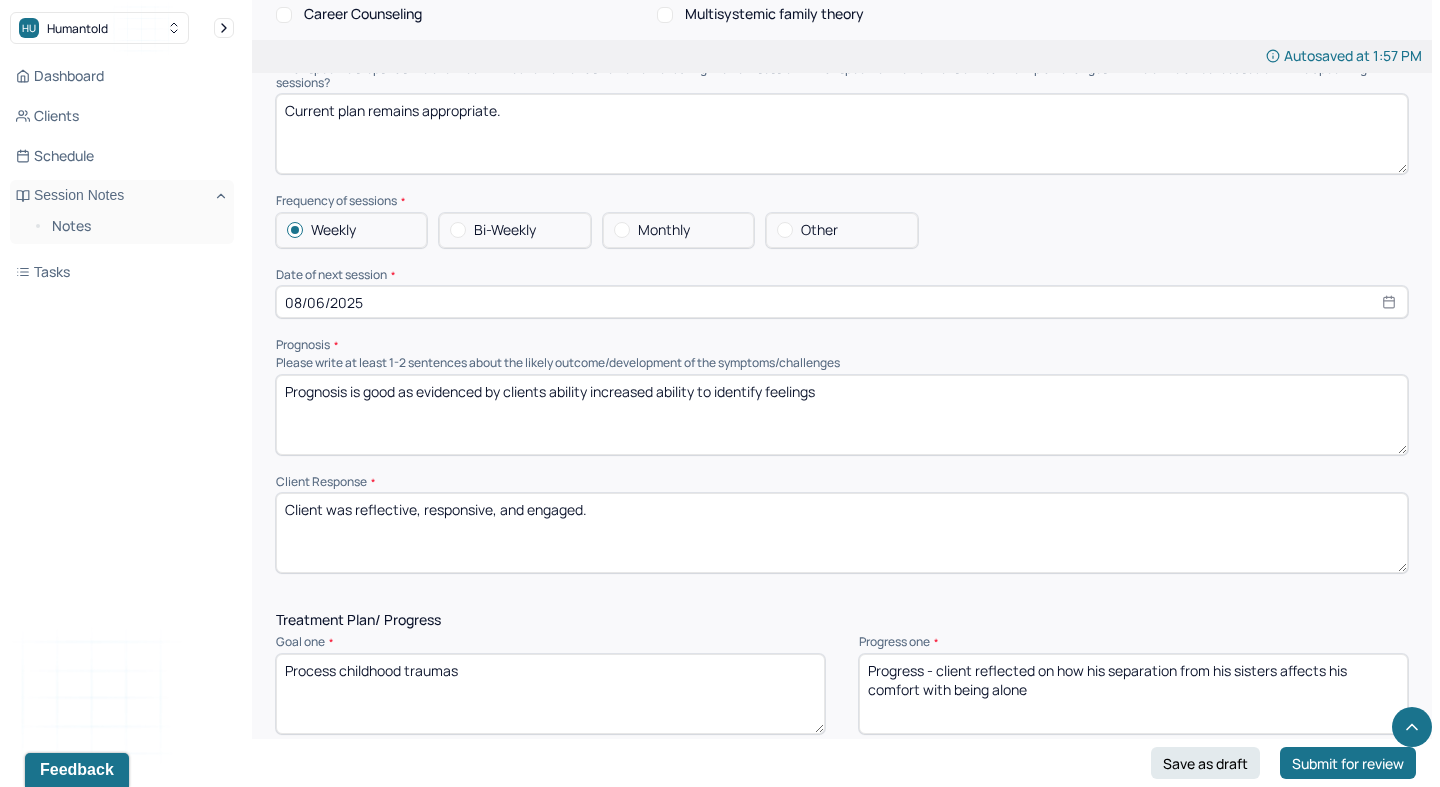 drag, startPoint x: 558, startPoint y: 386, endPoint x: 921, endPoint y: 431, distance: 365.77863 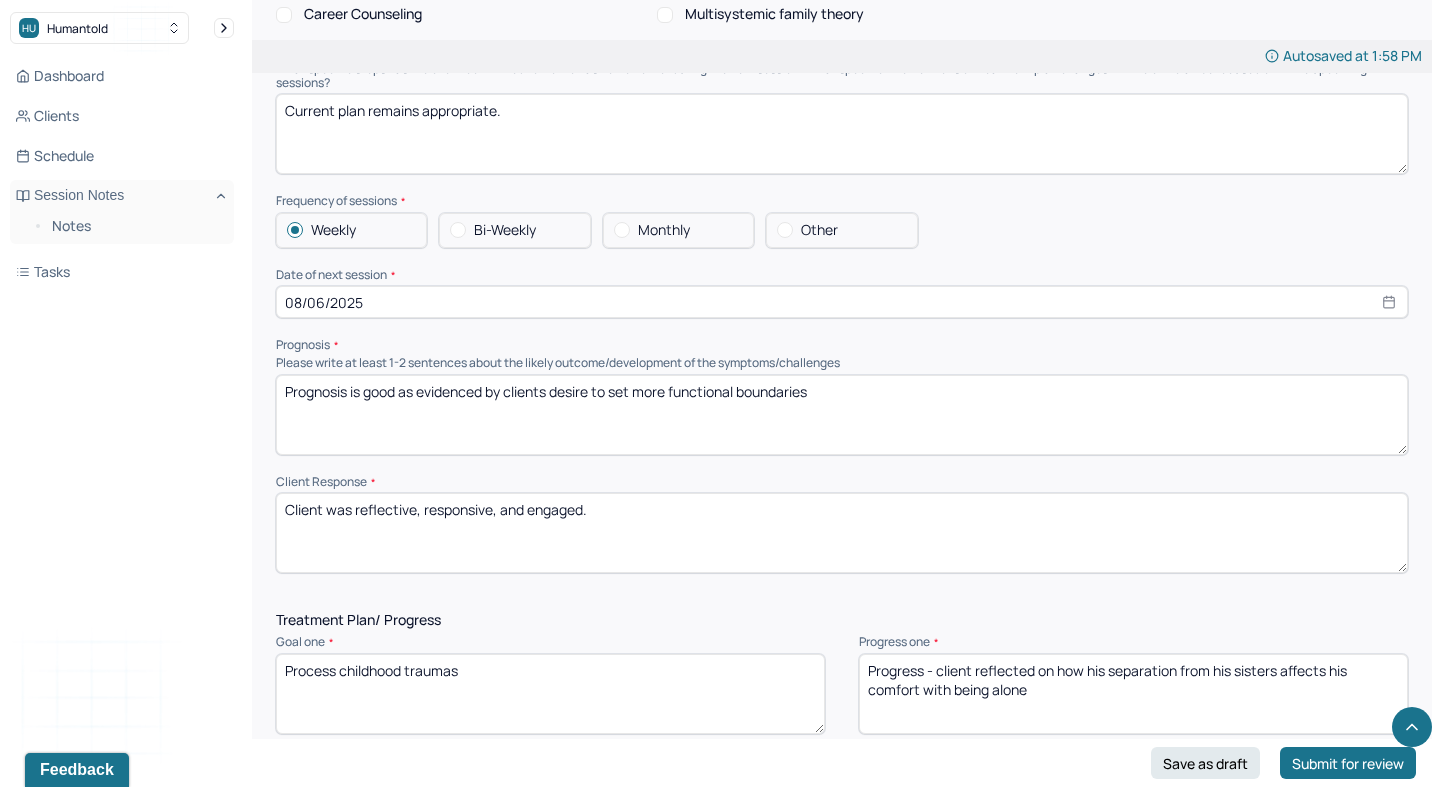 type on "Prognosis is good as evidenced by clients desire to set more functional boundaries" 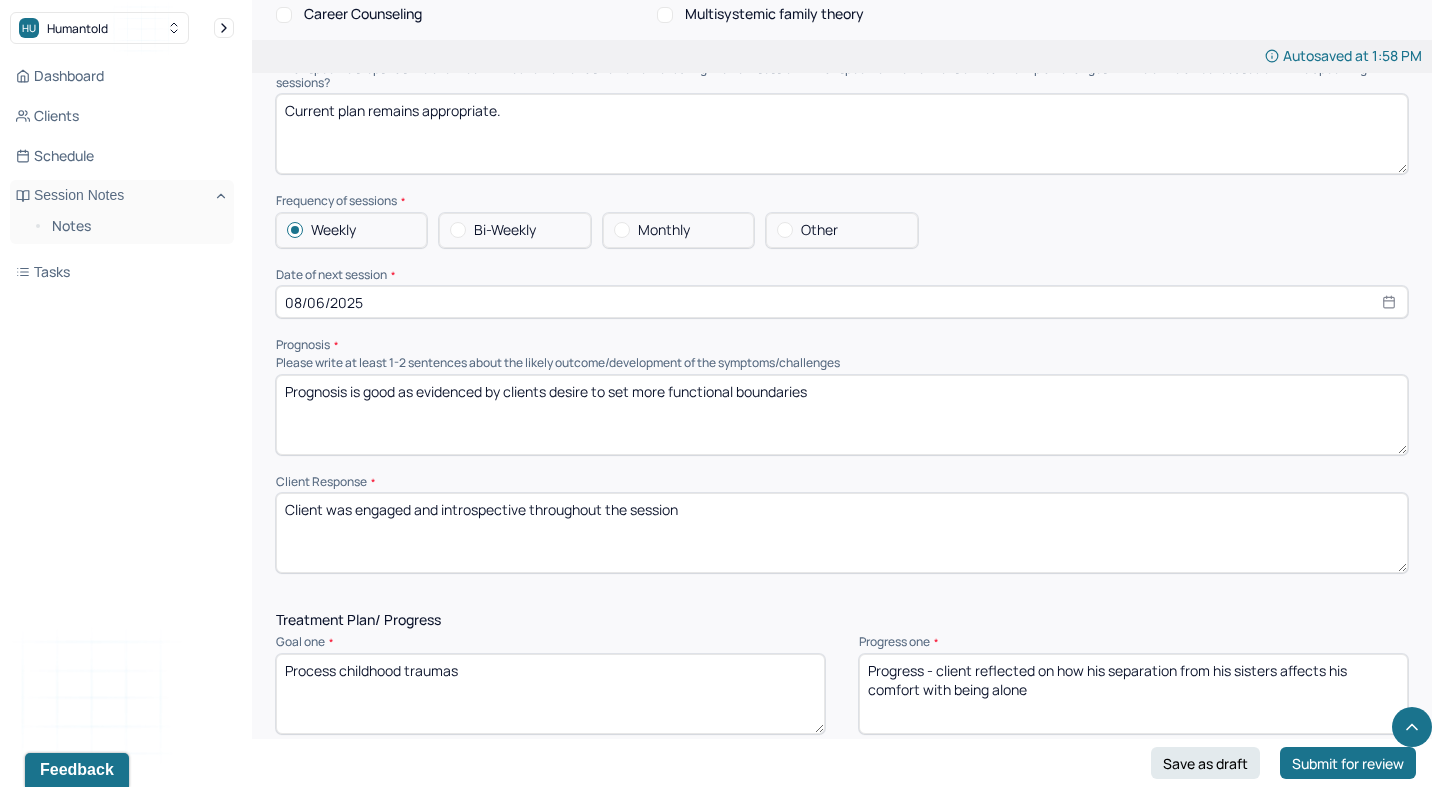 click on "Client was reflective, responsive, and engaged." at bounding box center [842, 533] 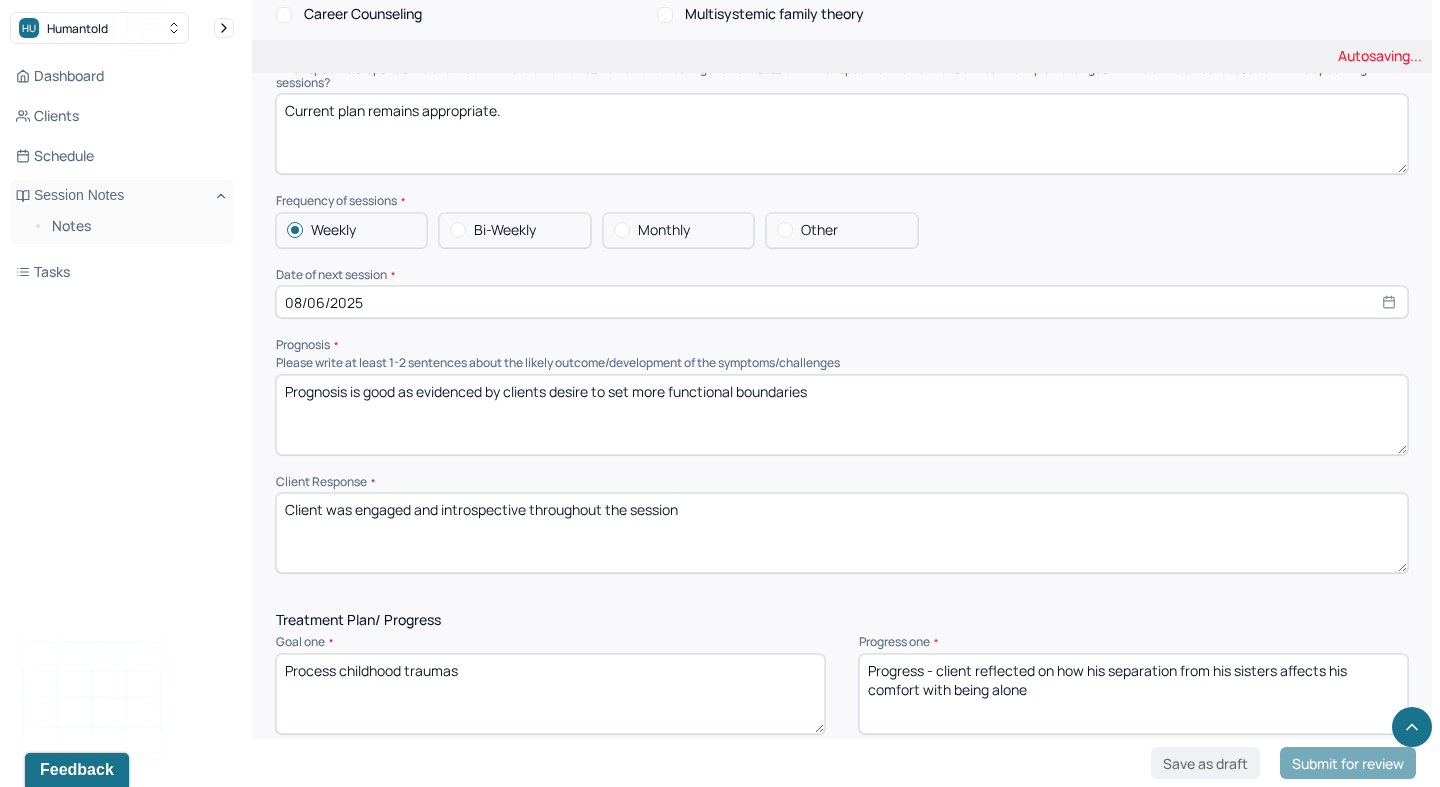 click on "Client was reflective, responsive, and engaged." at bounding box center [842, 533] 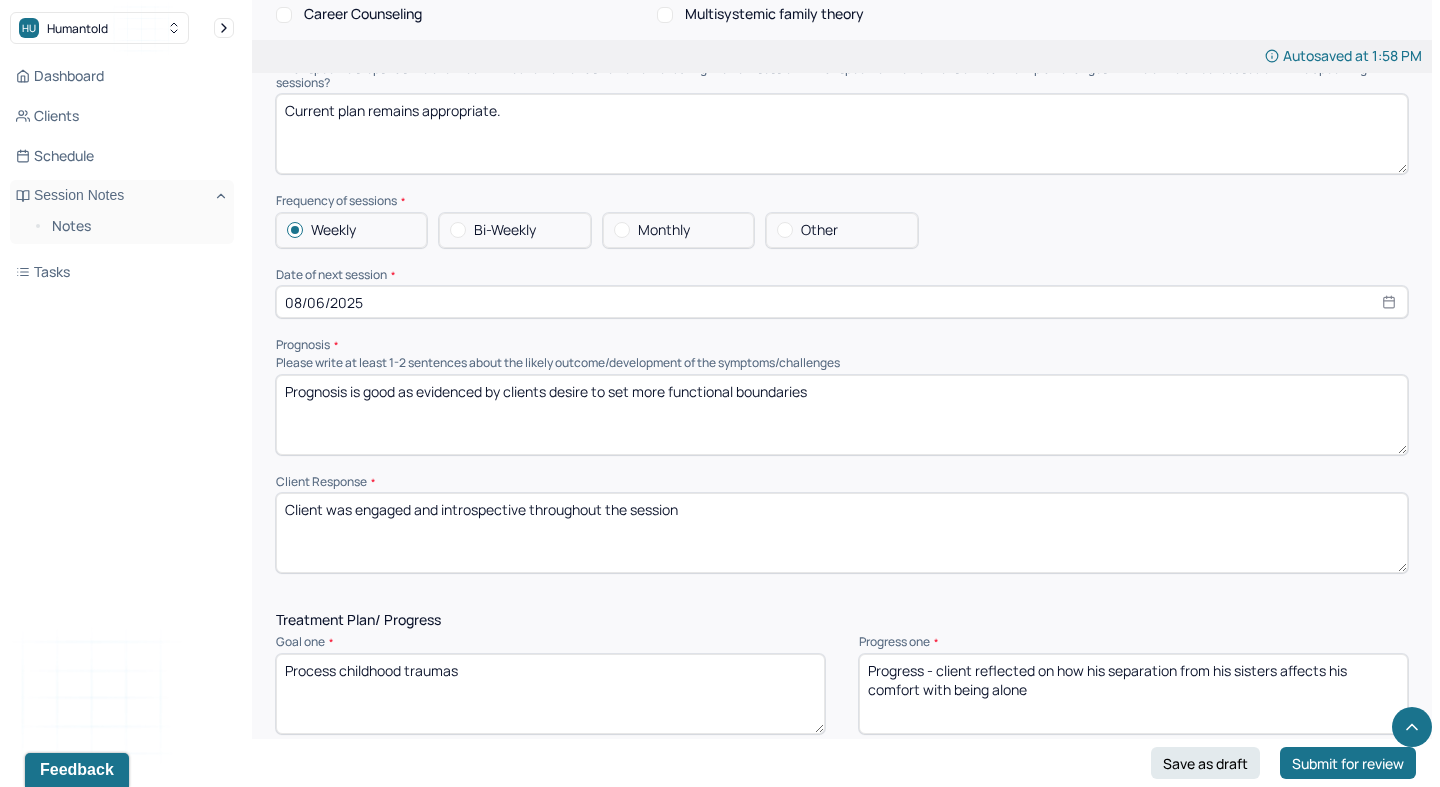 click on "Client was reflective, responsive, and engaged." at bounding box center (842, 533) 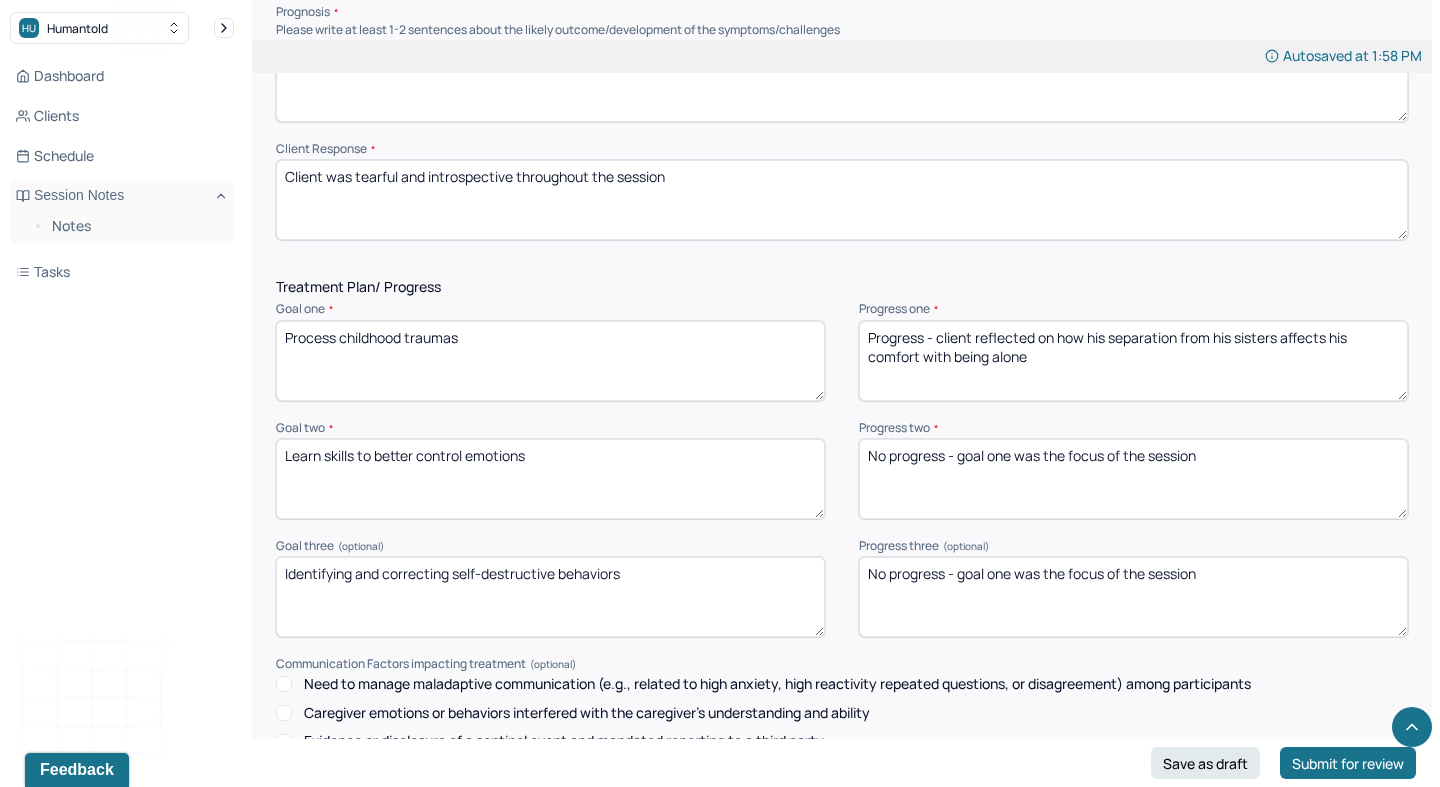 scroll, scrollTop: 2434, scrollLeft: 0, axis: vertical 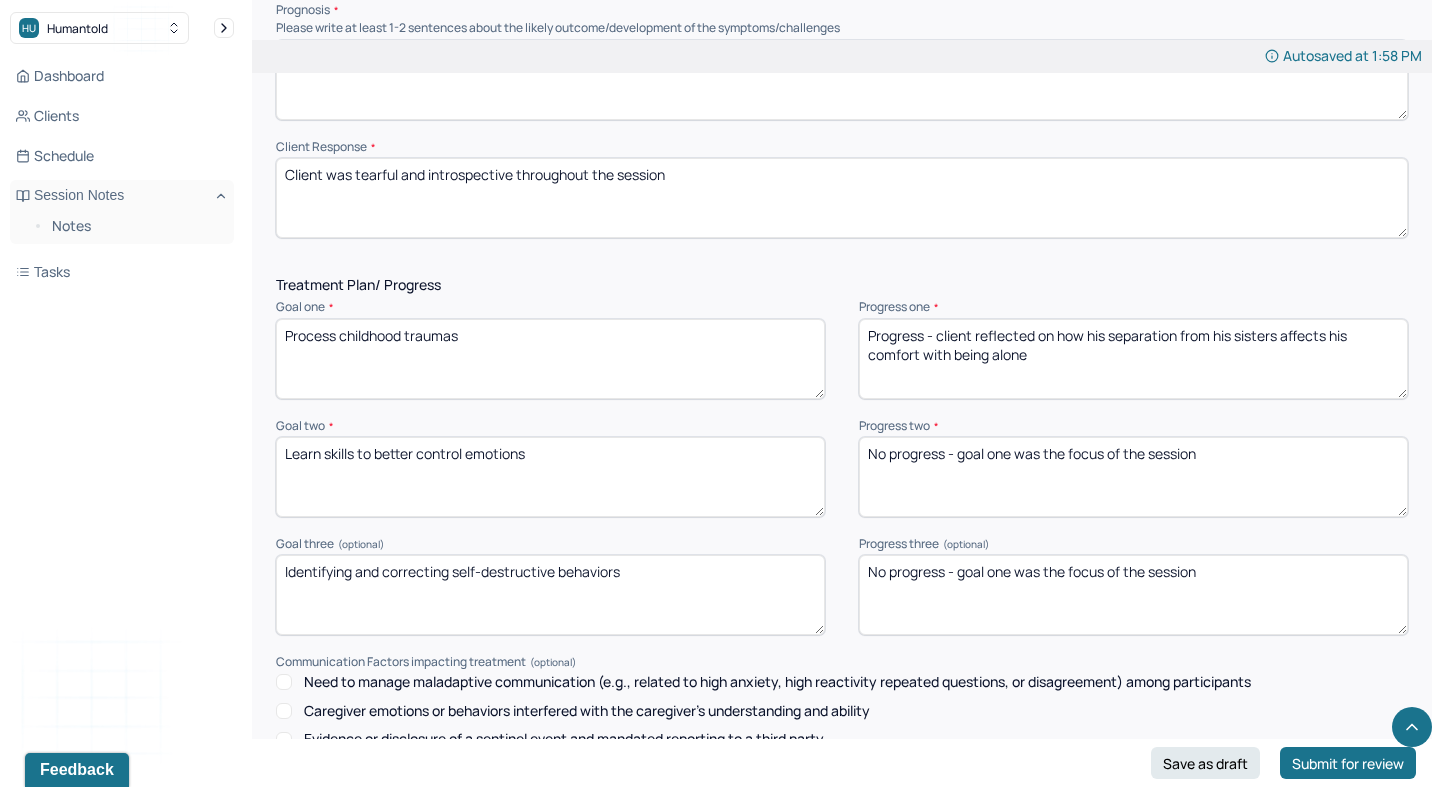 type on "Client was tearful and introspective throughout the session" 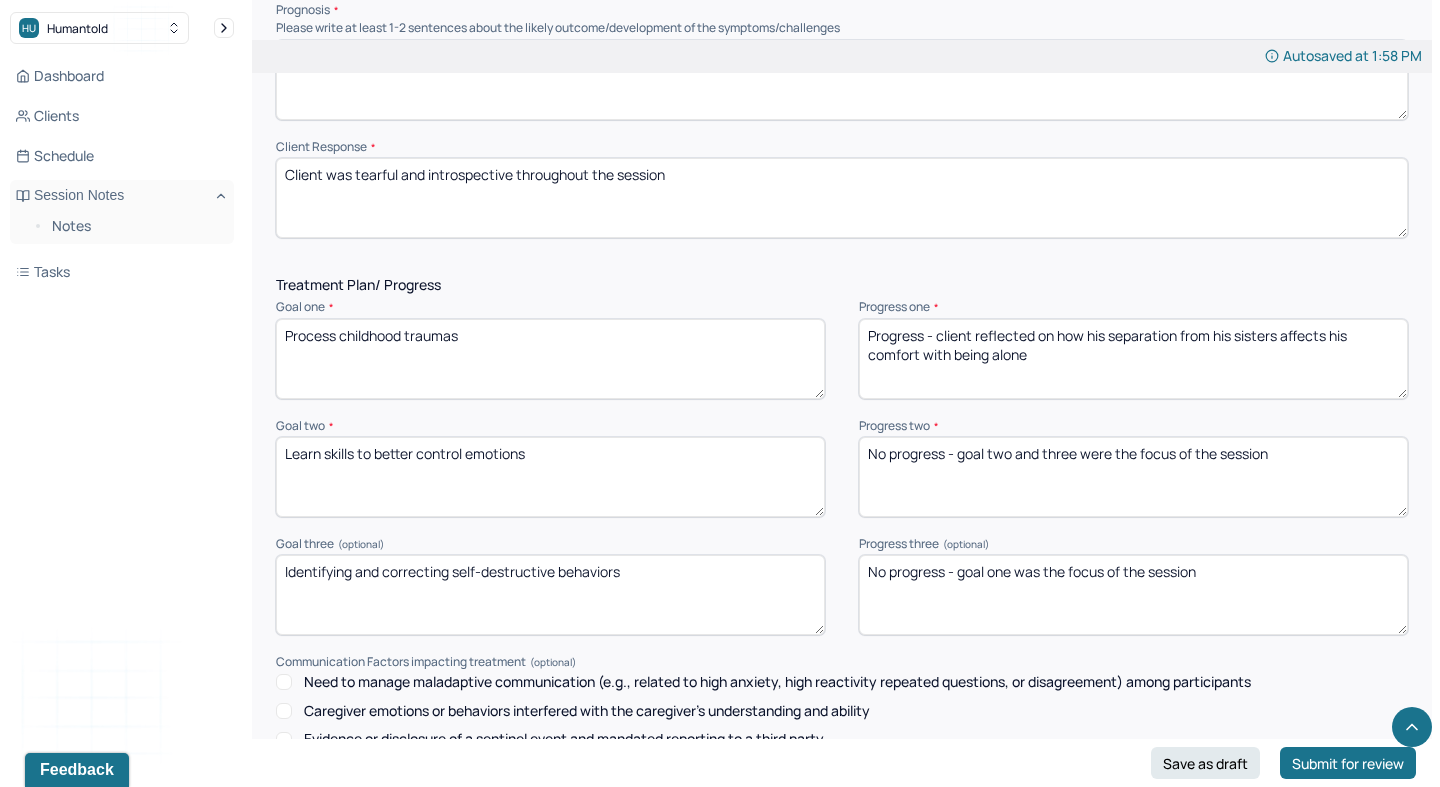 click on "No progress - goal two and three was the focus of the session" at bounding box center [1133, 477] 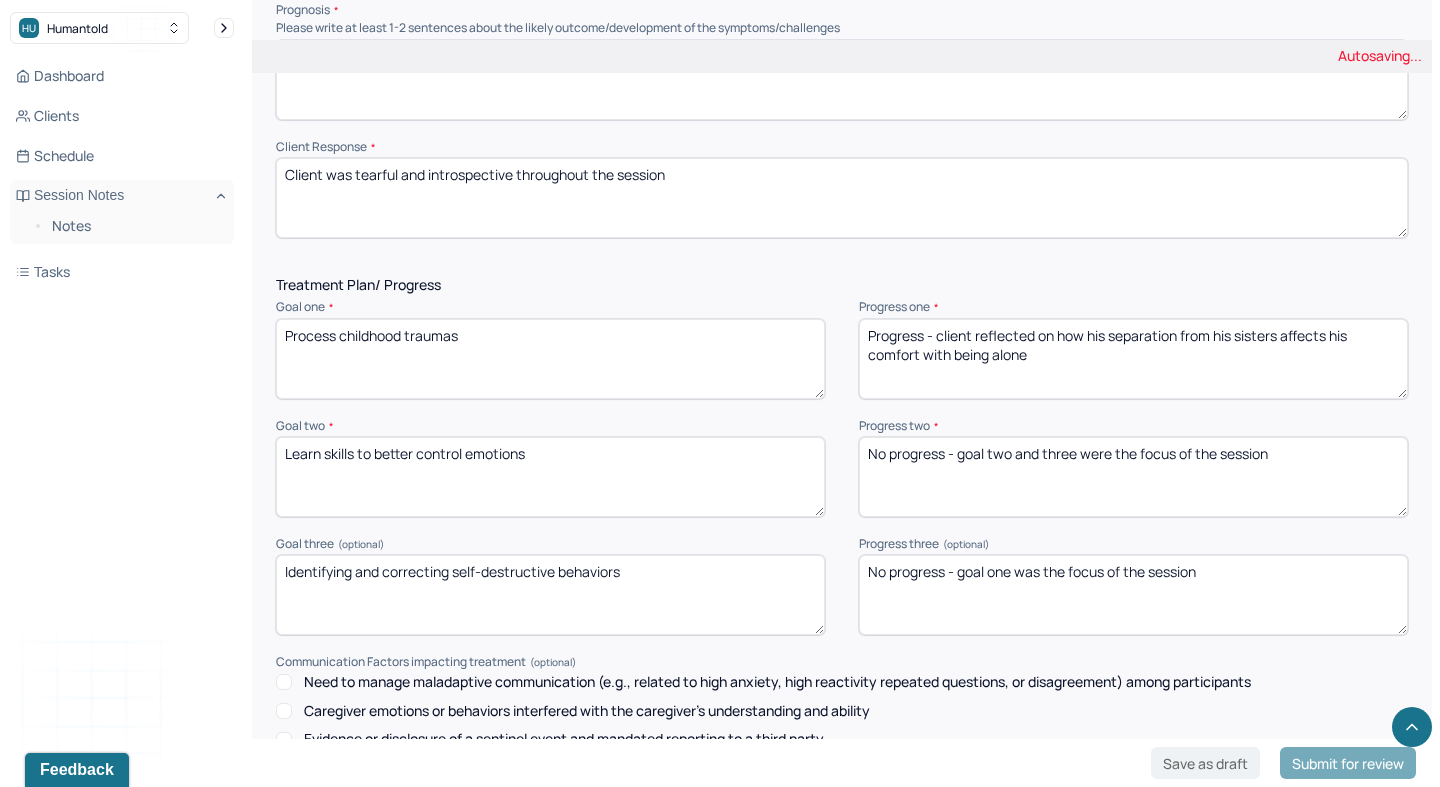 click on "No progress - goal two and three was the focus of the session" at bounding box center [1133, 477] 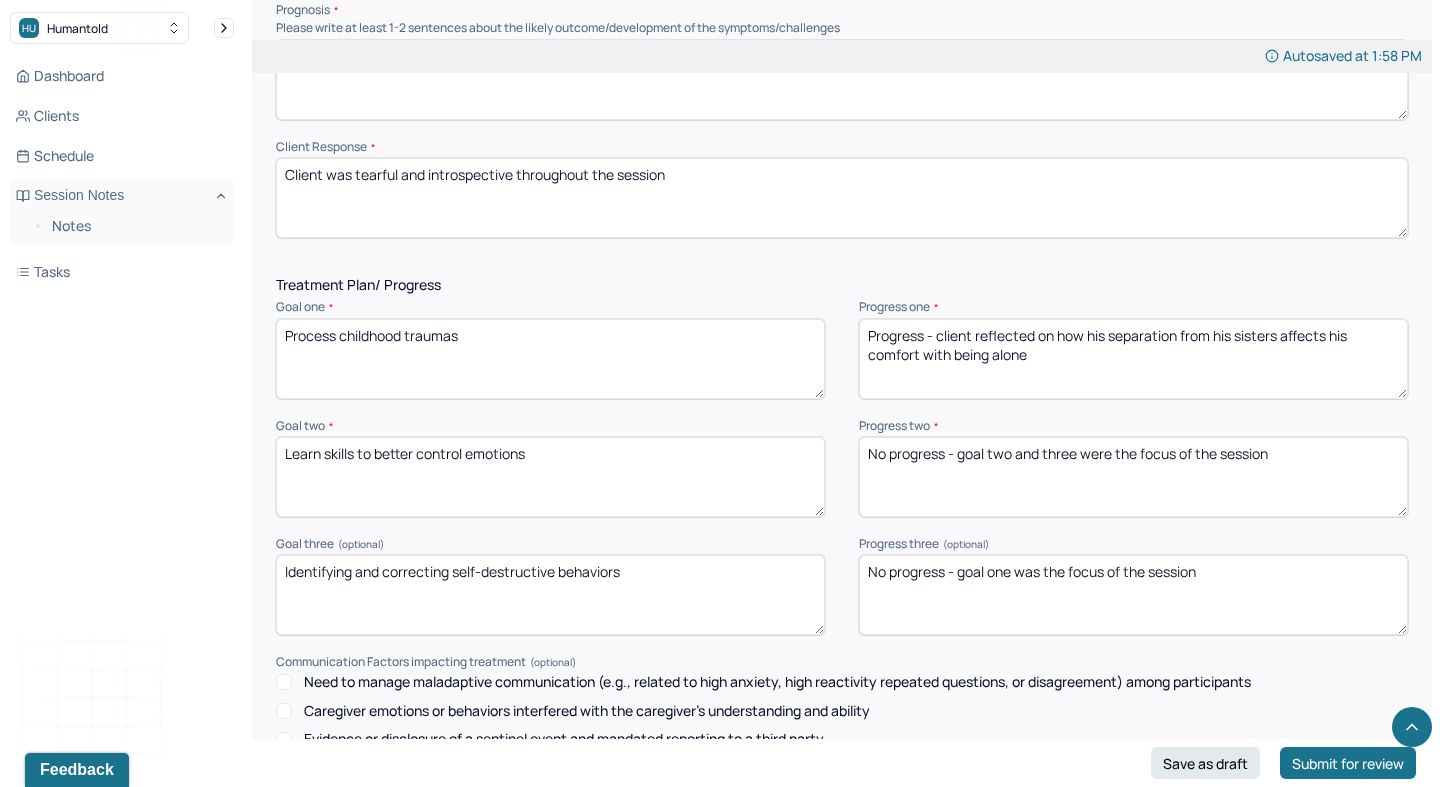 type on "No progress - goal two and three were the focus of the session" 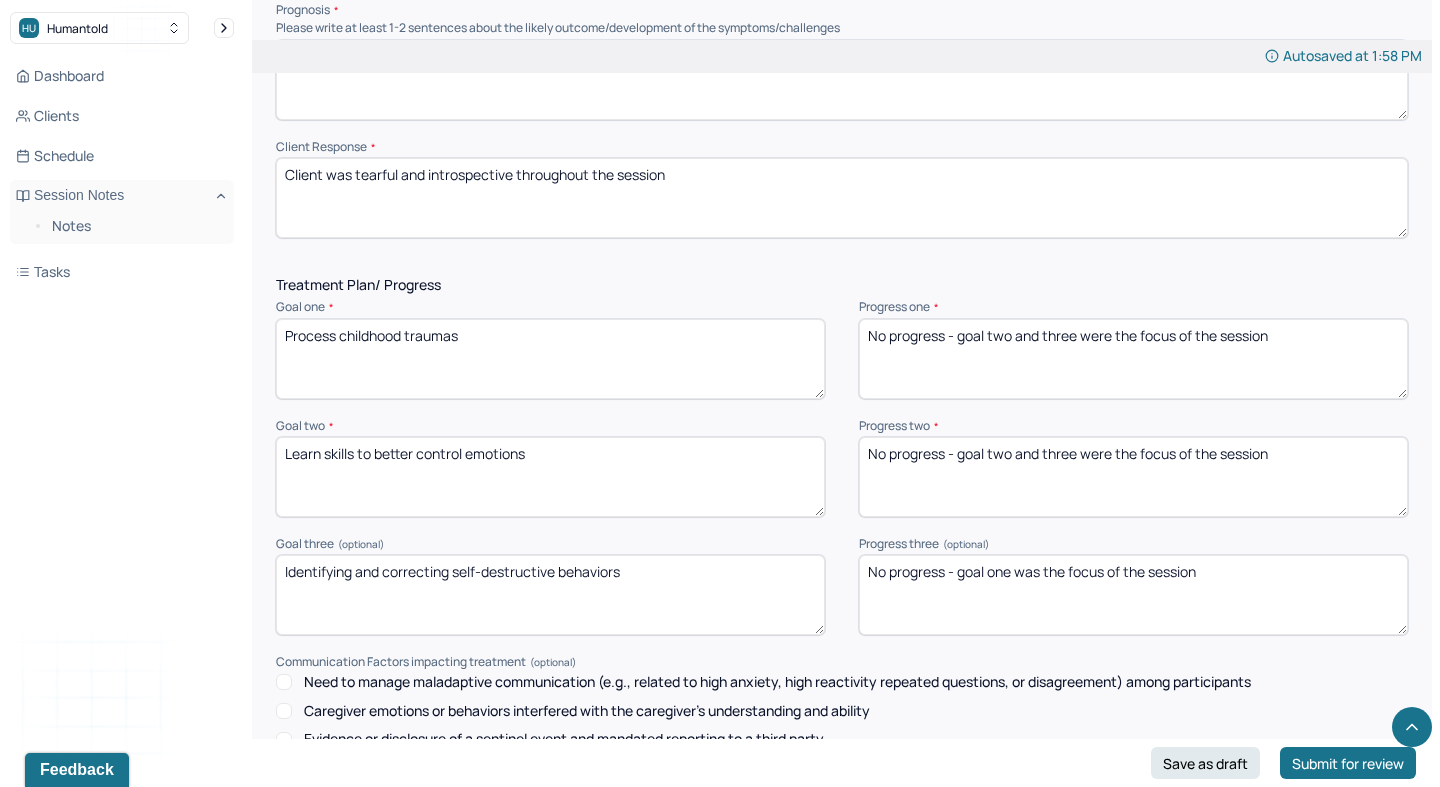 type on "No progress - goal two and three were the focus of the session" 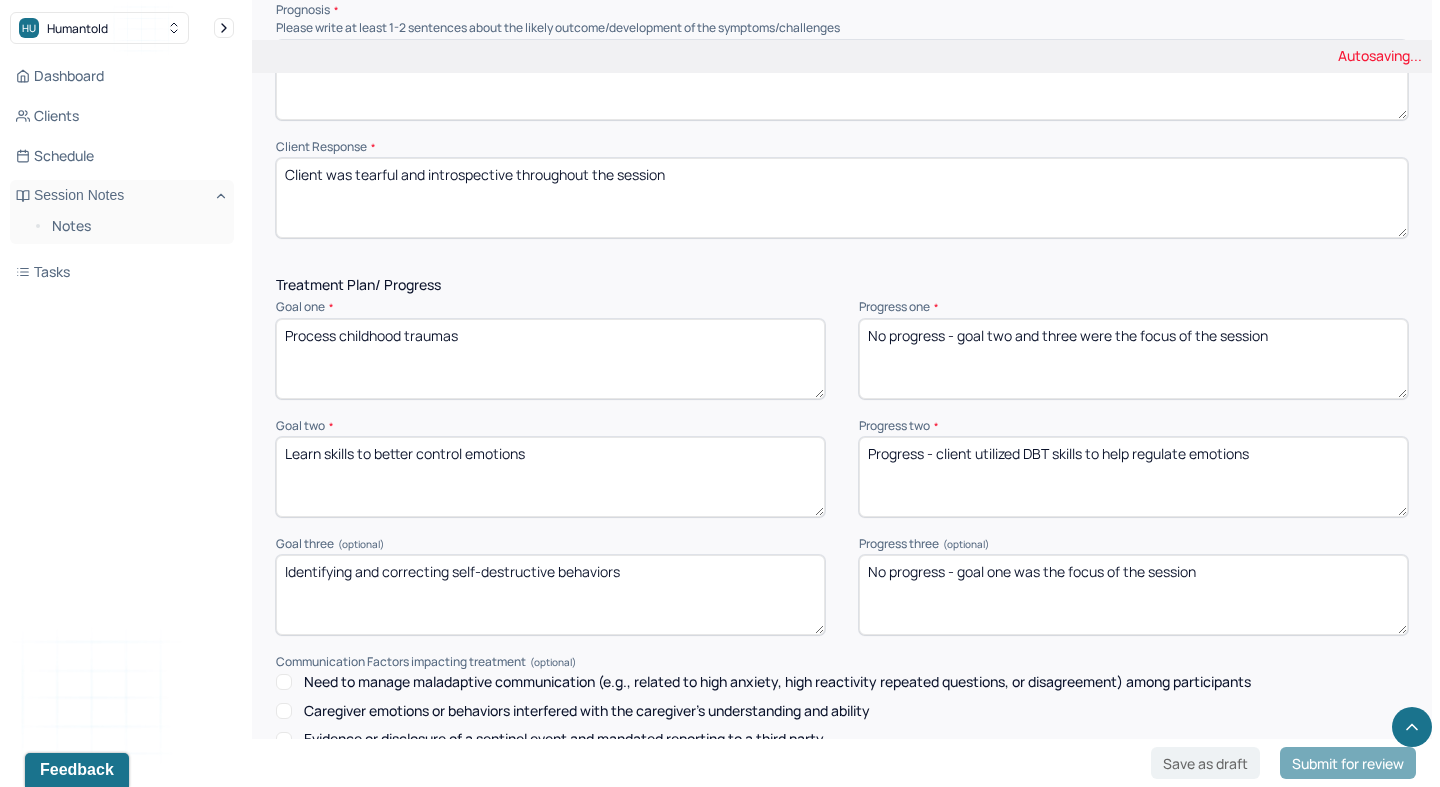 type on "Progress - client utilized DBT skills to help regulate emotions" 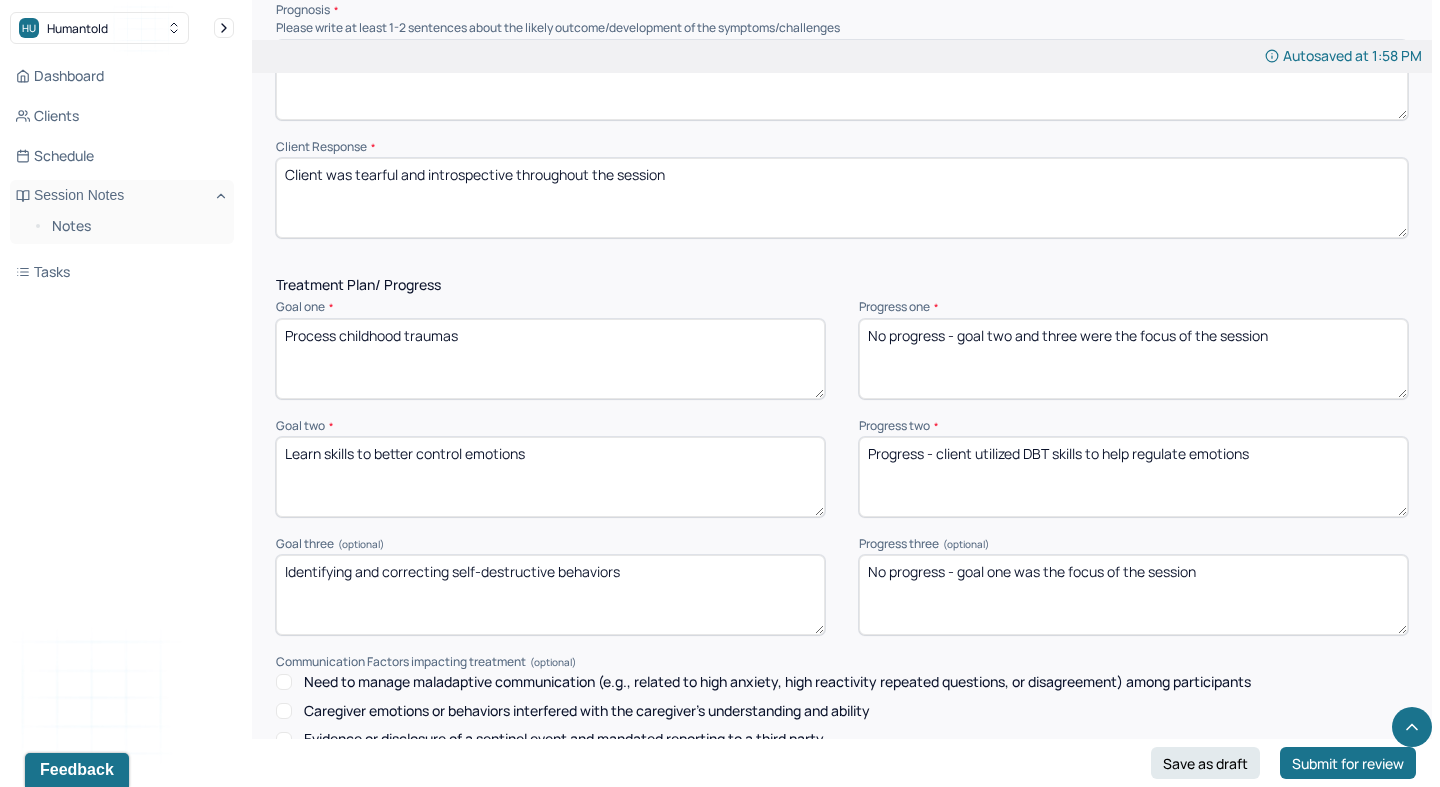 click on "No progress - goal one was the focus of the session" at bounding box center [1133, 595] 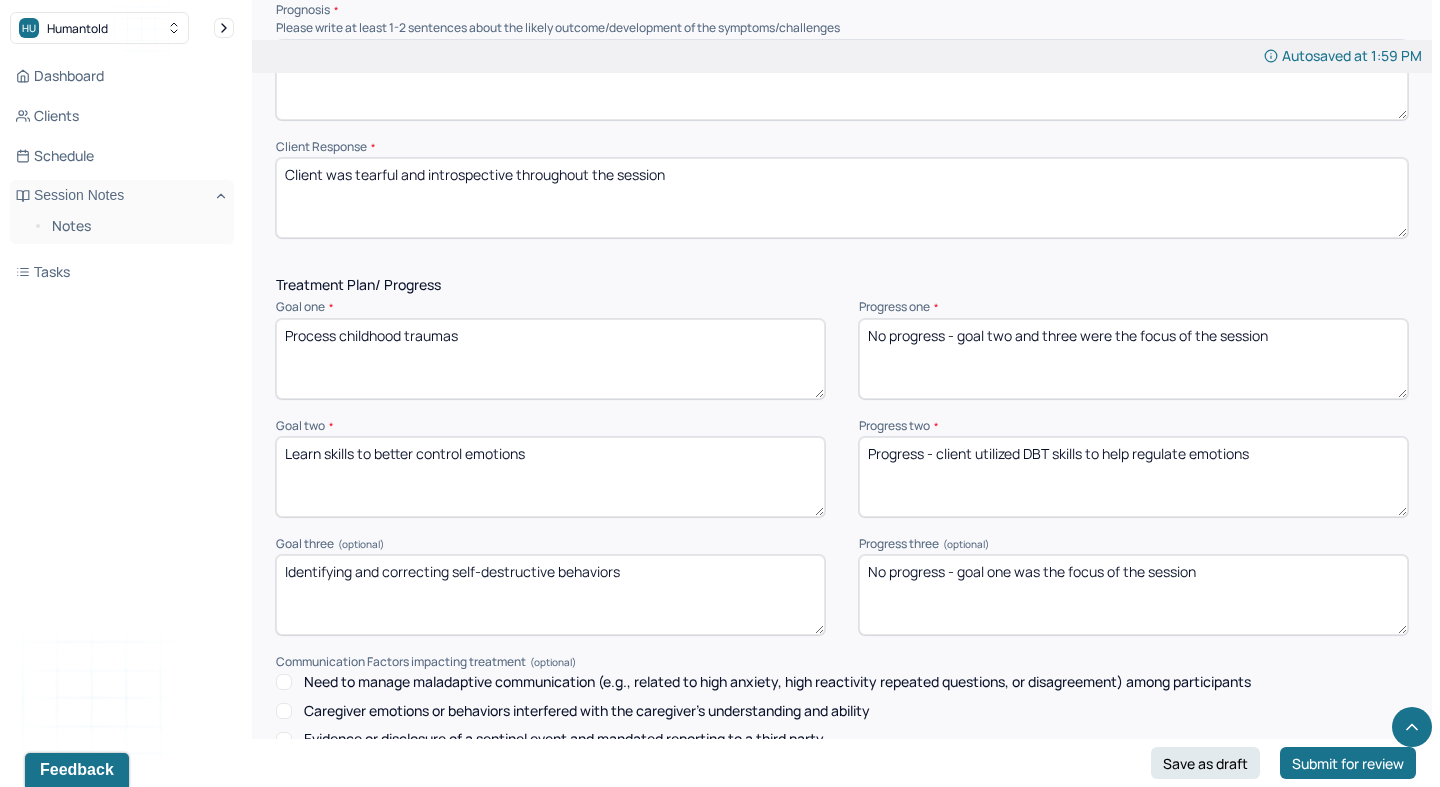 click on "No progress - goal one was the focus of the session" at bounding box center [1133, 595] 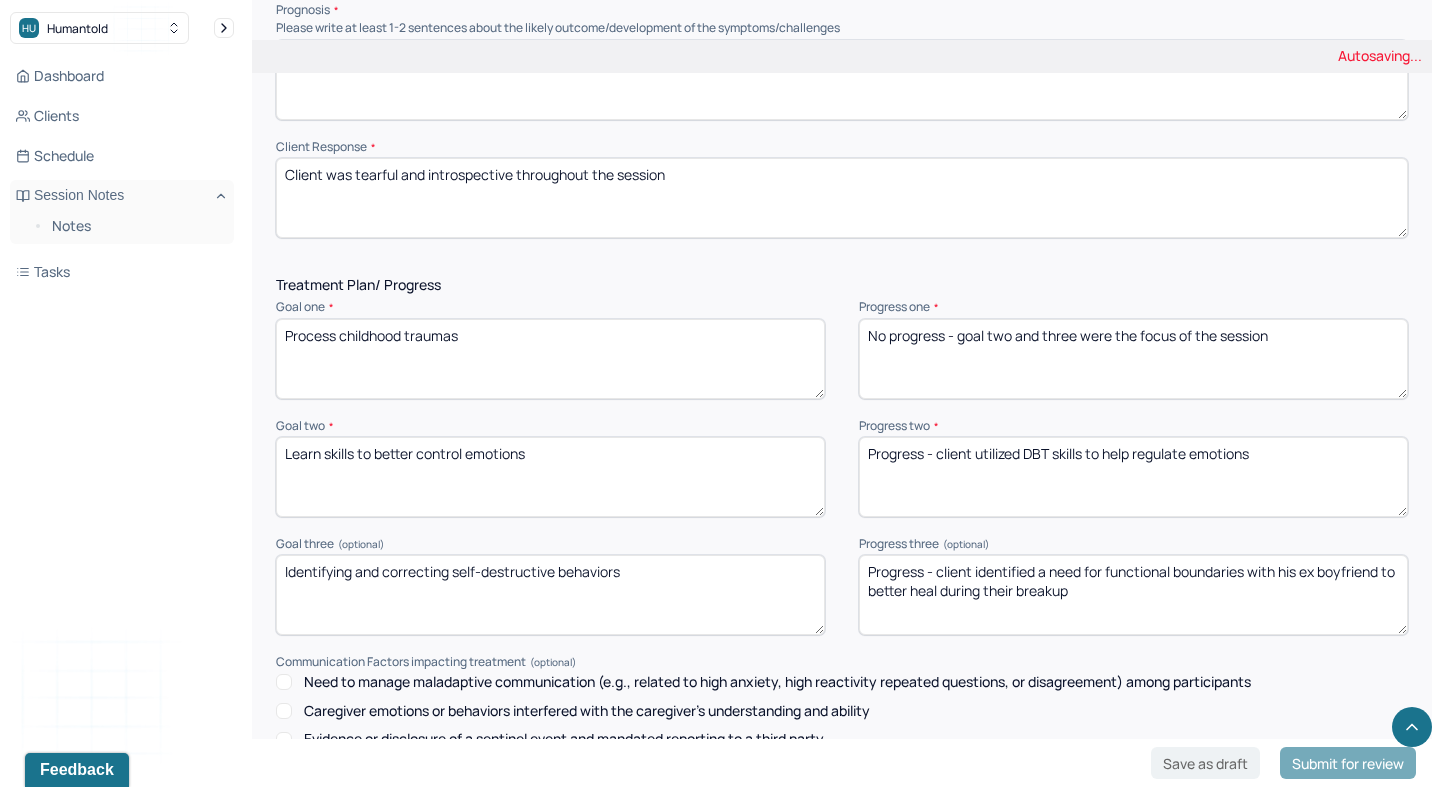 scroll, scrollTop: 2808, scrollLeft: 0, axis: vertical 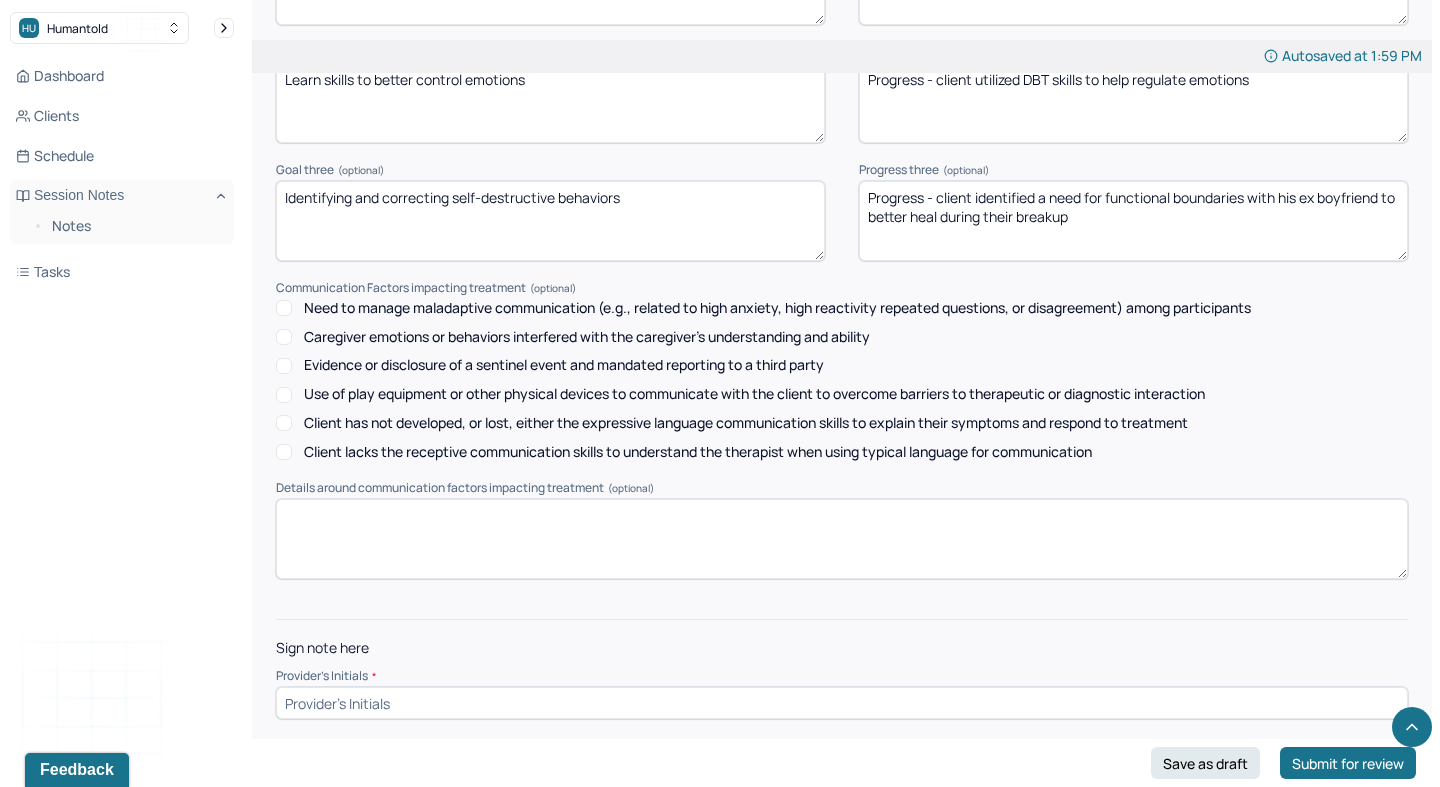 type on "Progress - client identified a need for functional boundaries with his ex boyfriend to better heal during their breakup" 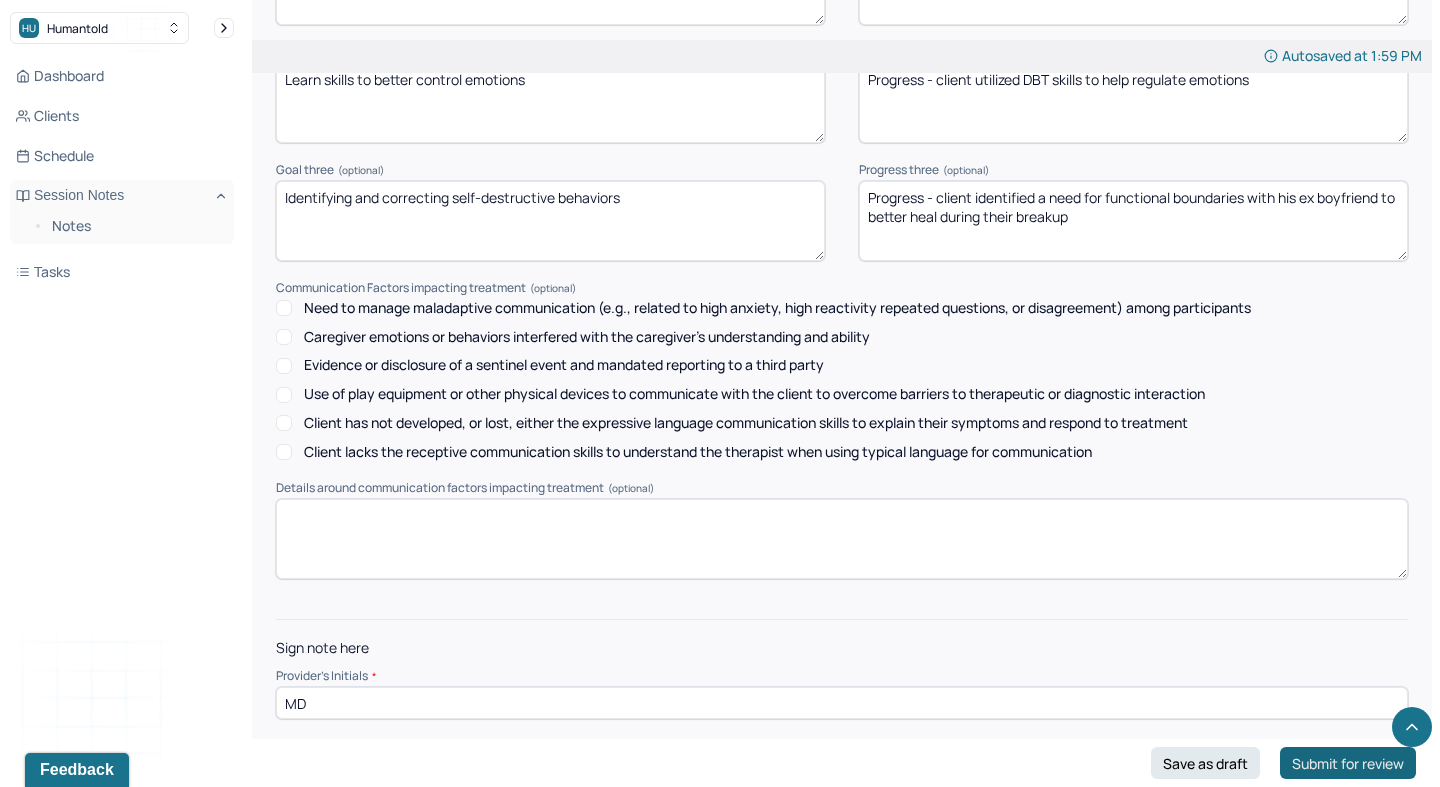 type on "MD" 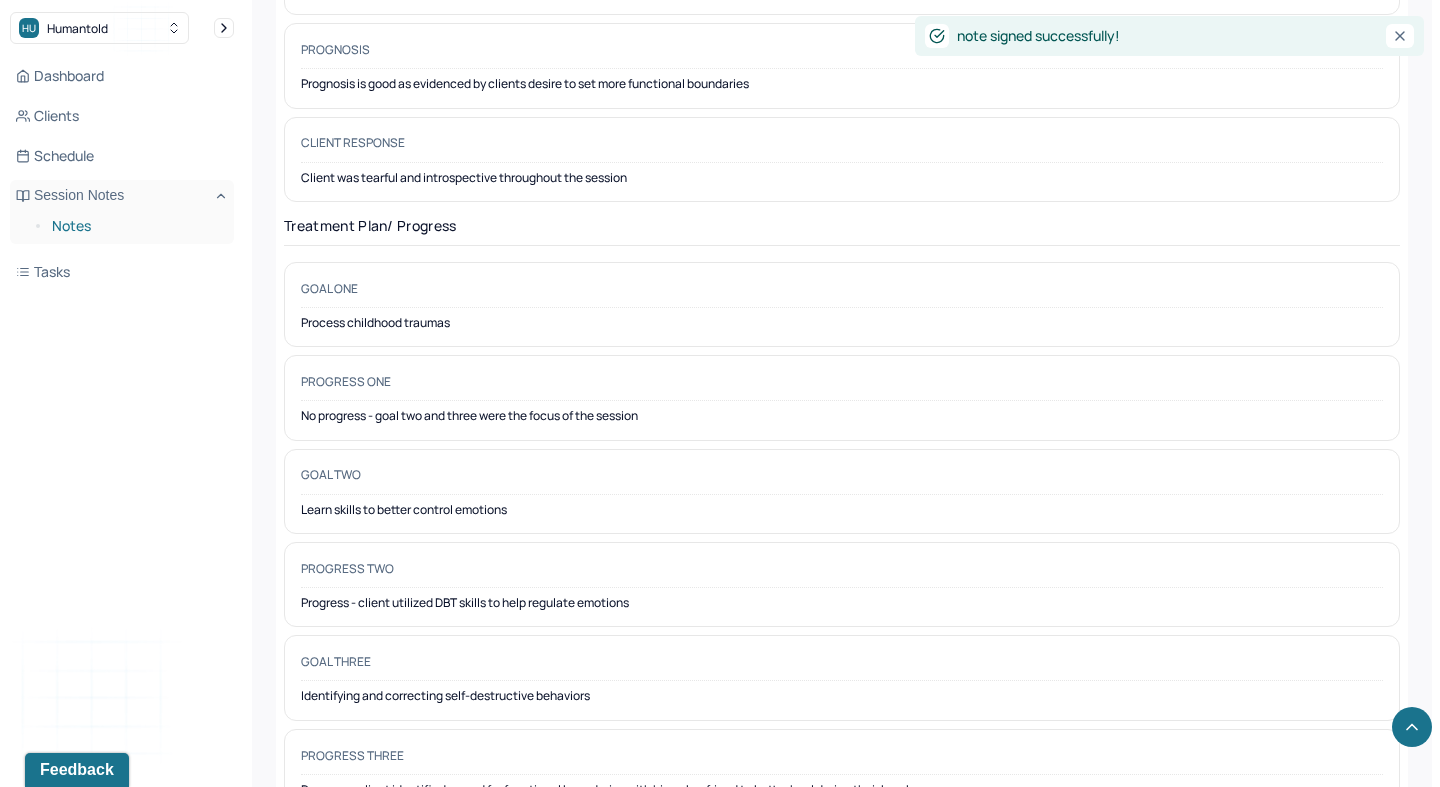 click on "Notes" at bounding box center (135, 226) 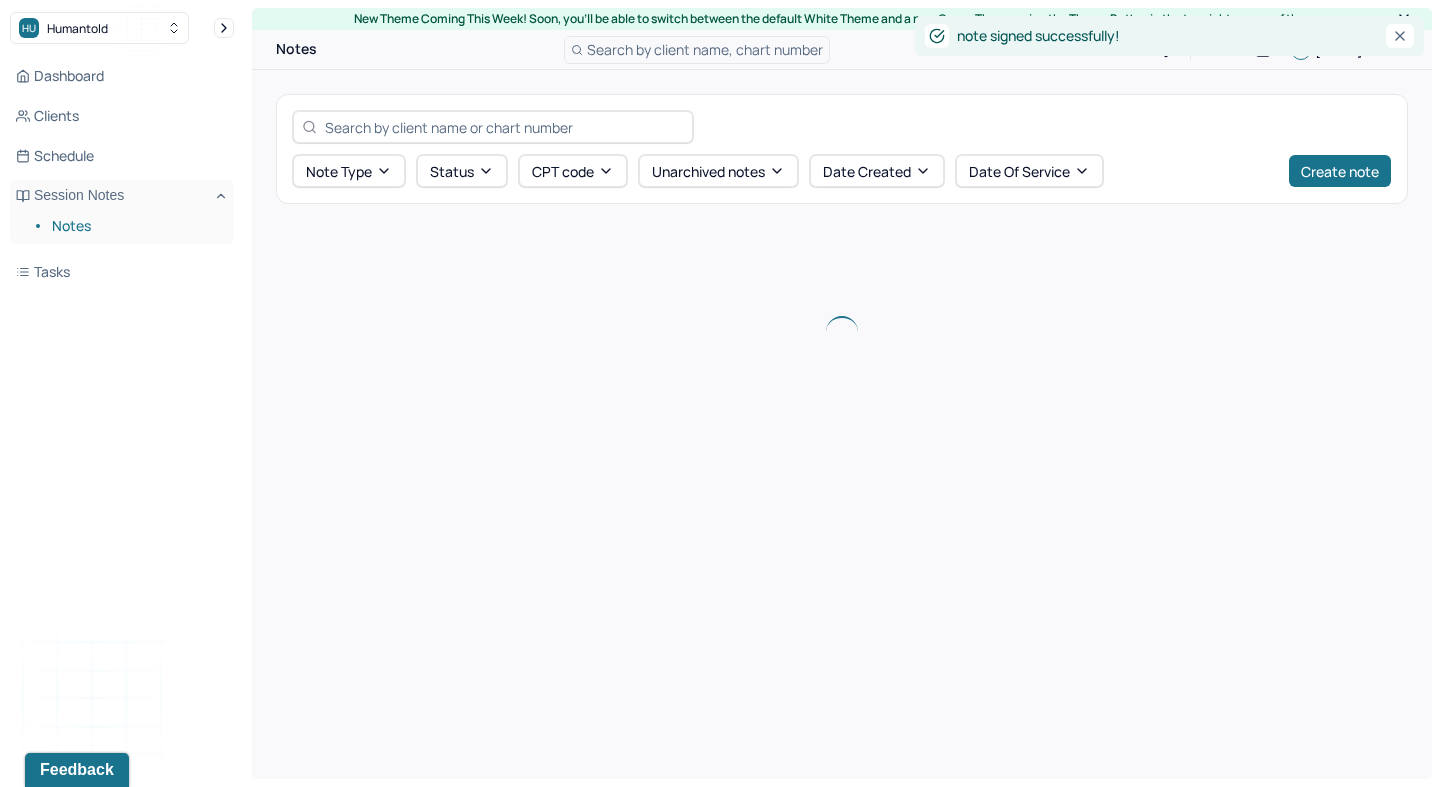 scroll, scrollTop: 0, scrollLeft: 0, axis: both 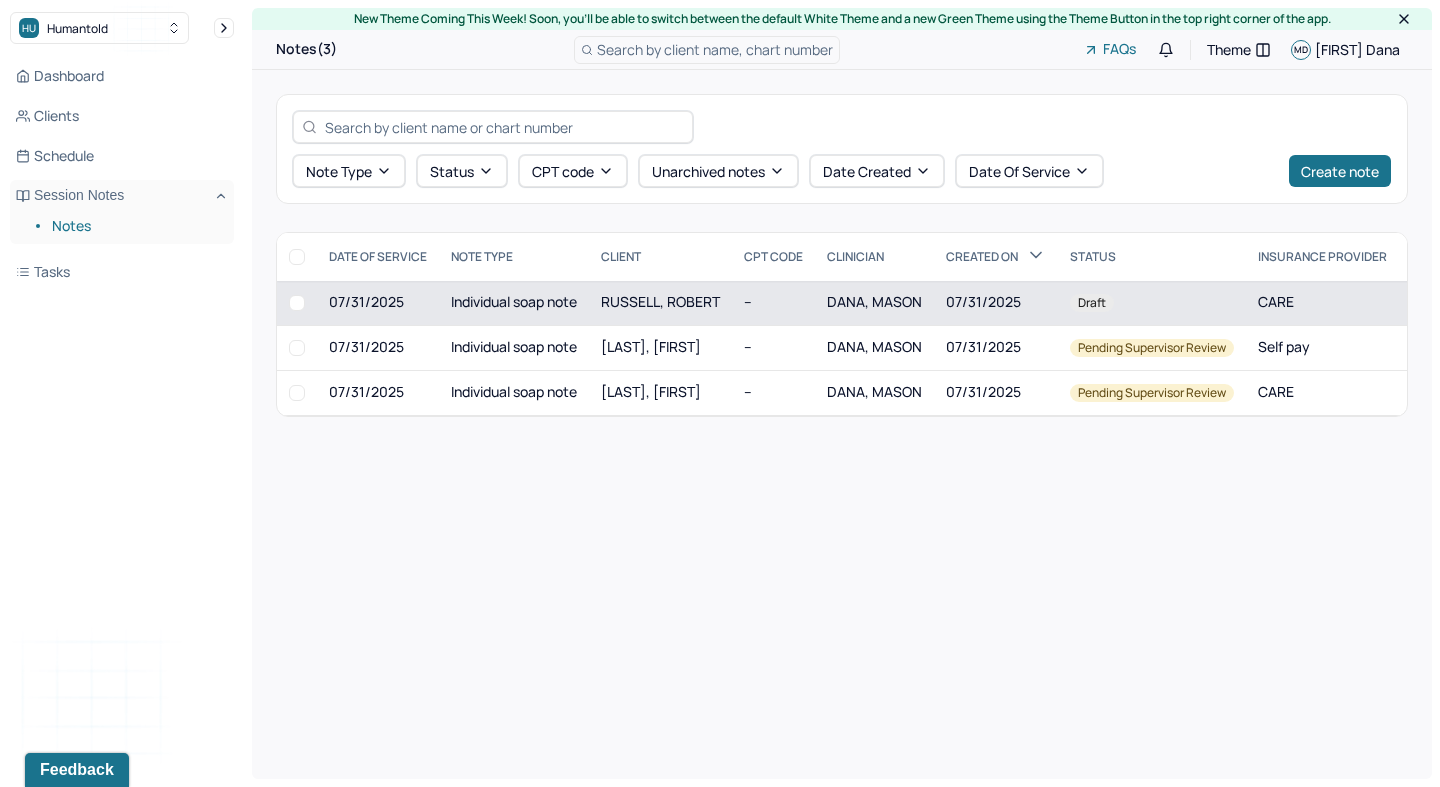 click on "RUSSELL, ROBERT" at bounding box center (660, 303) 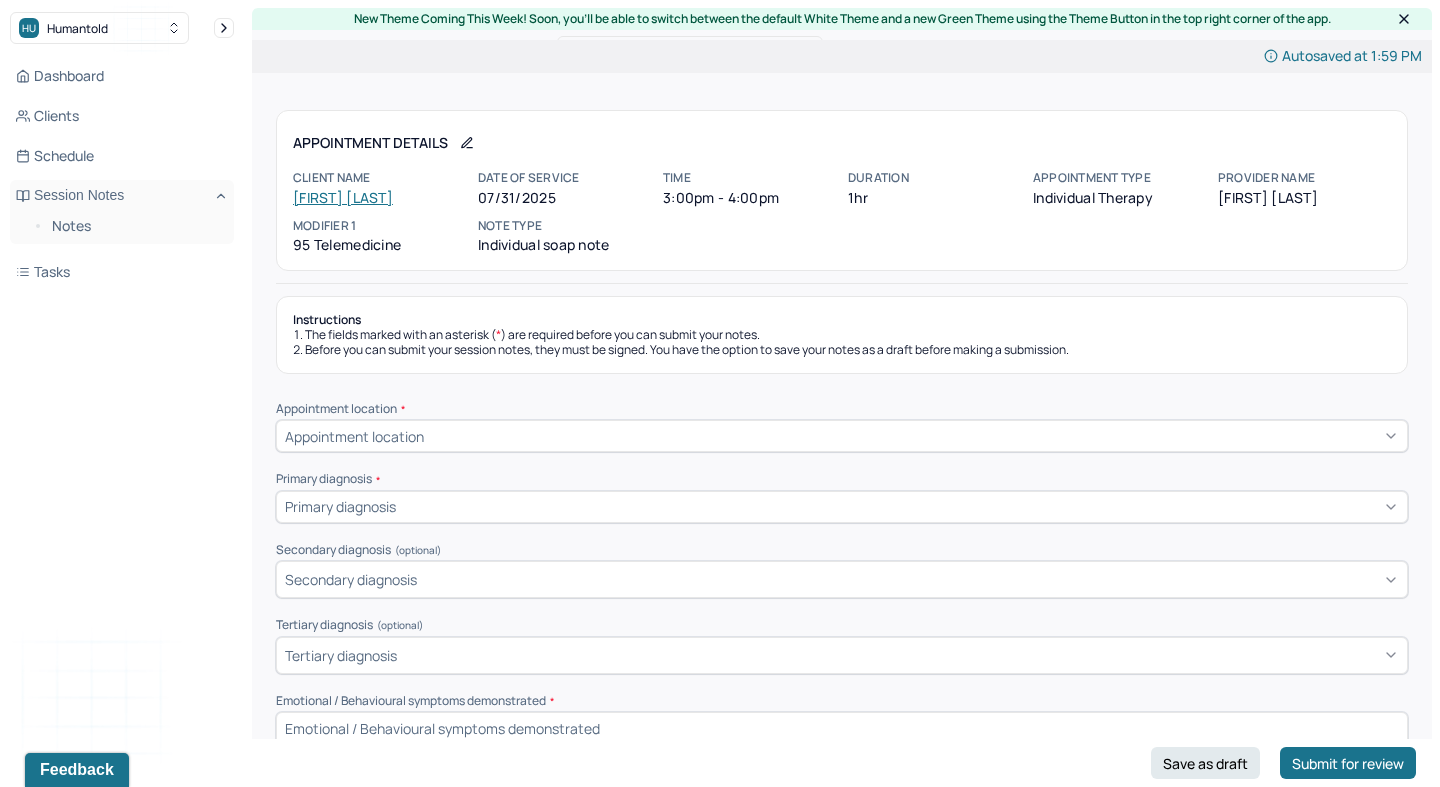 click 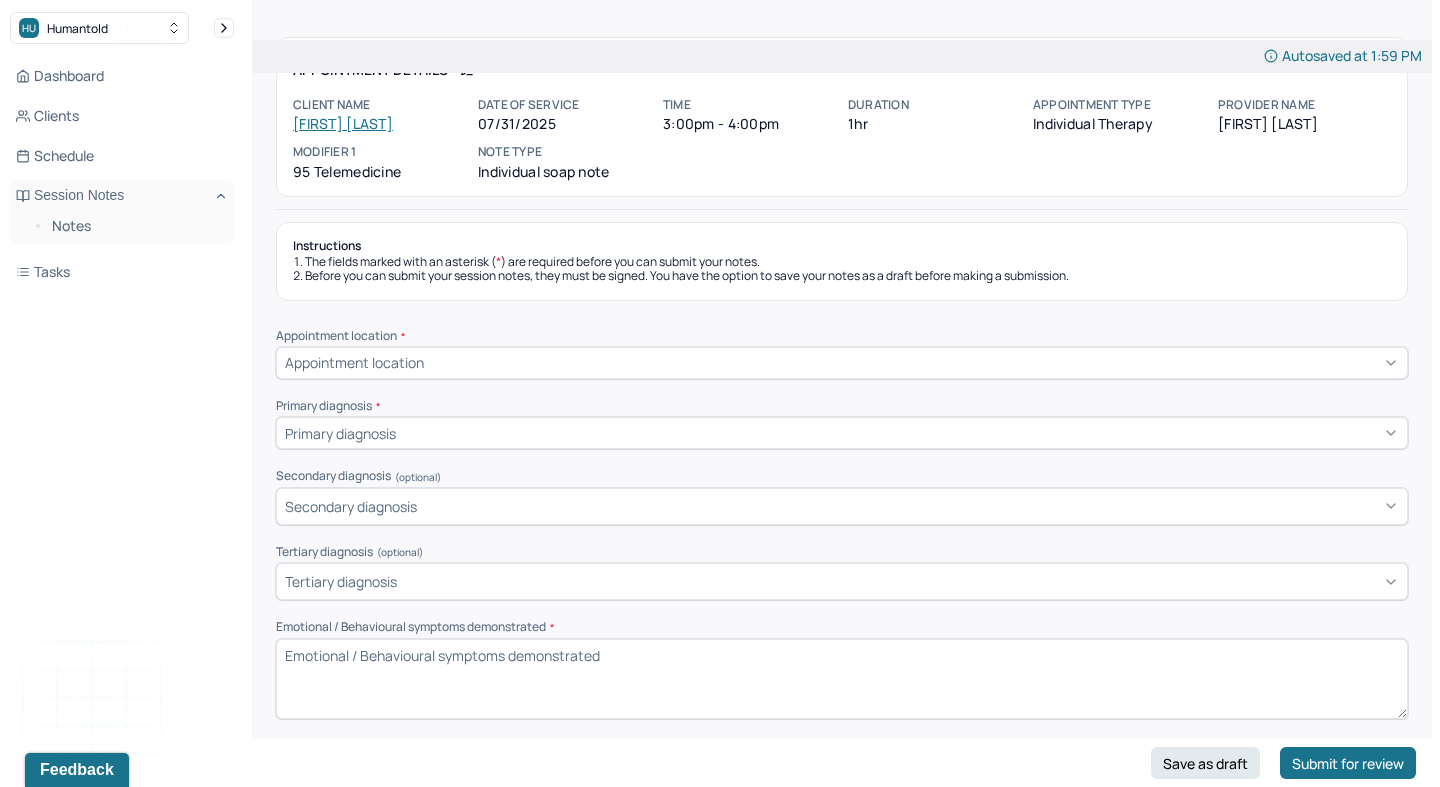 scroll, scrollTop: 52, scrollLeft: 0, axis: vertical 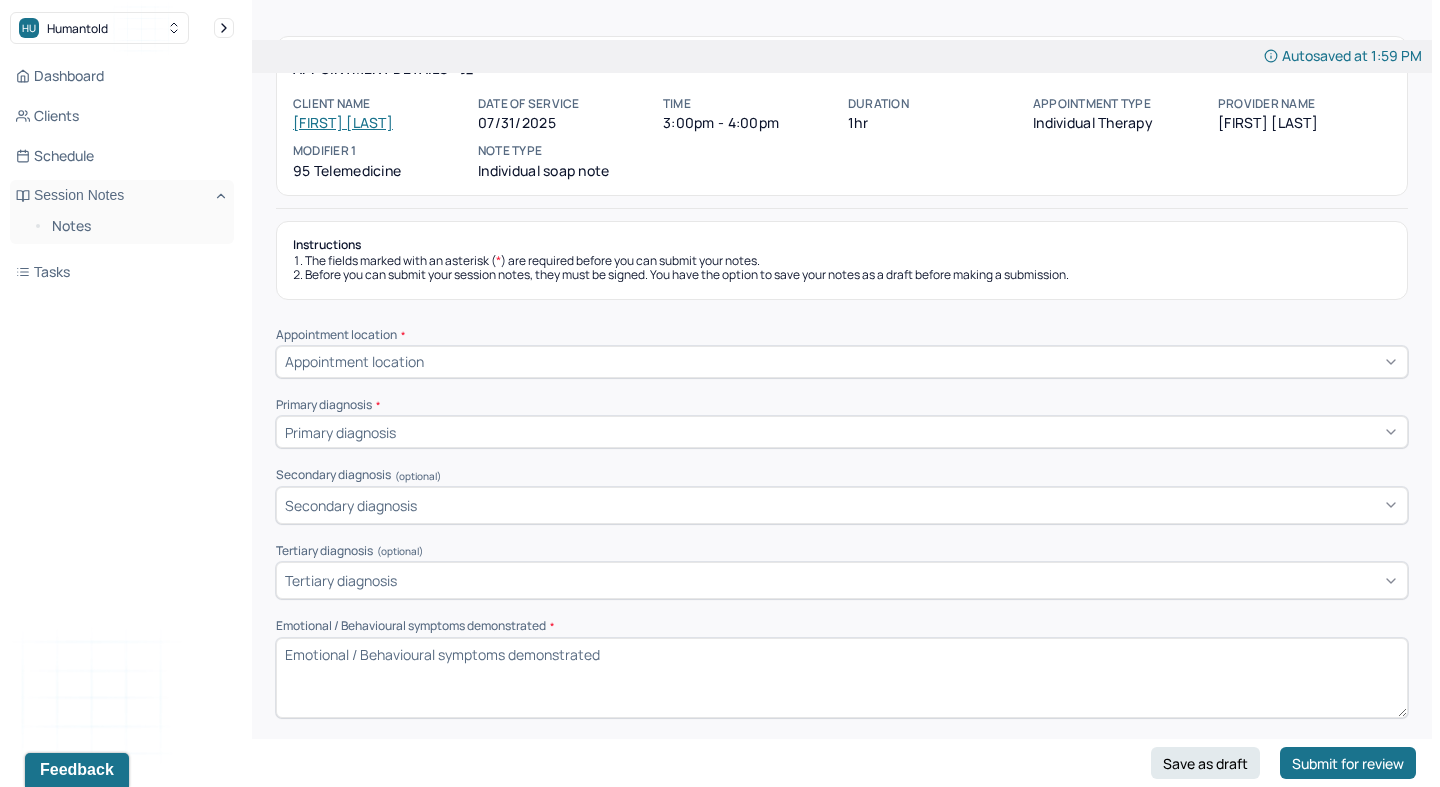 click on "Appointment location" at bounding box center [354, 361] 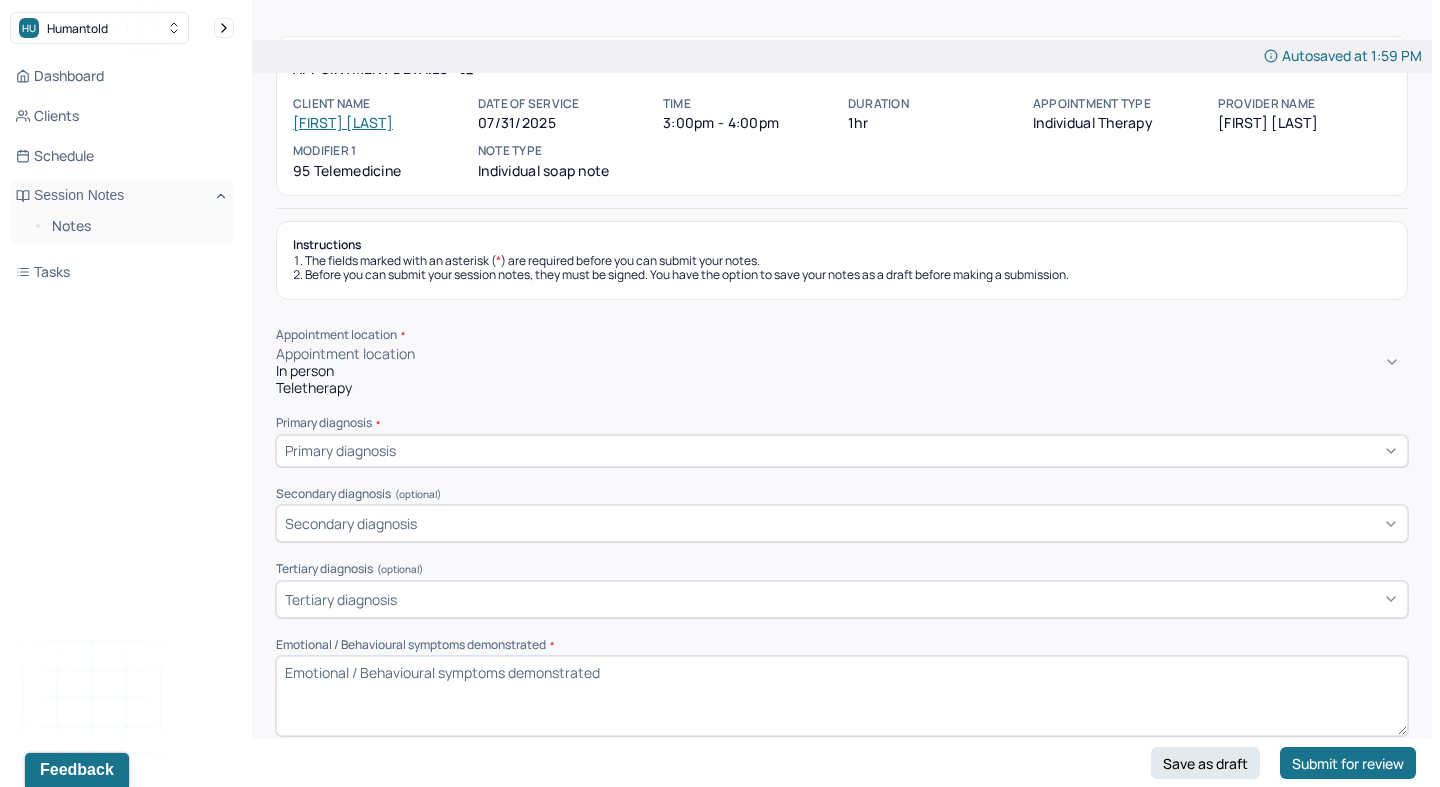 click on "Teletherapy" at bounding box center [842, 388] 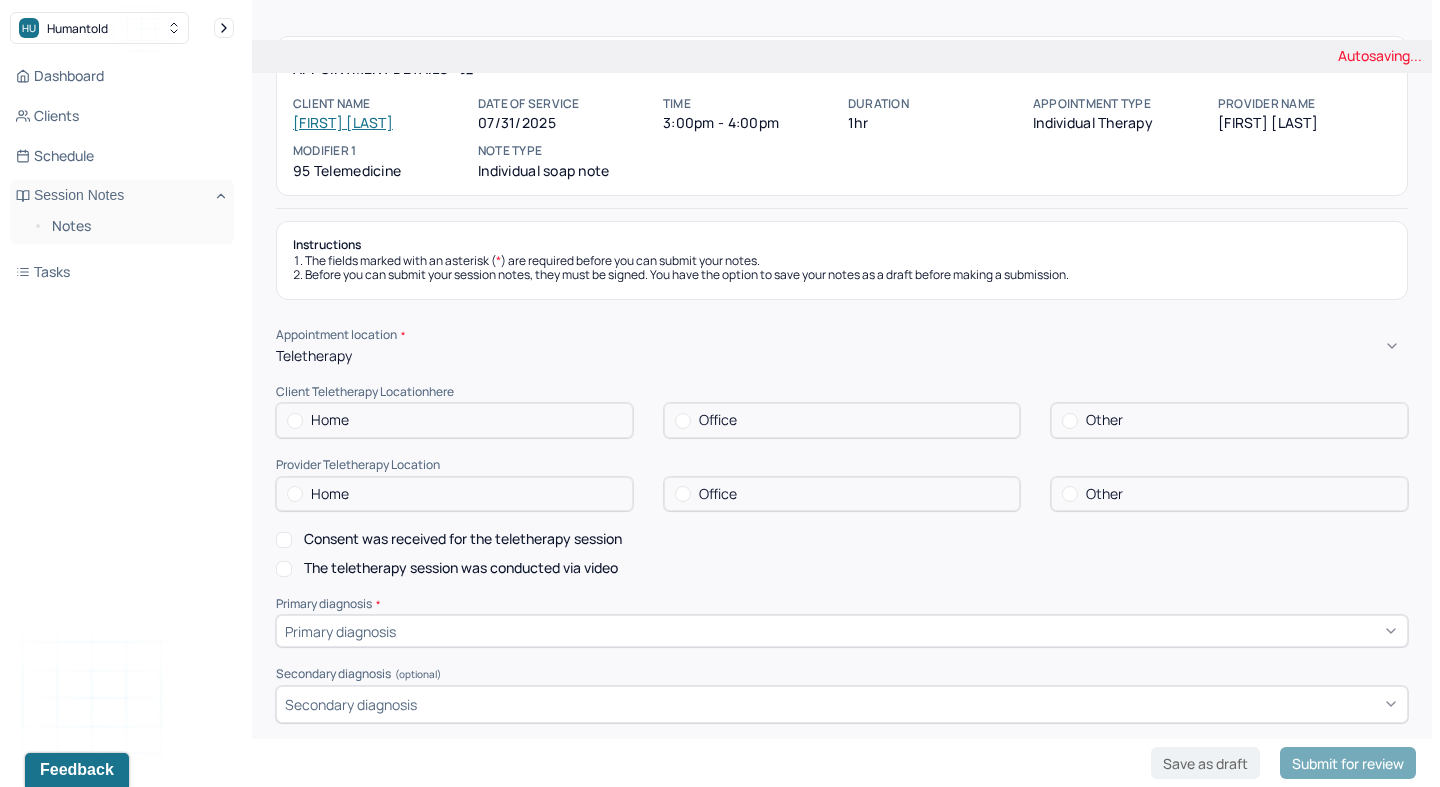 click on "Home" at bounding box center (330, 420) 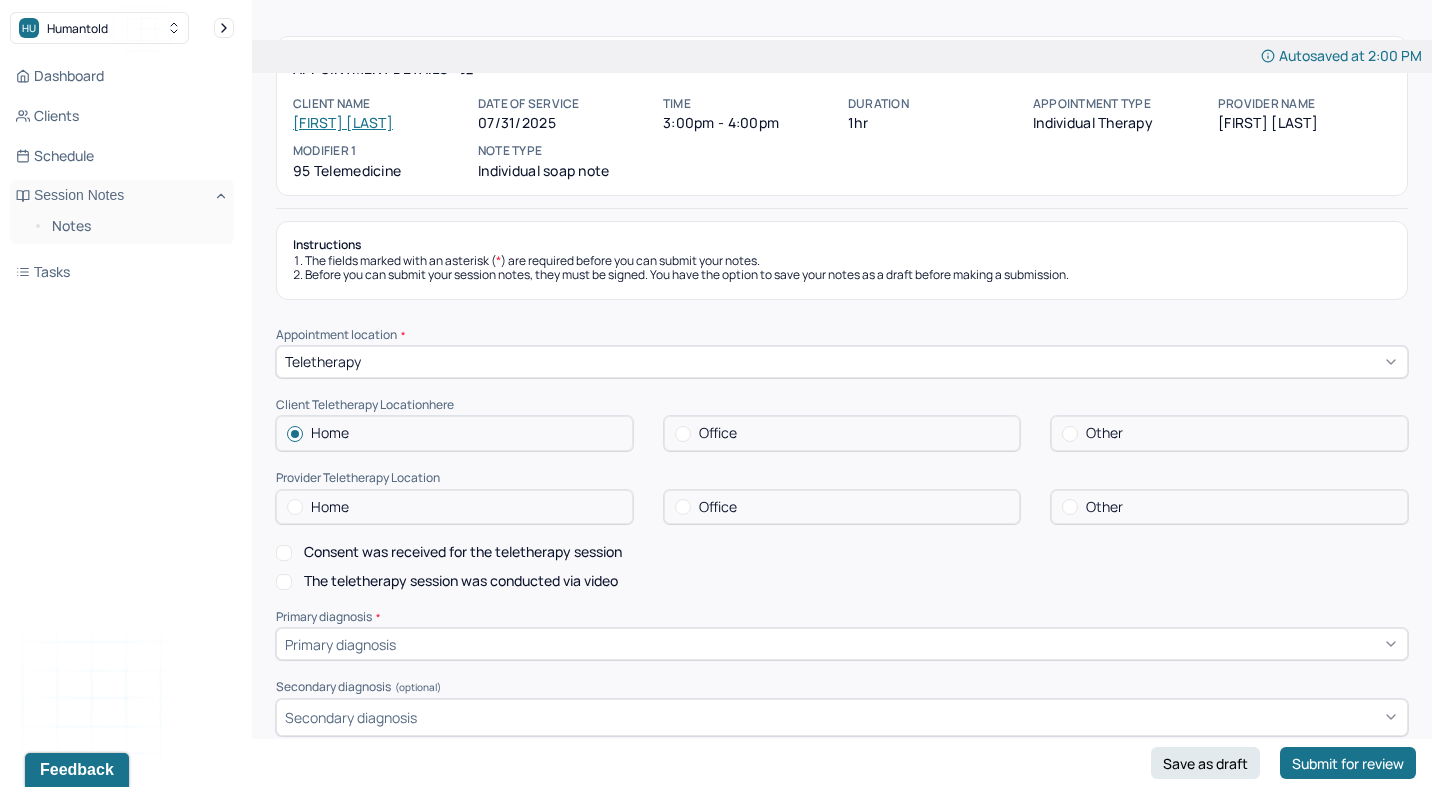 click on "Office" at bounding box center (842, 507) 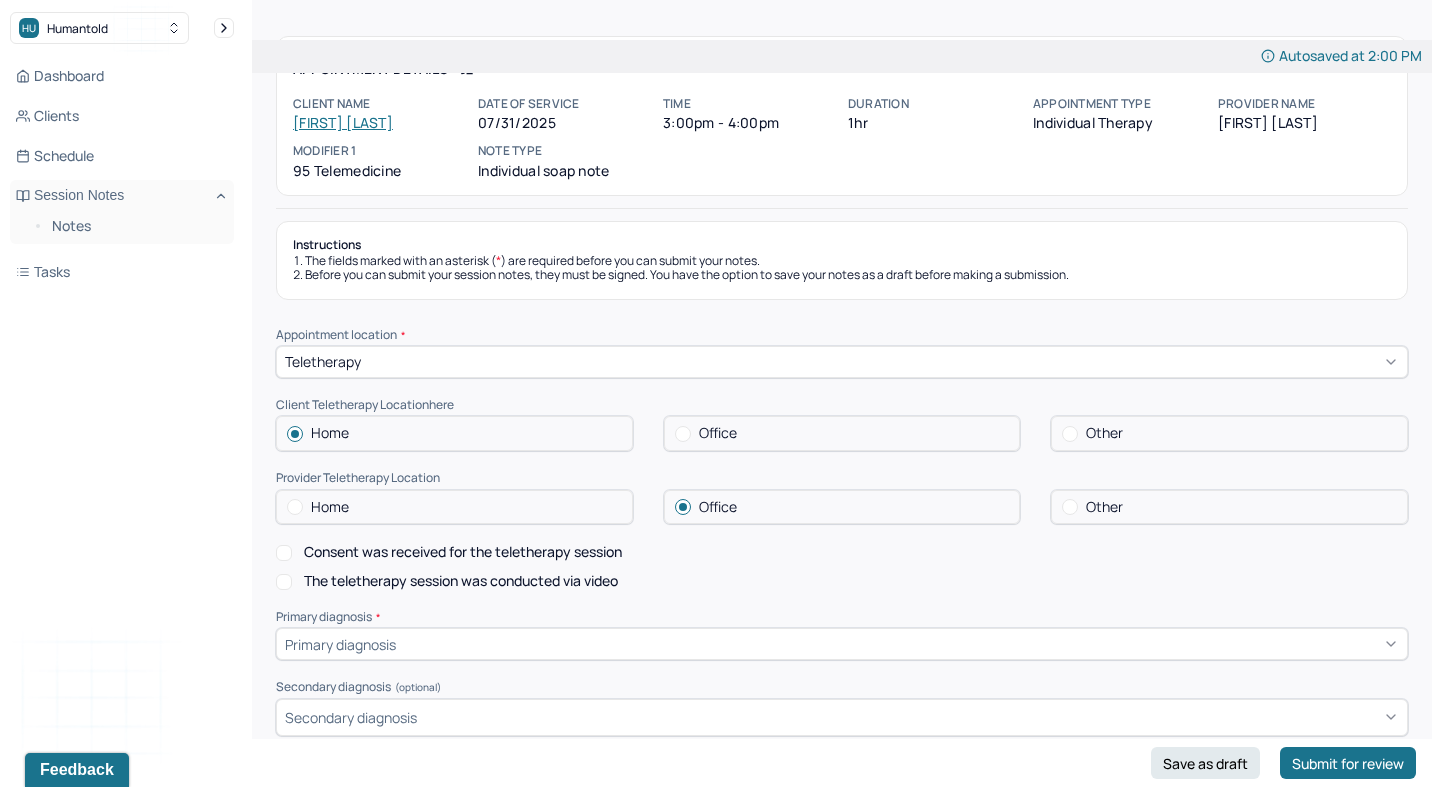 click on "Consent was received for the teletherapy session" at bounding box center [284, 553] 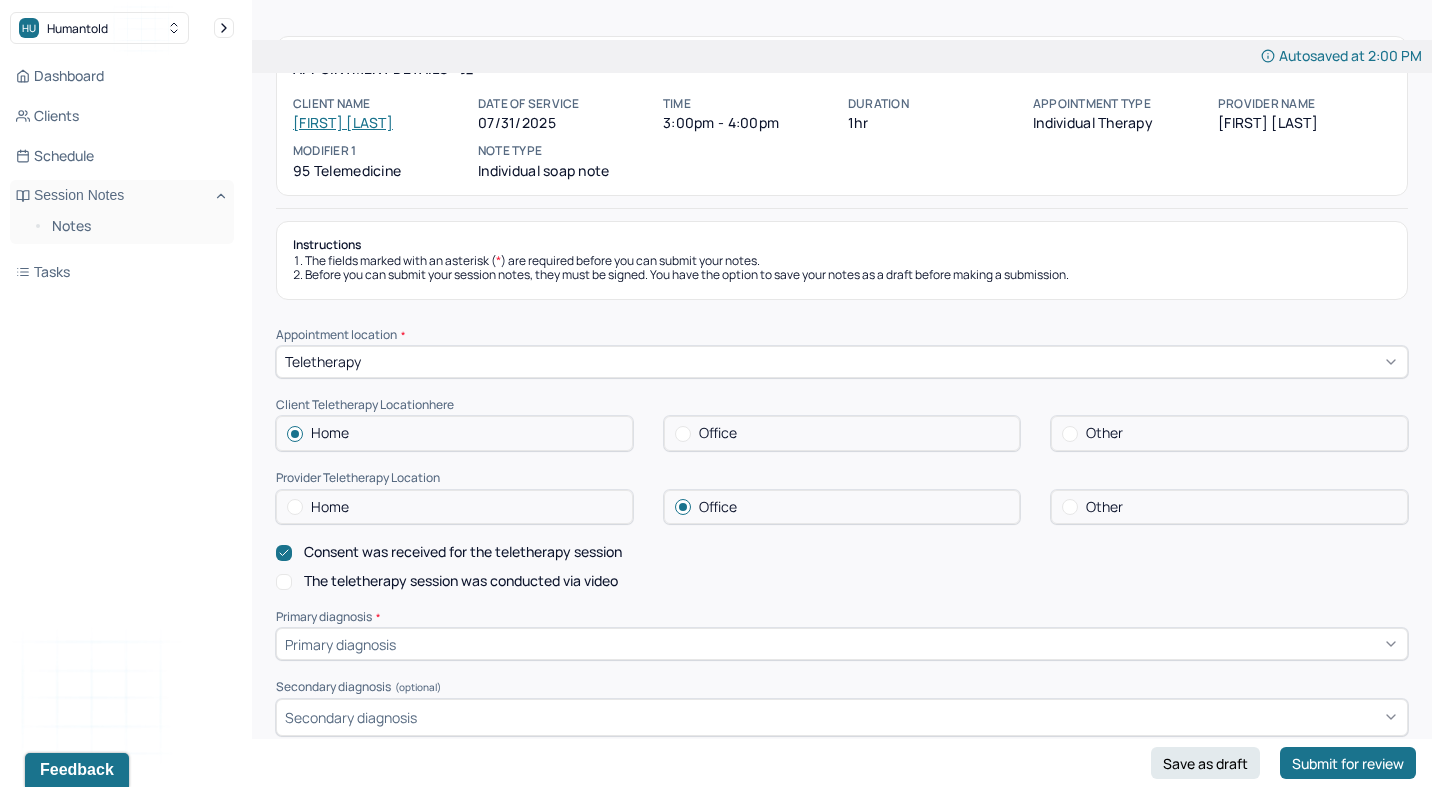 click on "The teletherapy session was conducted via video" at bounding box center (284, 582) 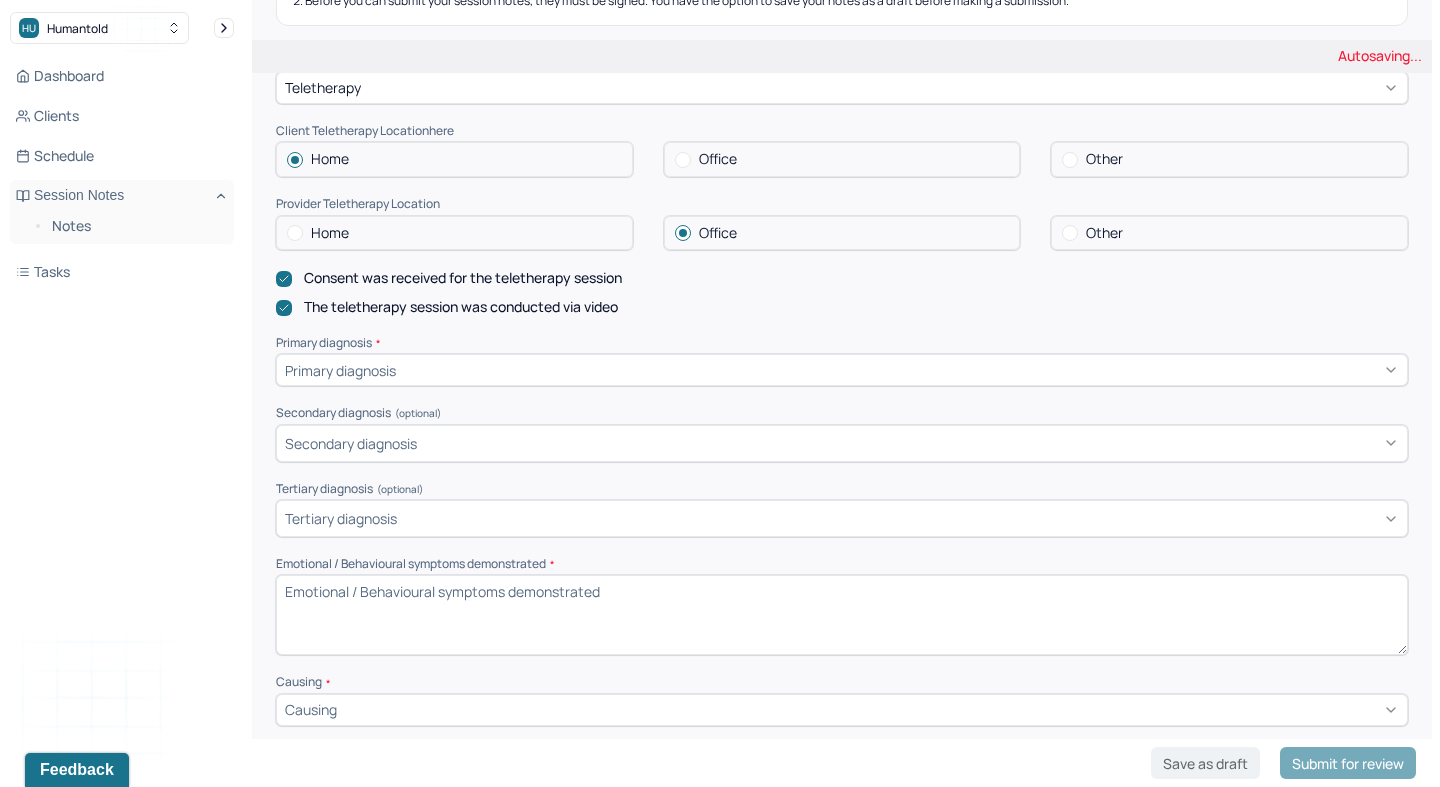 scroll, scrollTop: 372, scrollLeft: 0, axis: vertical 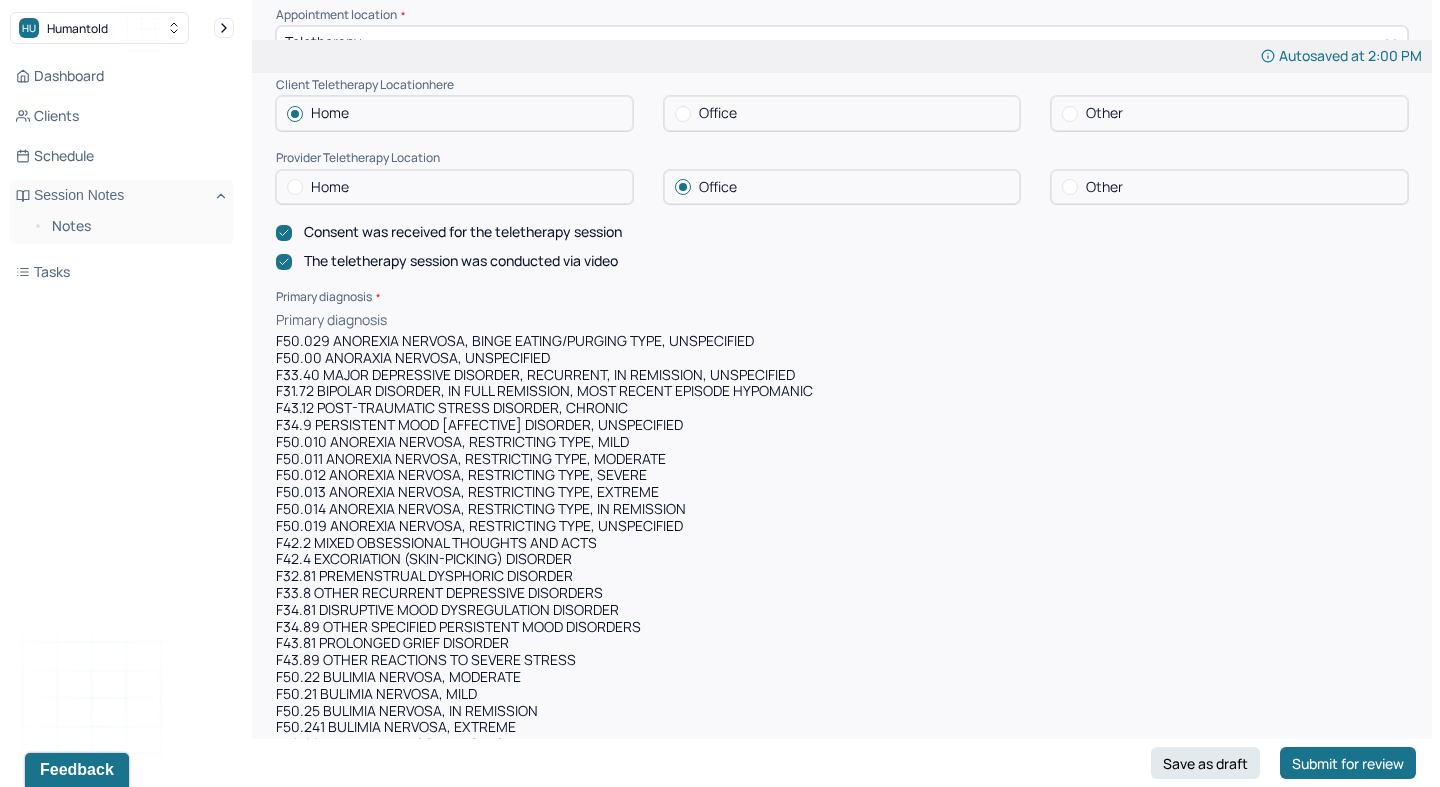 click on "Primary diagnosis" at bounding box center [331, 320] 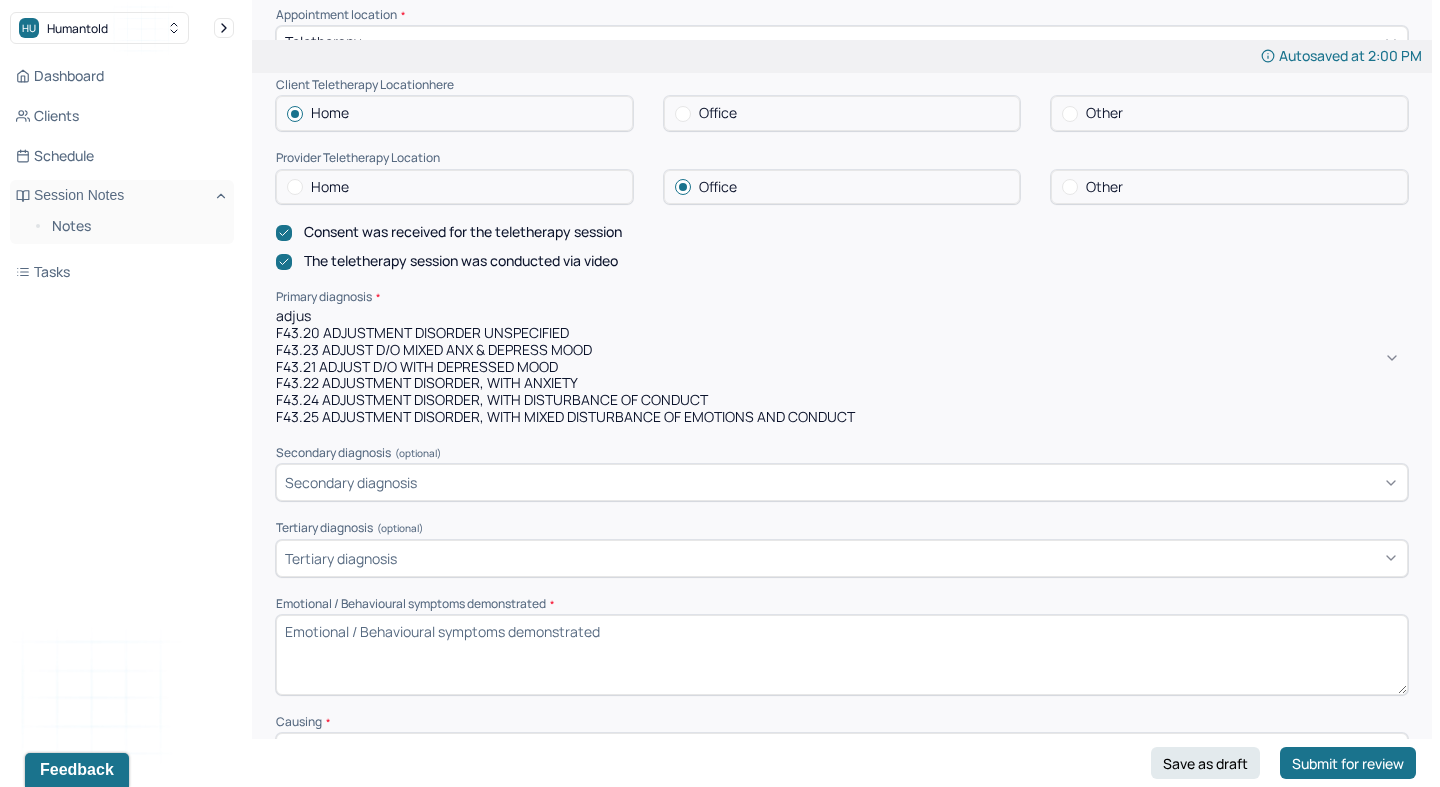type on "adjust" 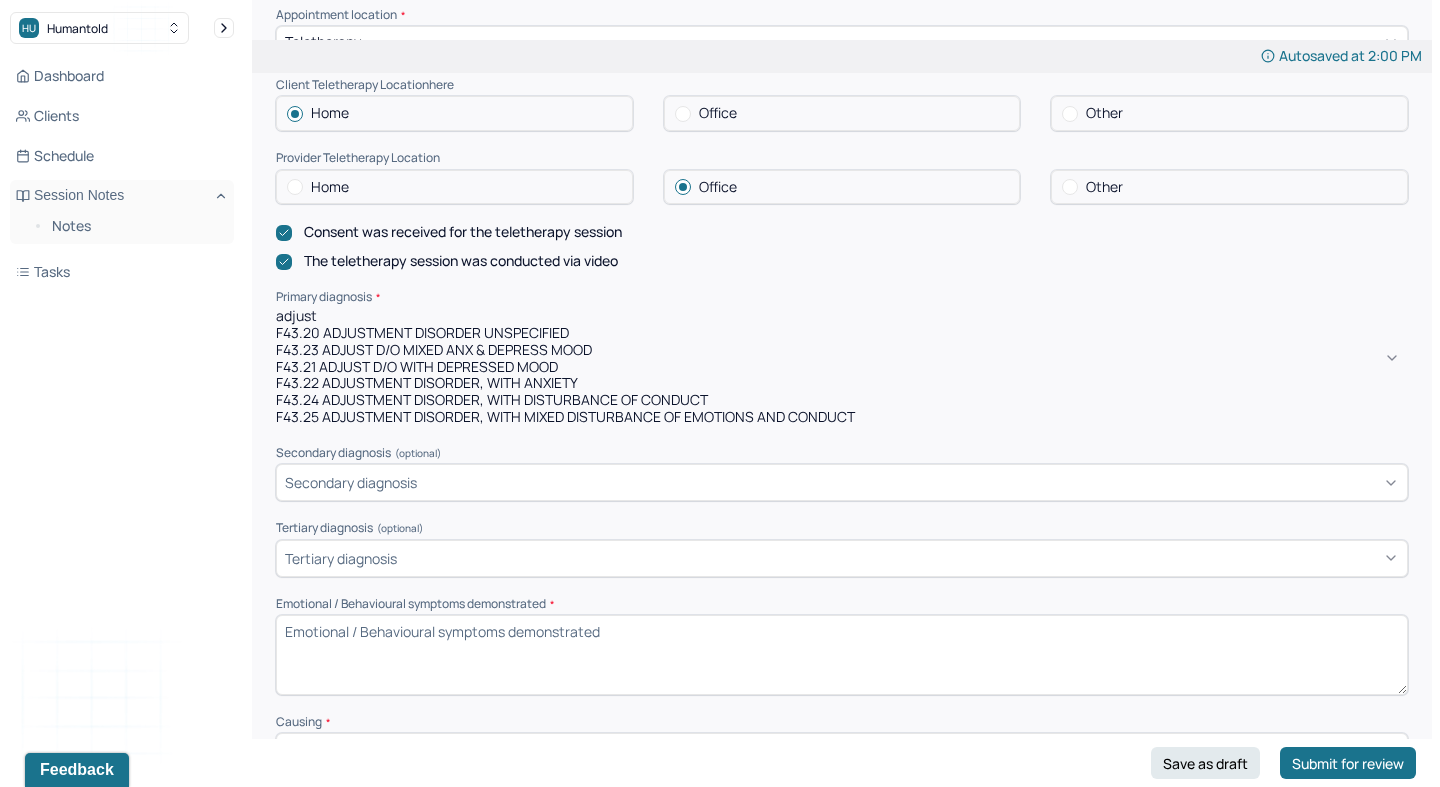 click on "F43.20 ADJUSTMENT DISORDER UNSPECIFIED" at bounding box center [842, 333] 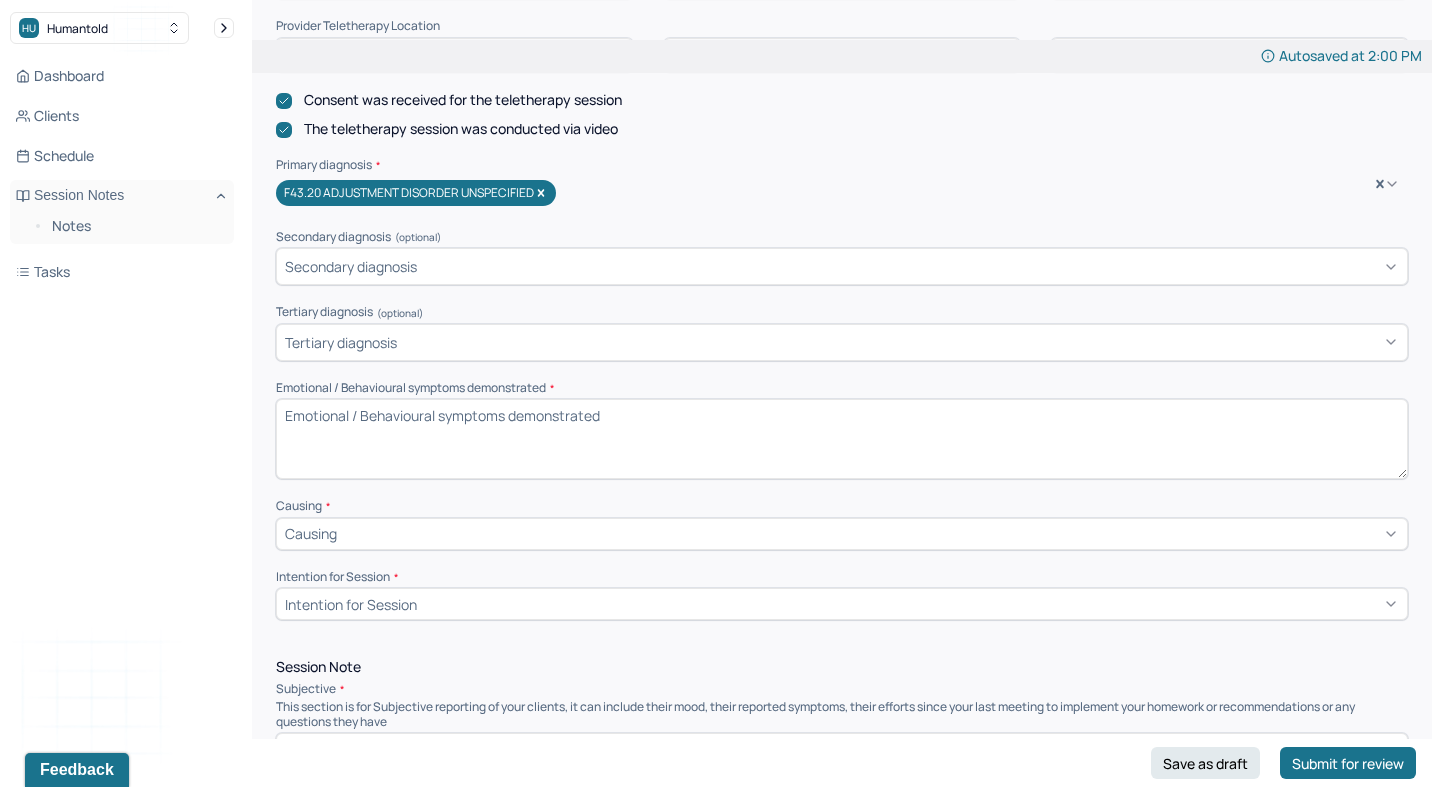 scroll, scrollTop: 513, scrollLeft: 0, axis: vertical 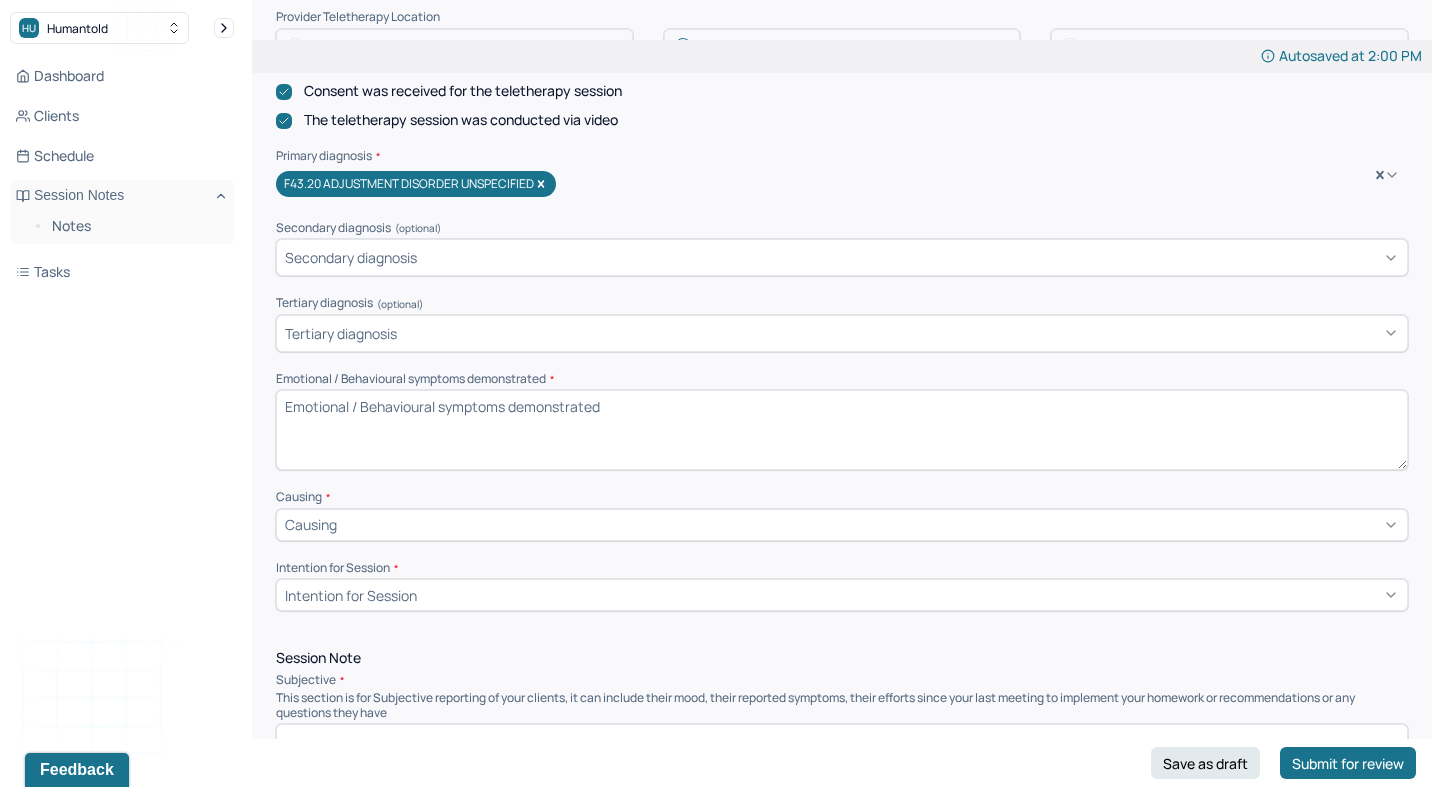 click on "Emotional / Behavioural symptoms demonstrated *" at bounding box center [842, 430] 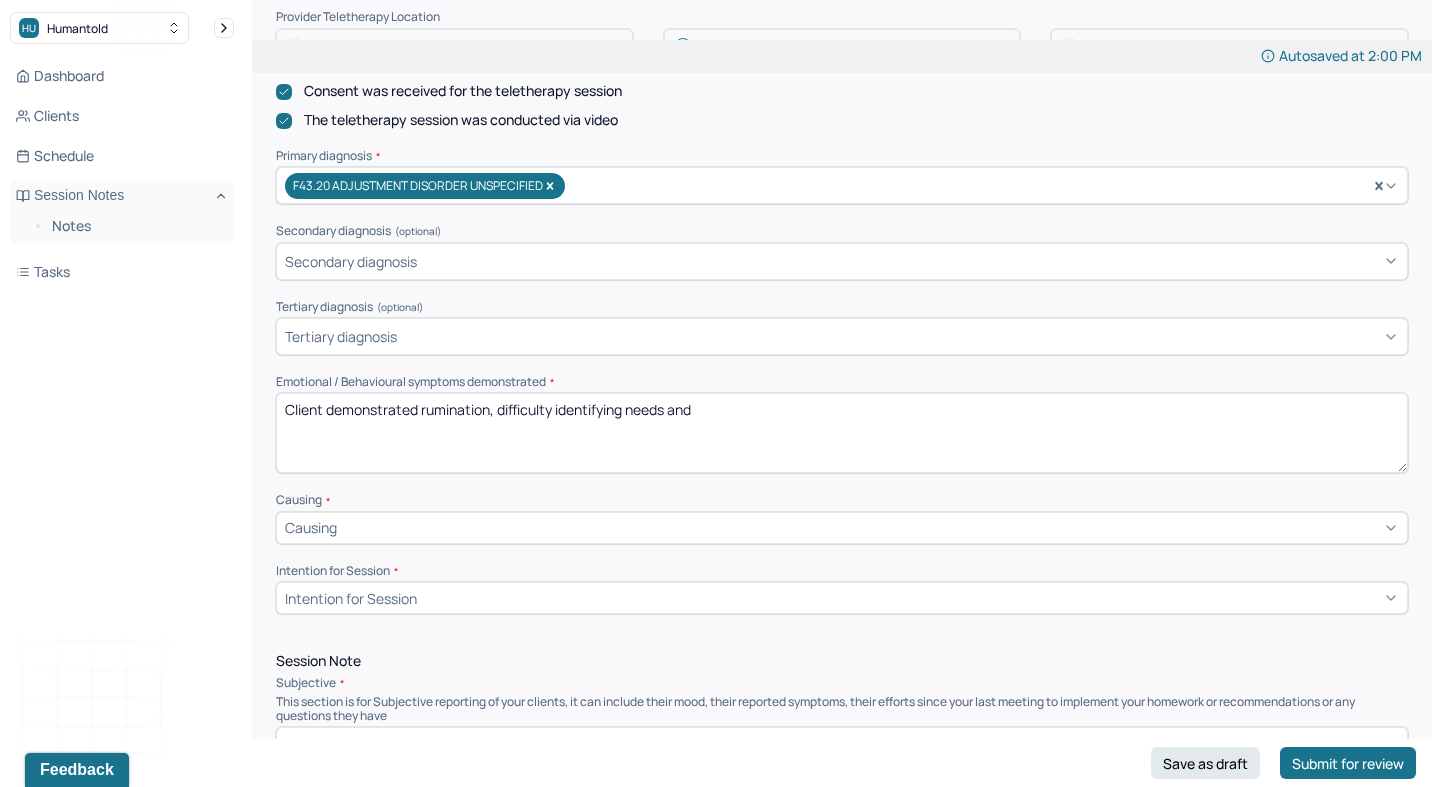 click on "Client demonstrated rumination, diffuculty identifying needs and" at bounding box center (842, 433) 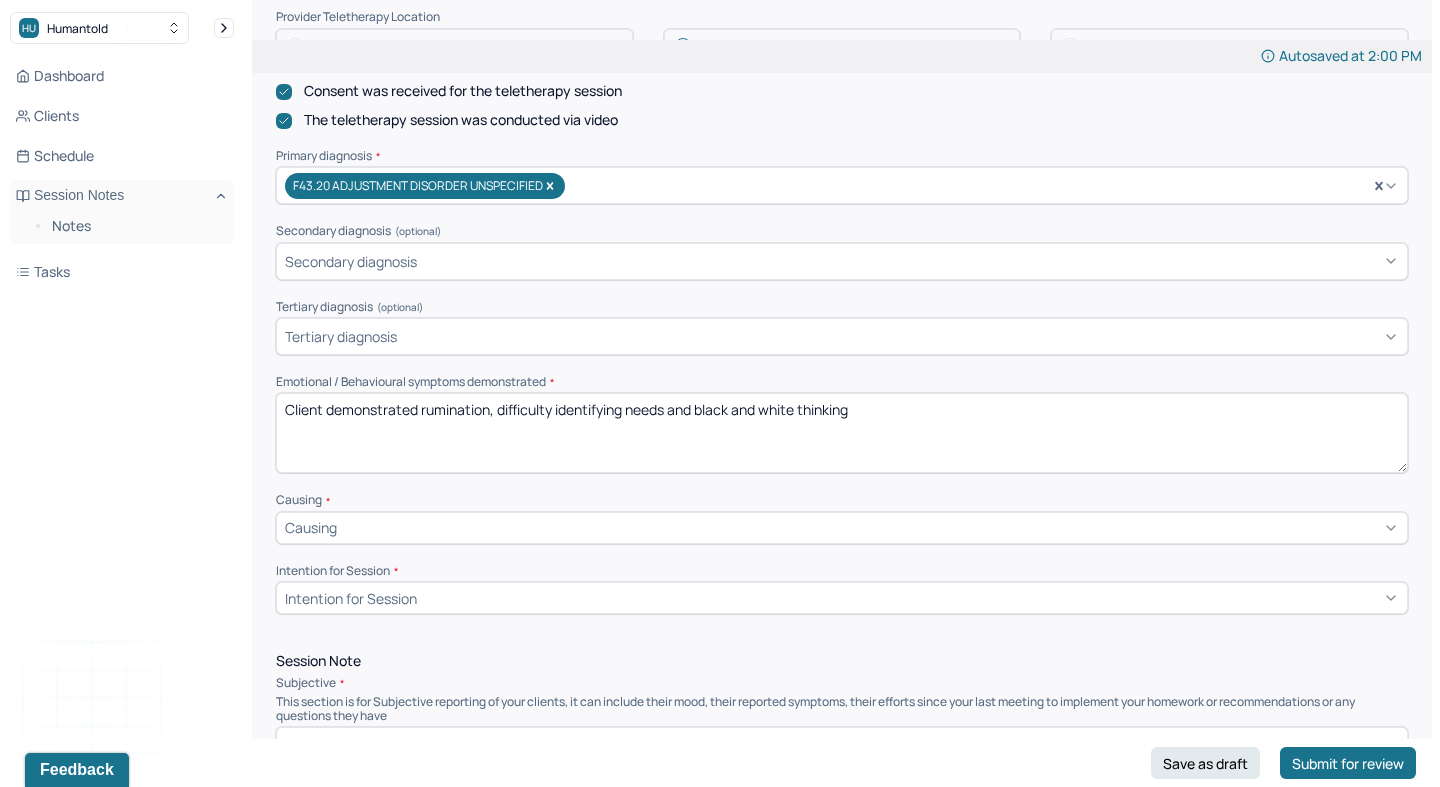 type on "Client demonstrated rumination, difficulty identifying needs and black and white thinking" 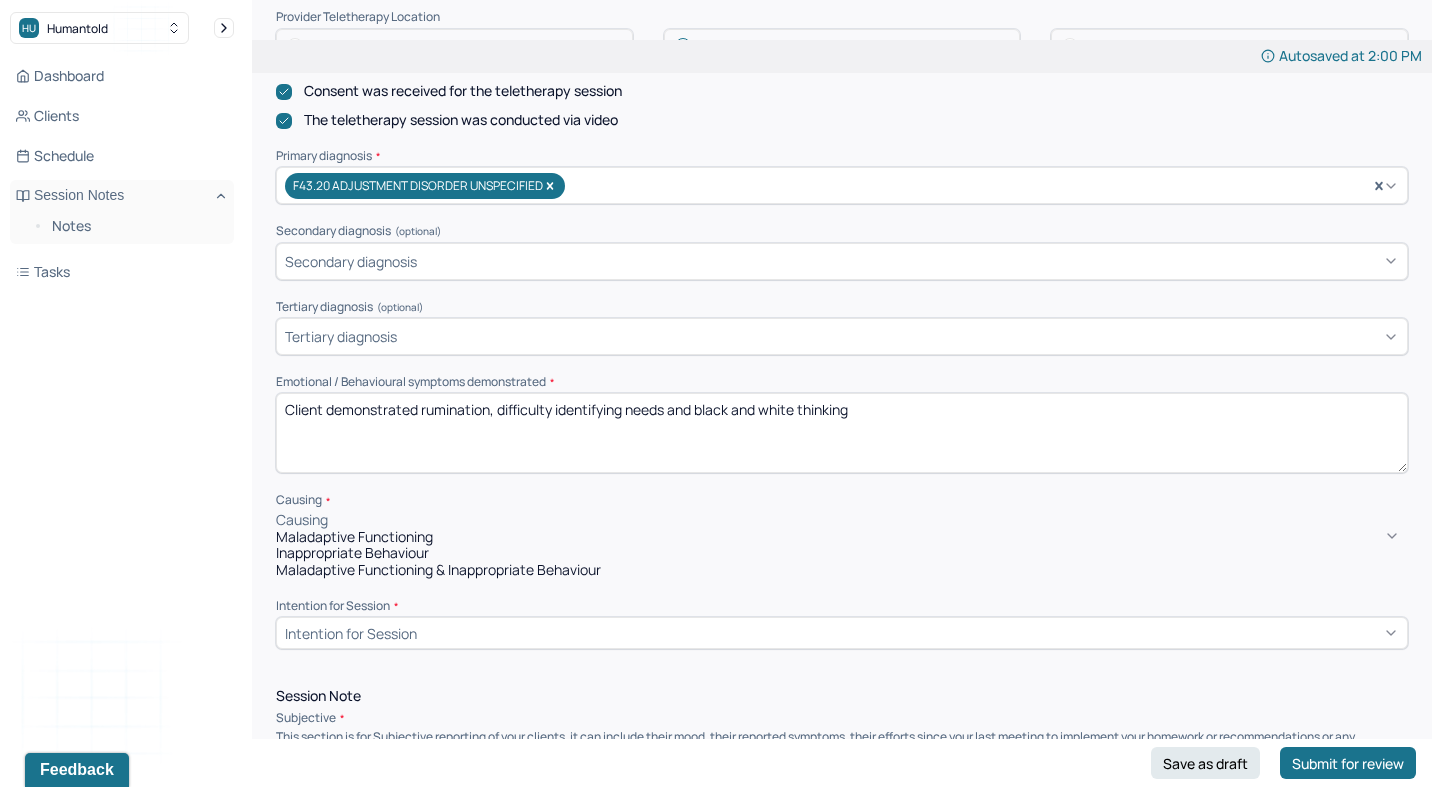 click on "Maladaptive Functioning" at bounding box center [842, 537] 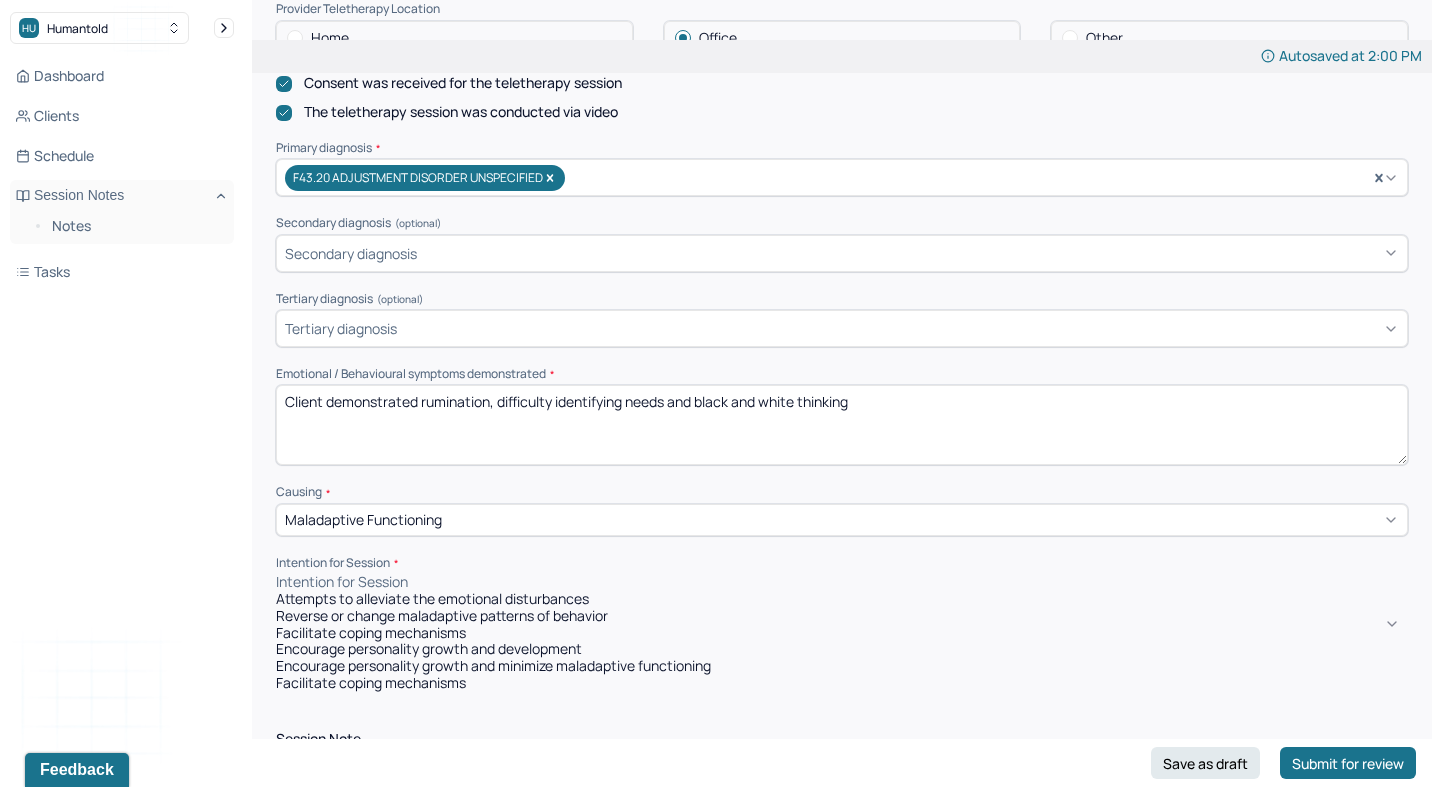 click on "Intention for Session" at bounding box center [842, 582] 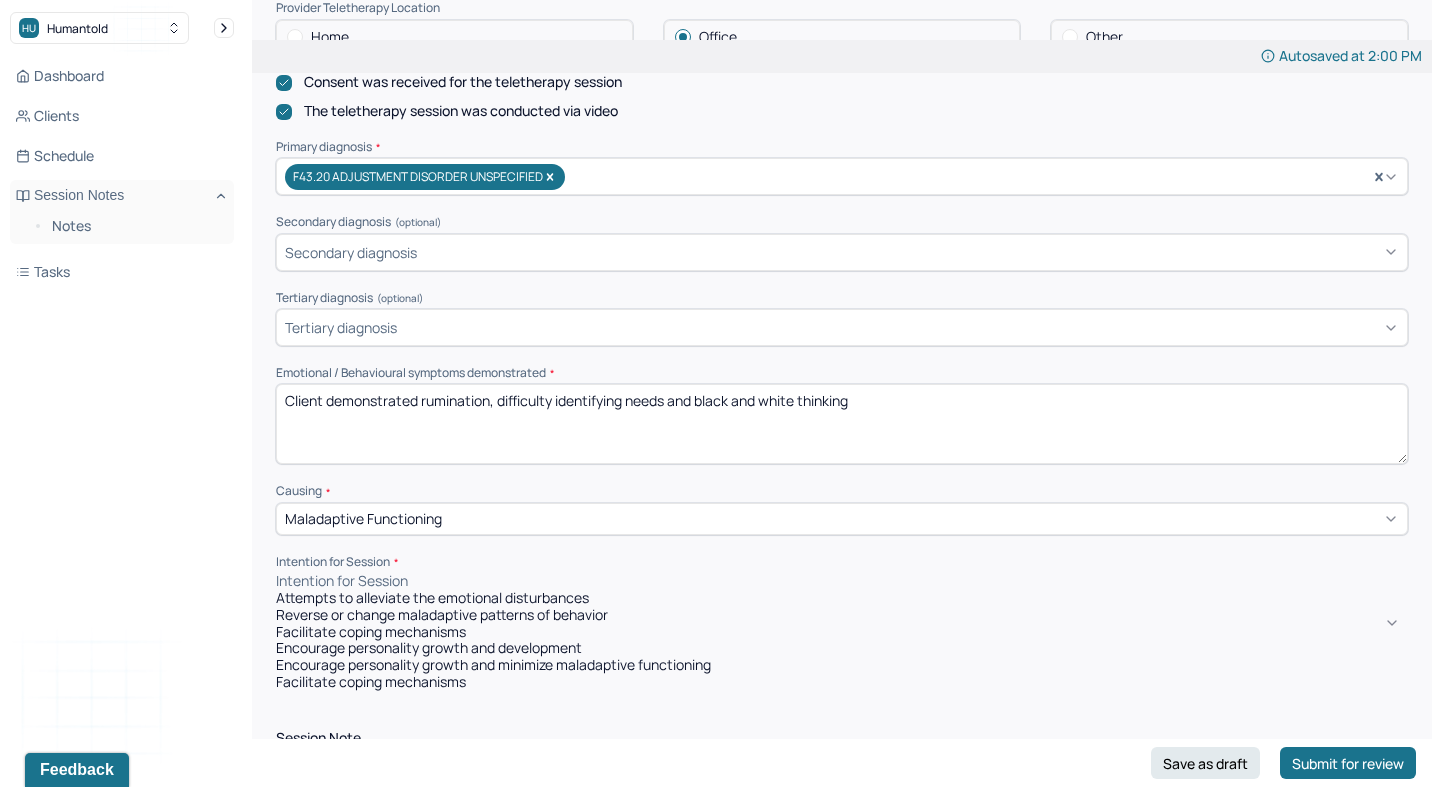 click on "Facilitate coping mechanisms" at bounding box center [842, 632] 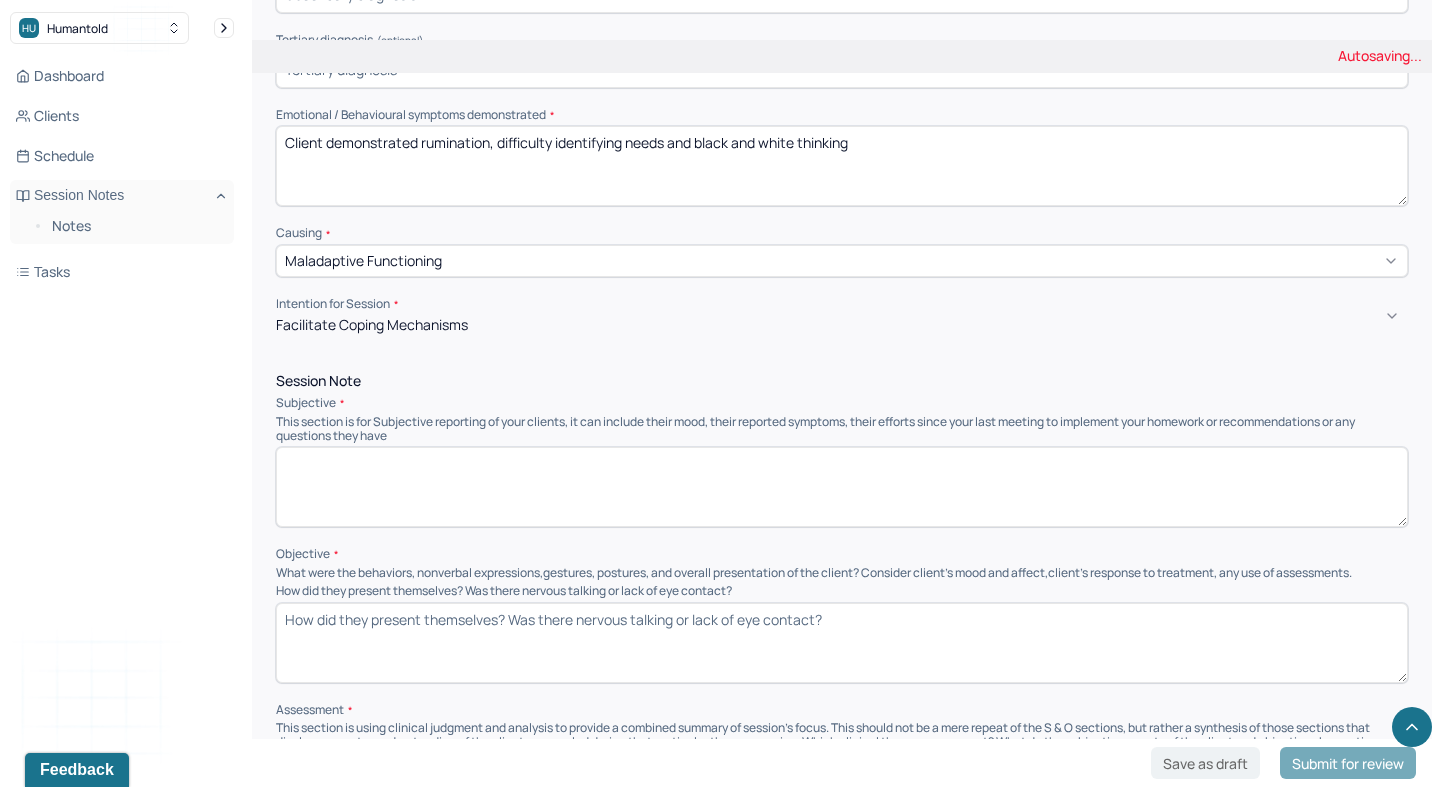 scroll, scrollTop: 915, scrollLeft: 0, axis: vertical 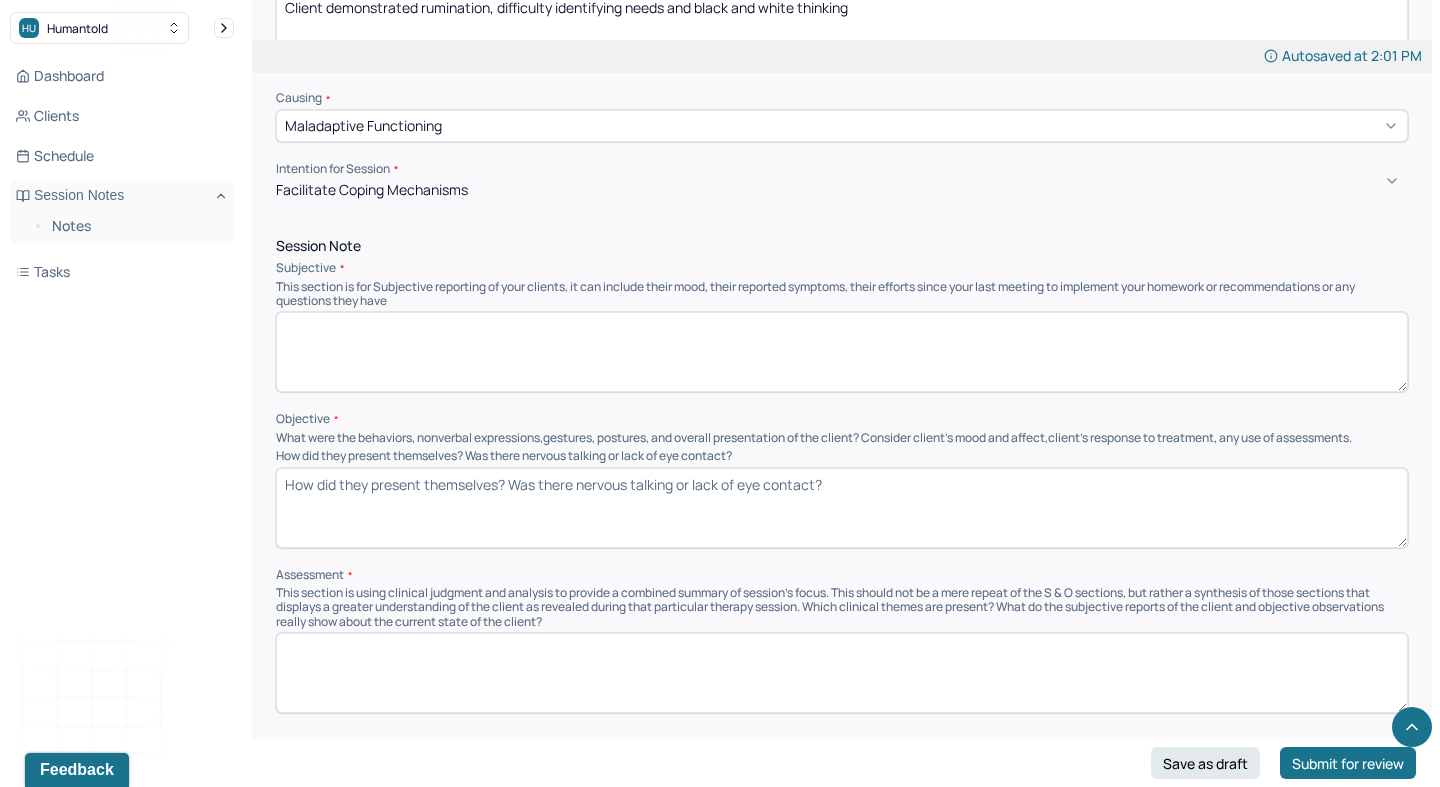 click at bounding box center [842, 352] 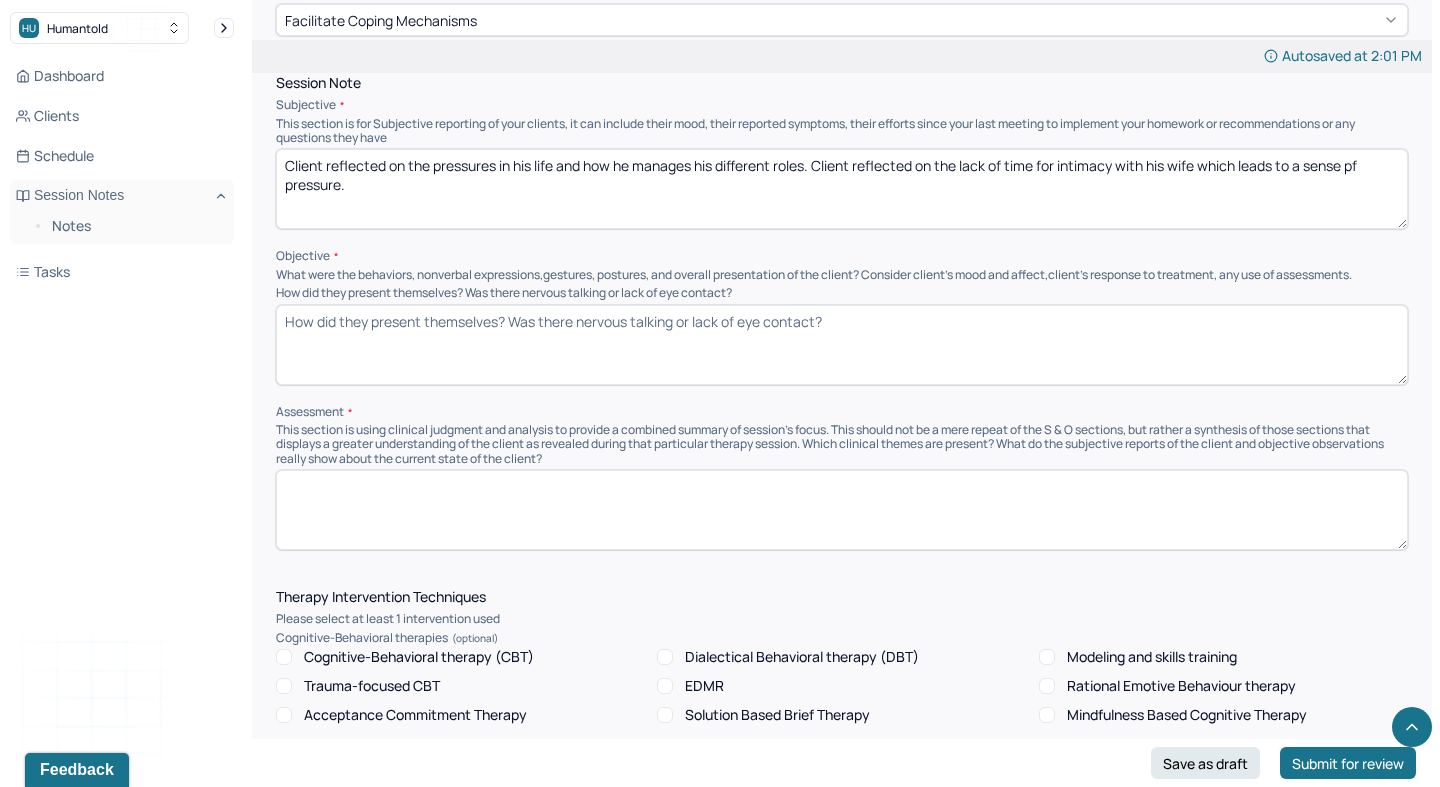 scroll, scrollTop: 1092, scrollLeft: 0, axis: vertical 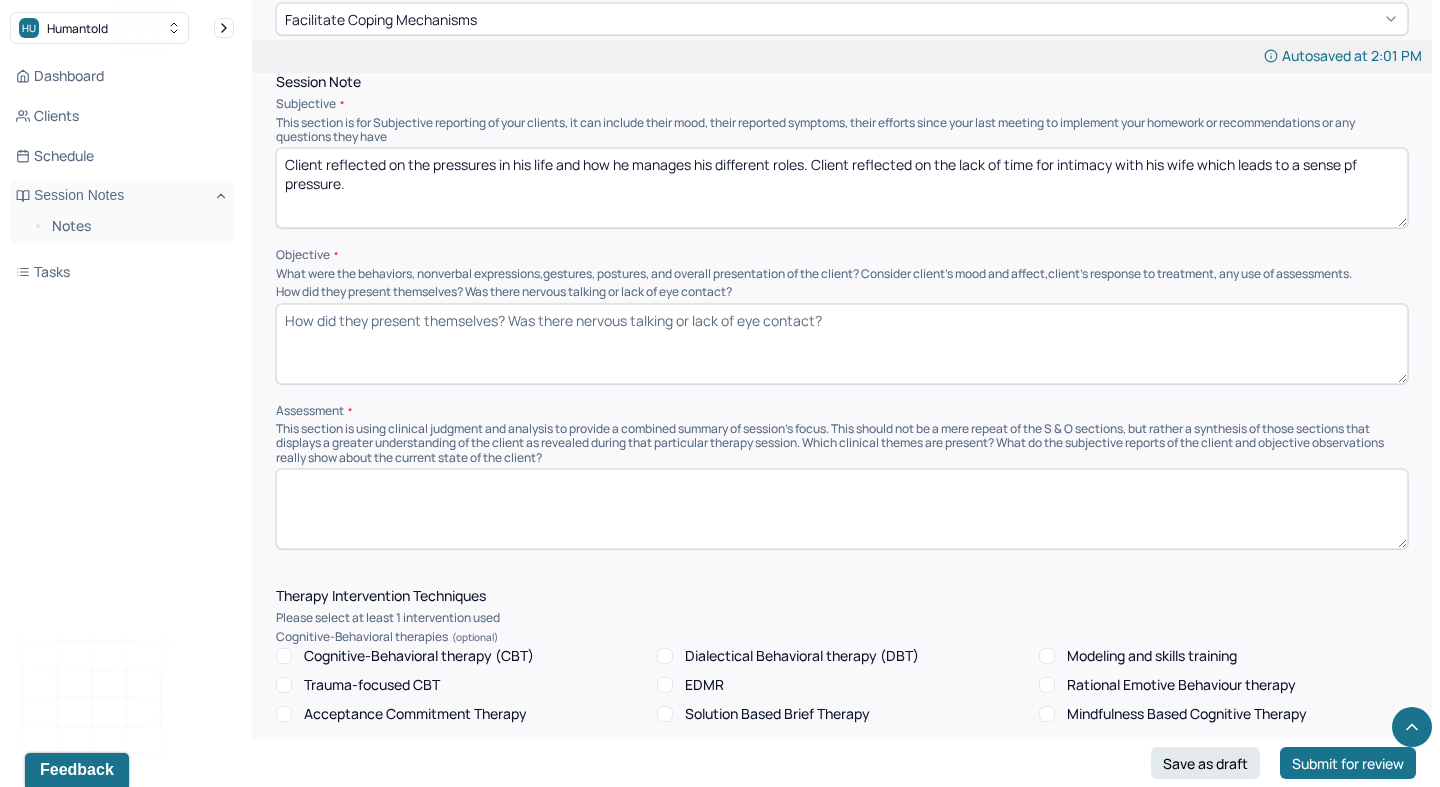 type on "Client reflected on the pressures in his life and how he manages his different roles. Client reflected on the lack of time for intimacy with his wife which leads to a sense pf pressure." 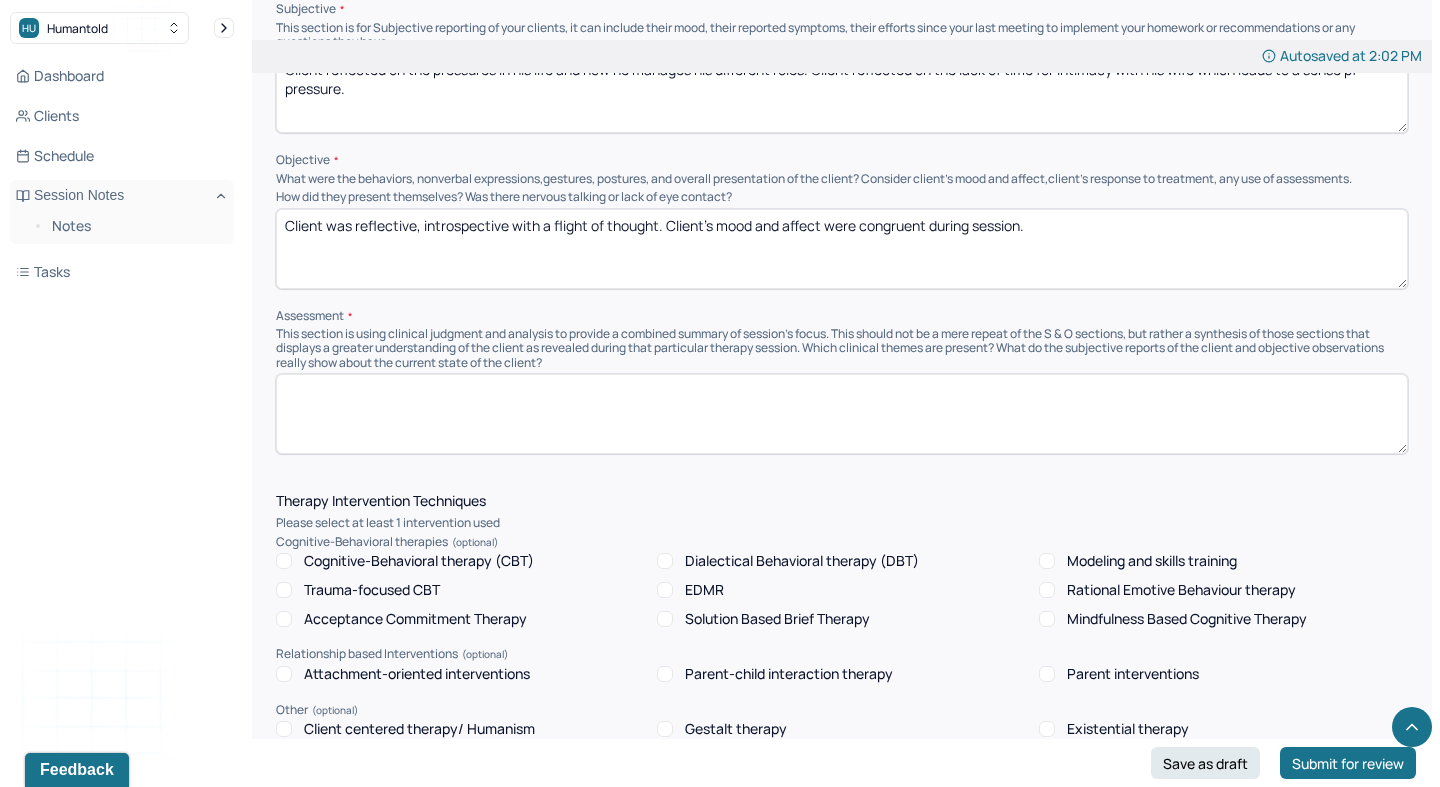 scroll, scrollTop: 1189, scrollLeft: 0, axis: vertical 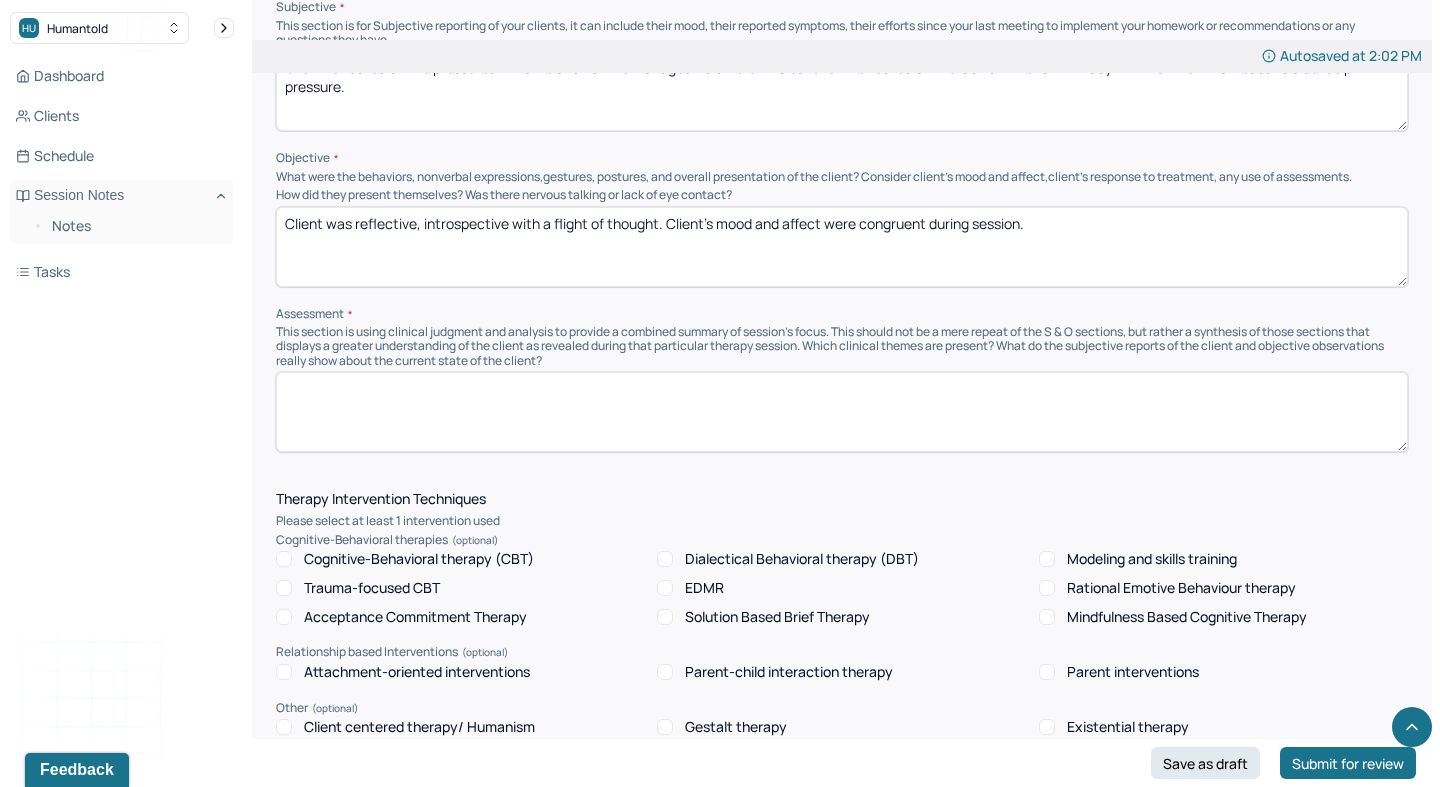 type on "Client was reflective, introspective with a flight of thought. Client's mood and affect were congruent during session." 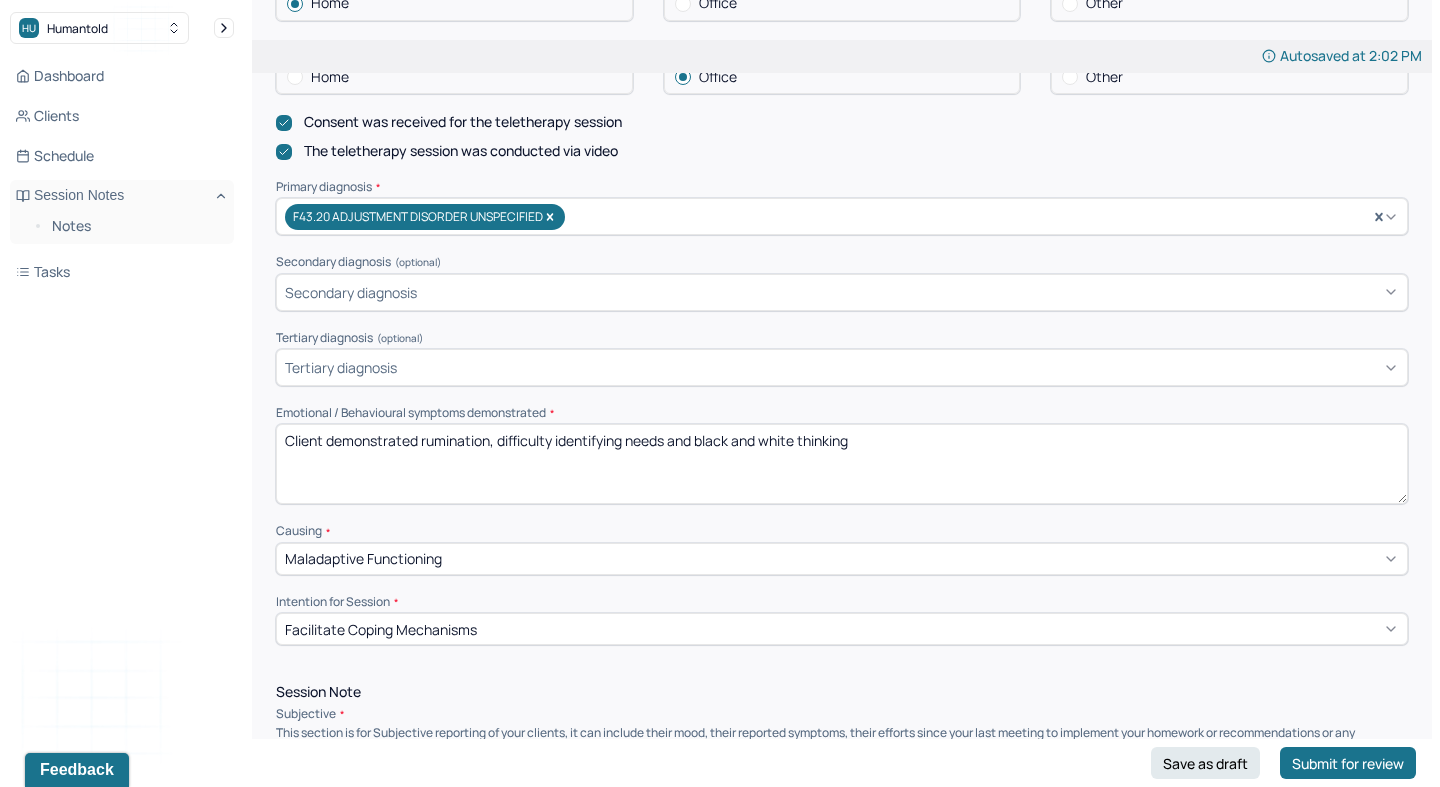 scroll, scrollTop: 500, scrollLeft: 0, axis: vertical 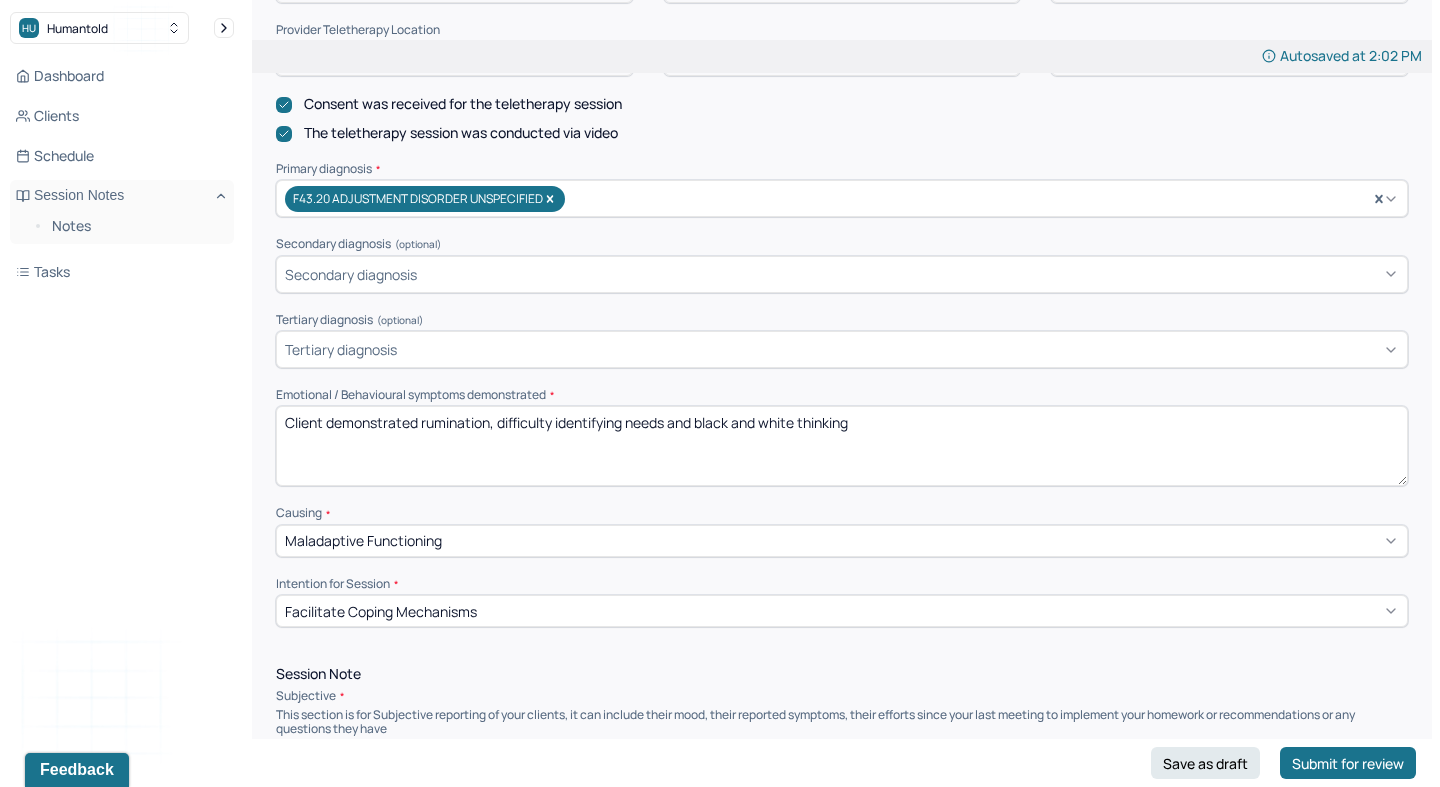 click on "Client demonstrated rumination, difficulty identifying needs and black and white thinking" at bounding box center (842, 446) 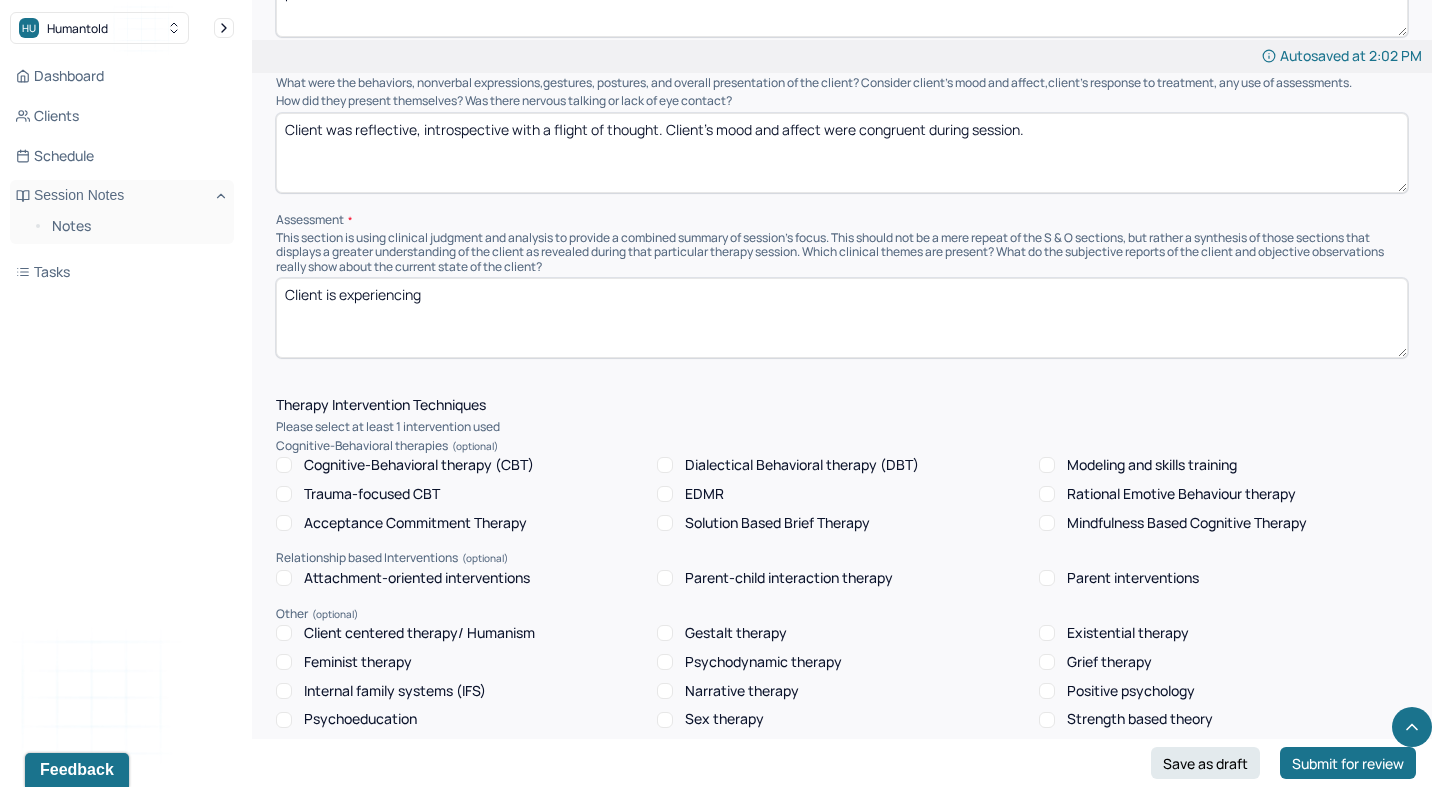 scroll, scrollTop: 1279, scrollLeft: 0, axis: vertical 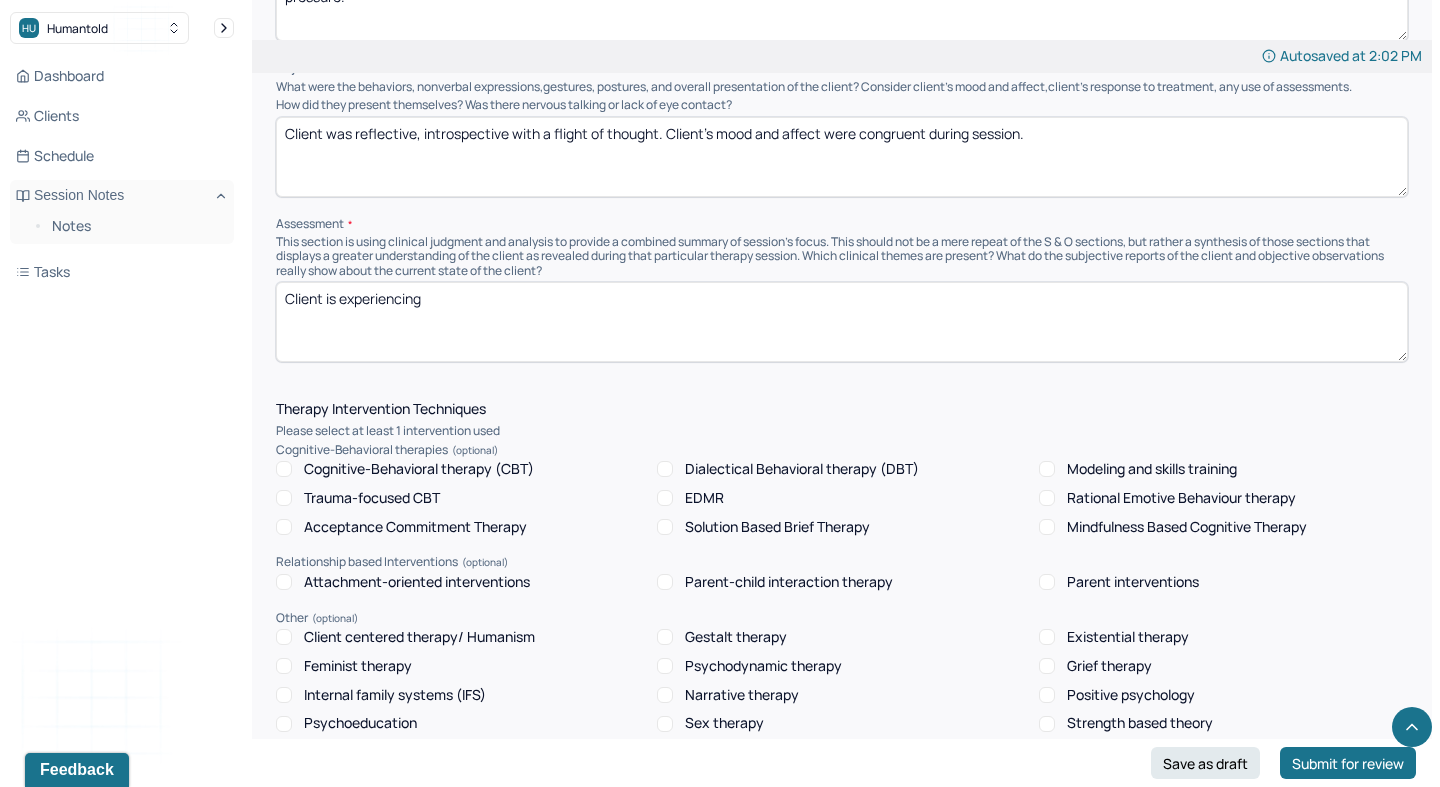 click on "Client is experiencing" at bounding box center (842, 322) 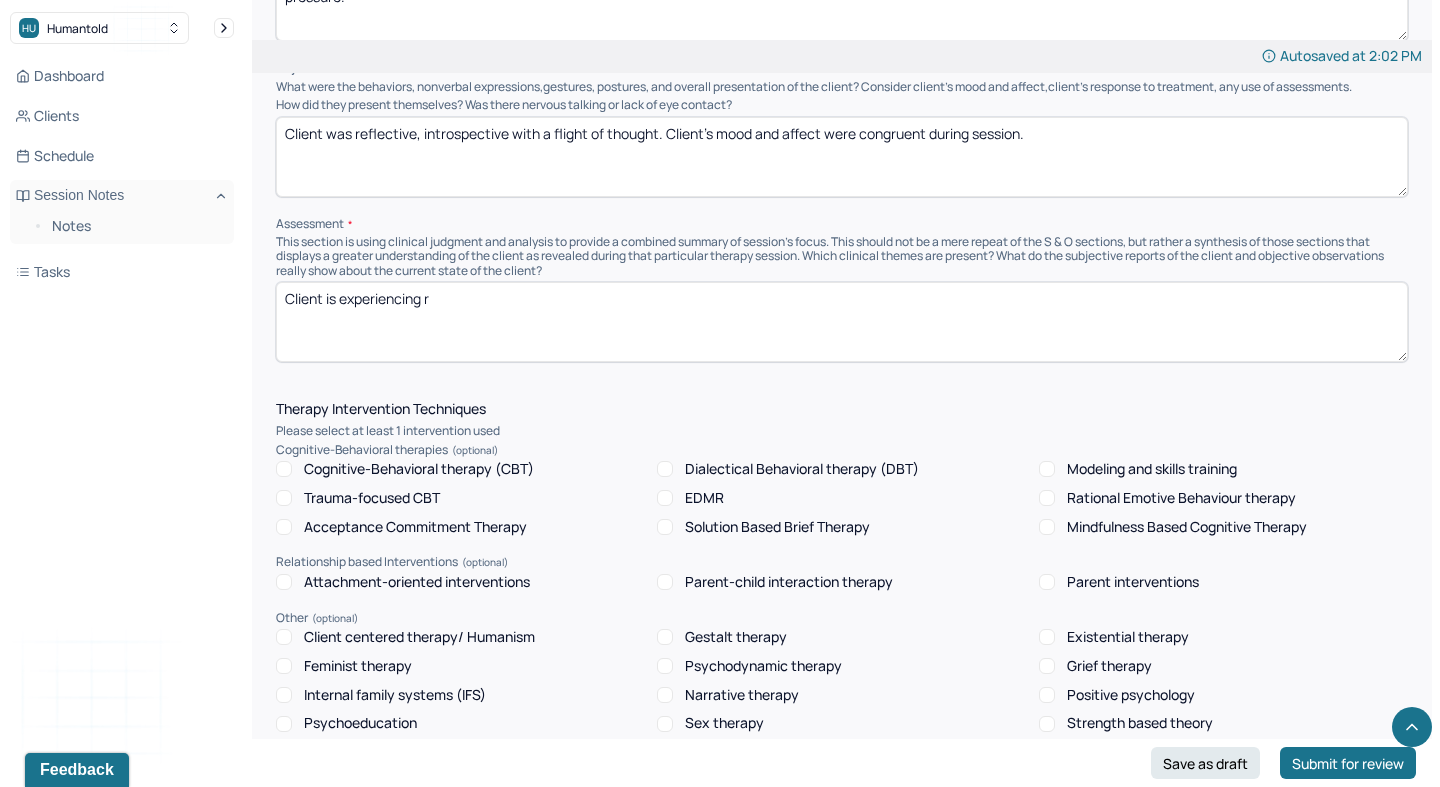 paste on "umination, difficulty identifying needs and black and white thinking" 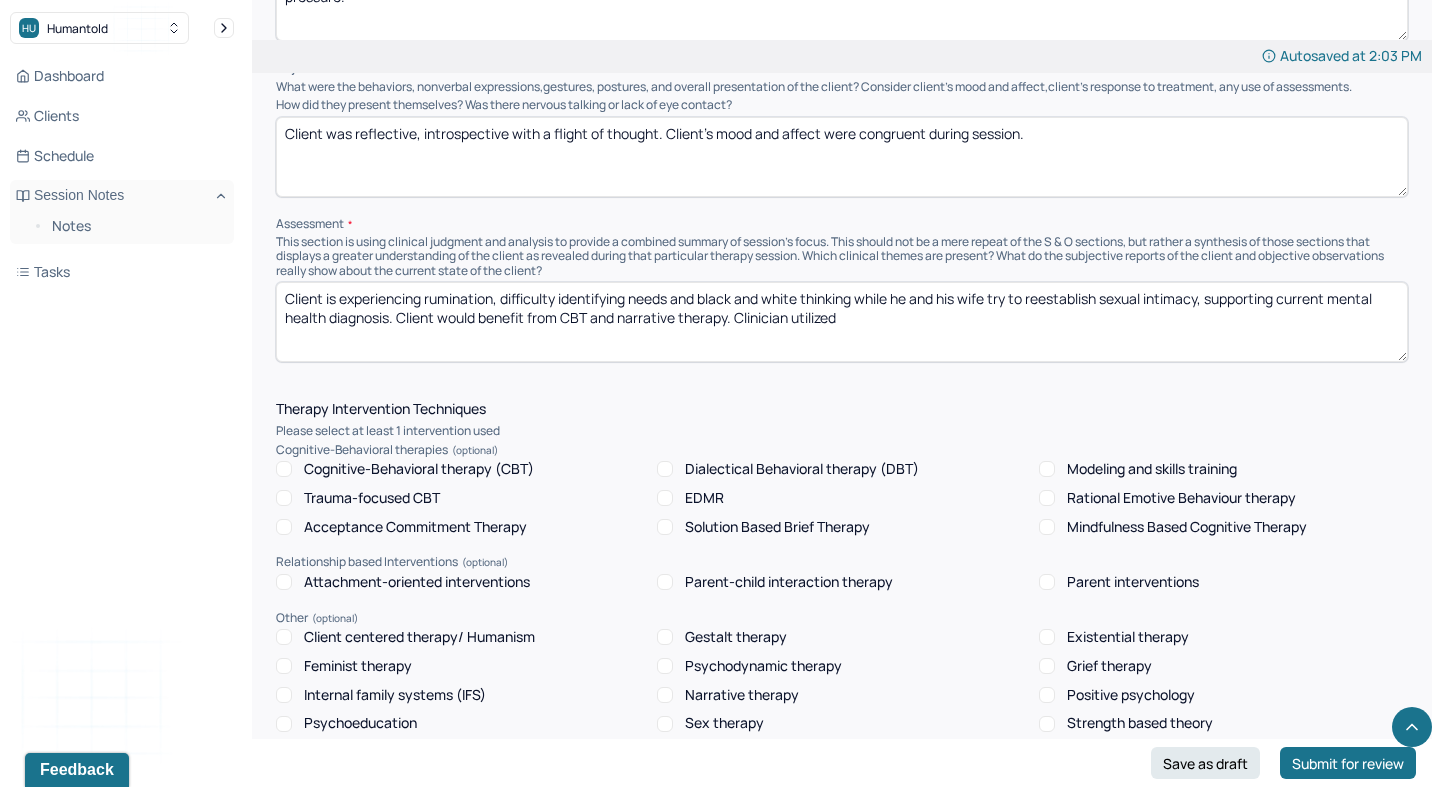 drag, startPoint x: 726, startPoint y: 310, endPoint x: 566, endPoint y: 311, distance: 160.00313 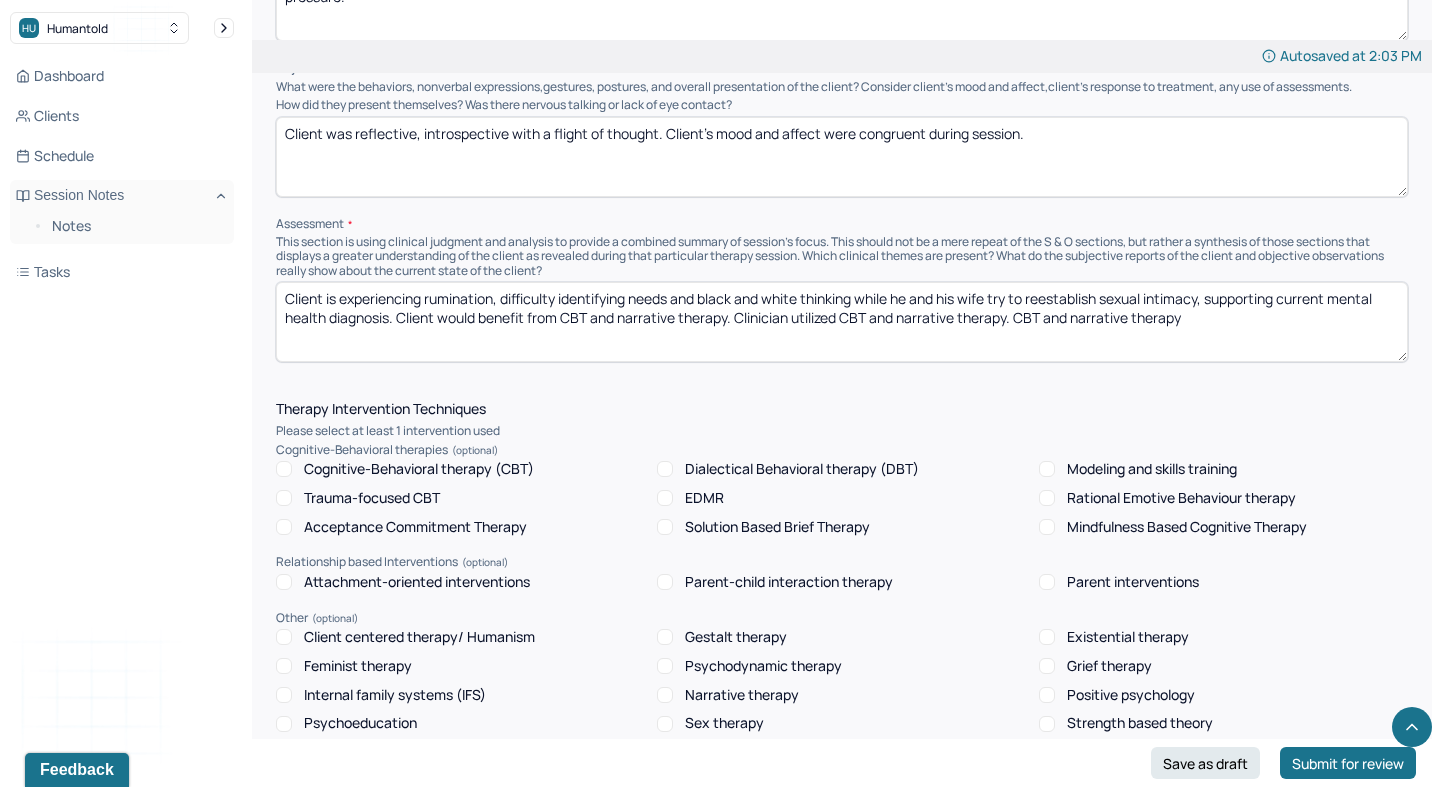 click on "Client is experiencing rumination, difficulty identifying needs and black and white thinking while he and his wife try to reestablish sexual intimacy, supporting current mental health diagnosis. Client would benefit from CBT and narrative therapy. Clinician utilized CBT and narrative therapy. CBT and narrative therapy" at bounding box center (842, 322) 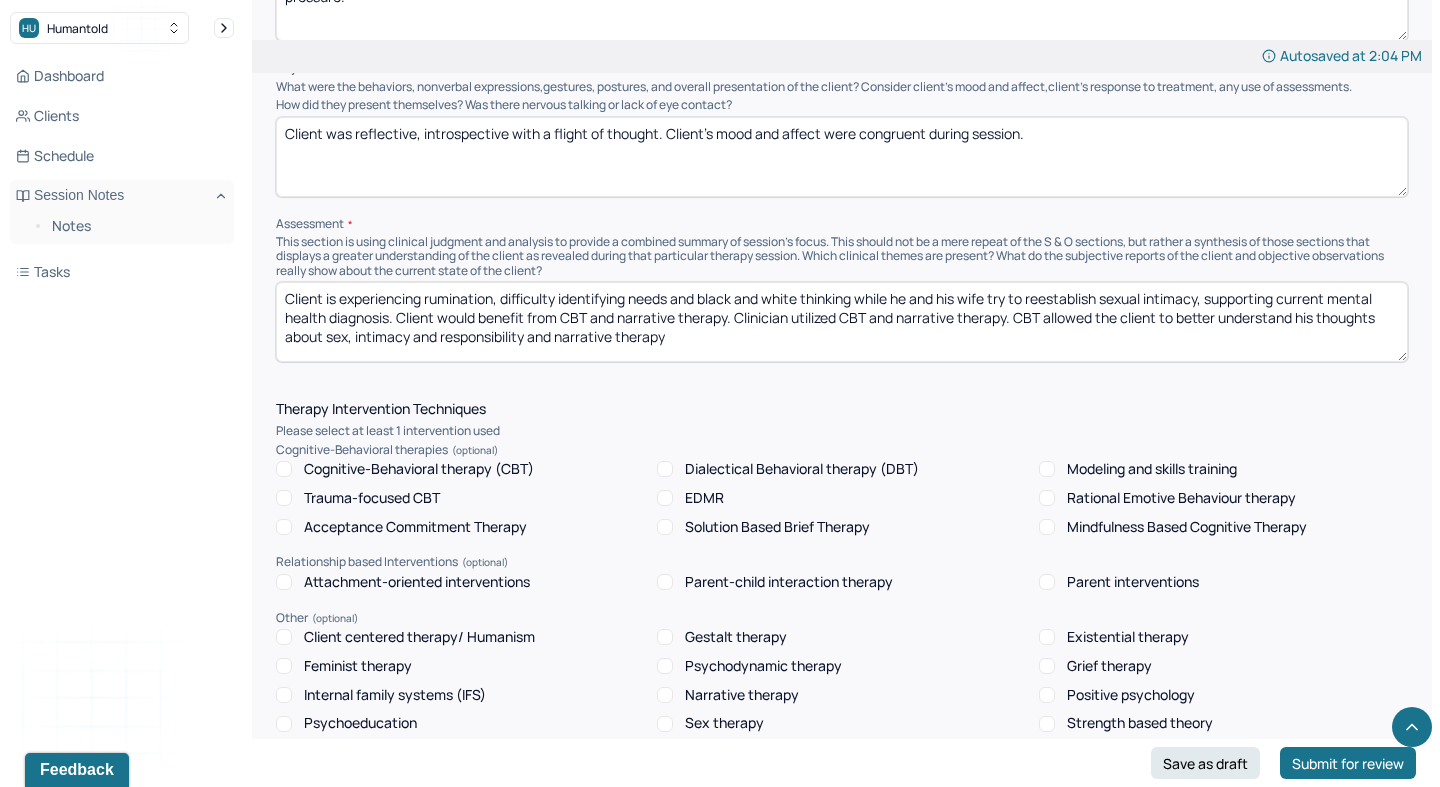 click on "Client is experiencing rumination, difficulty identifying needs and black and white thinking while he and his wife try to reestablish sexual intimacy, supporting current mental health diagnosis. Client would benefit from CBT and narrative therapy. Clinician utilized CBT and narrative therapy. CBT allowed the client to better understand his thoughts about sex, intimacy and responsibility and narrative therapy" at bounding box center [842, 322] 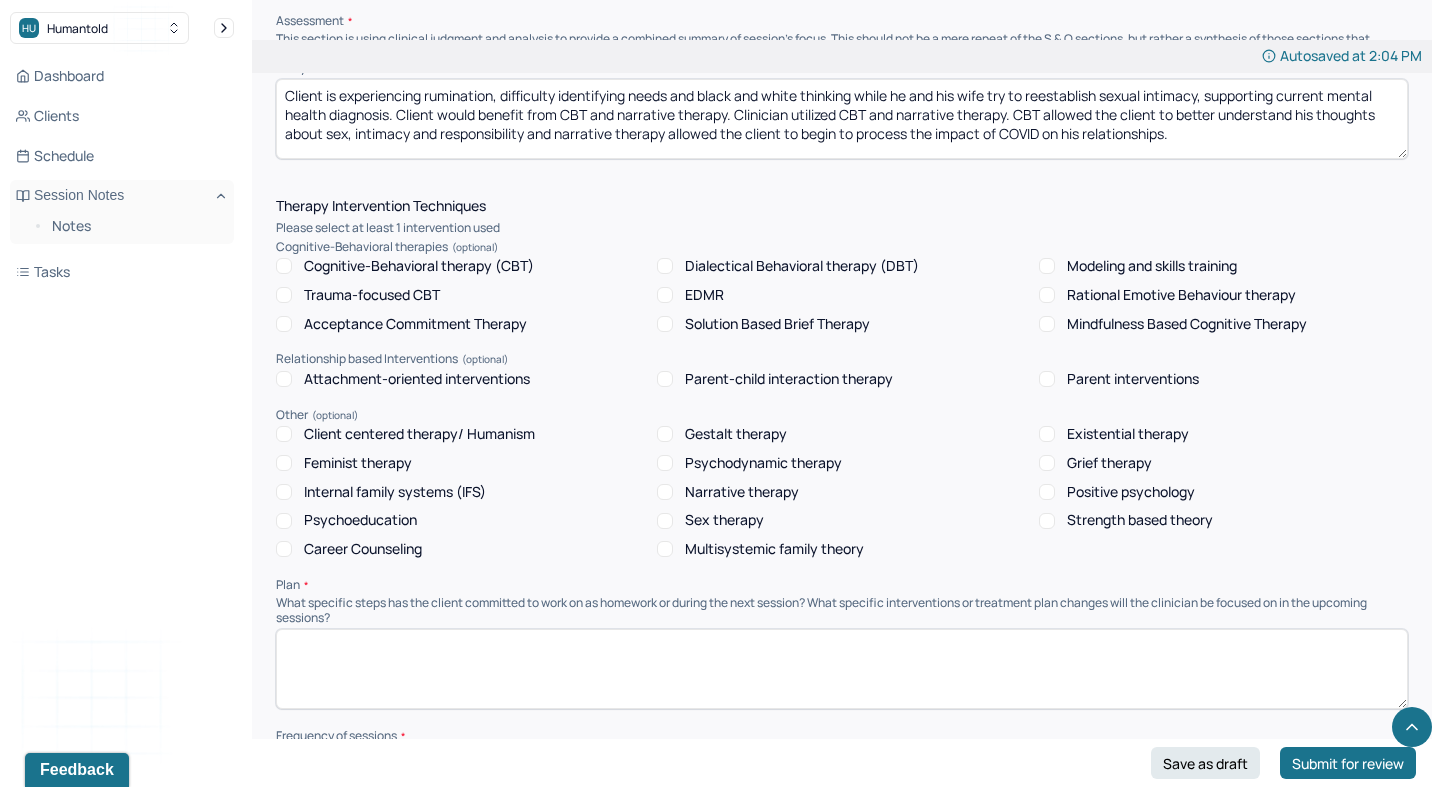 scroll, scrollTop: 1483, scrollLeft: 0, axis: vertical 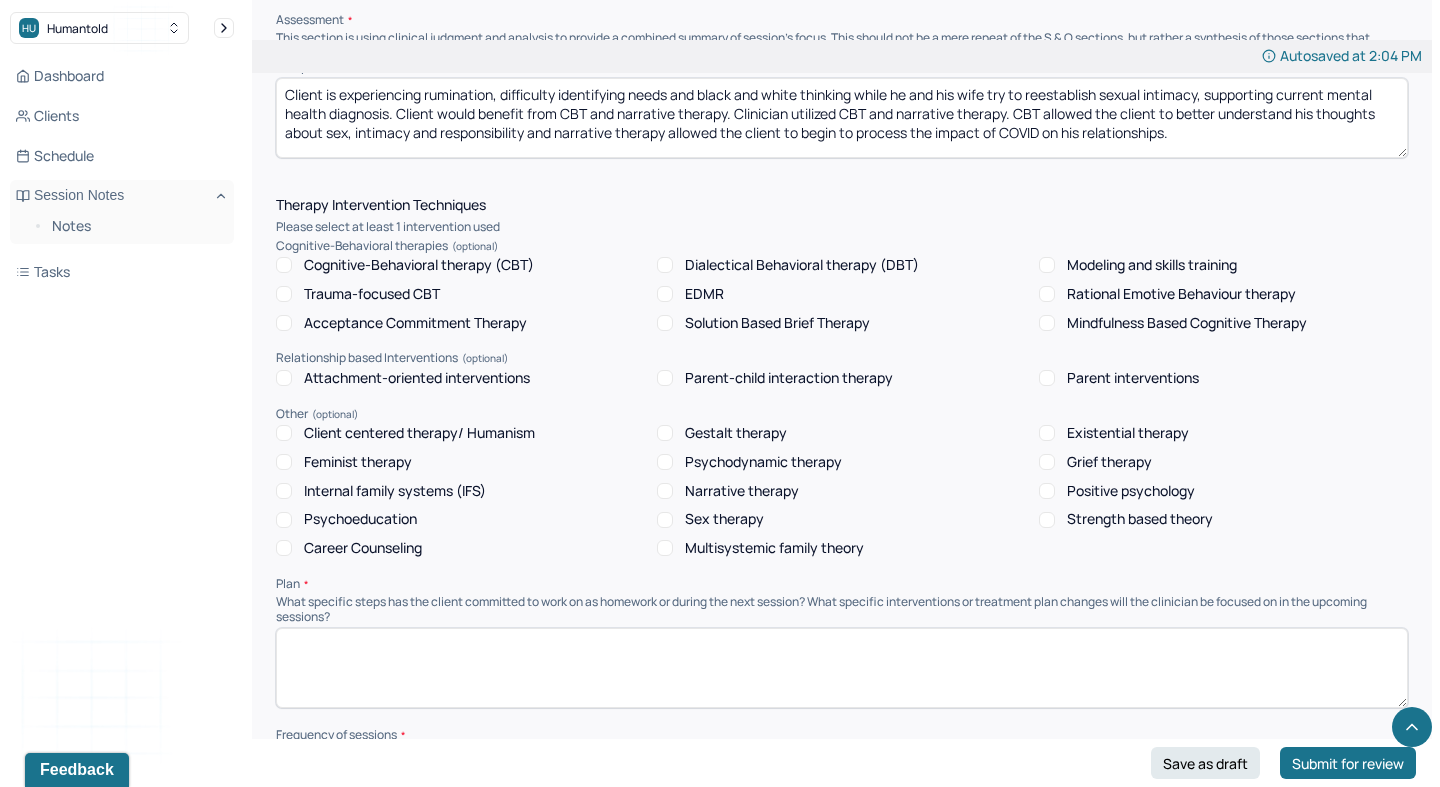 type on "Client is experiencing rumination, difficulty identifying needs and black and white thinking while he and his wife try to reestablish sexual intimacy, supporting current mental health diagnosis. Client would benefit from CBT and narrative therapy. Clinician utilized CBT and narrative therapy. CBT allowed the client to better understand his thoughts about sex, intimacy and responsibility and narrative therapy allowed the client to begin to process the impact of COVID on his relationships." 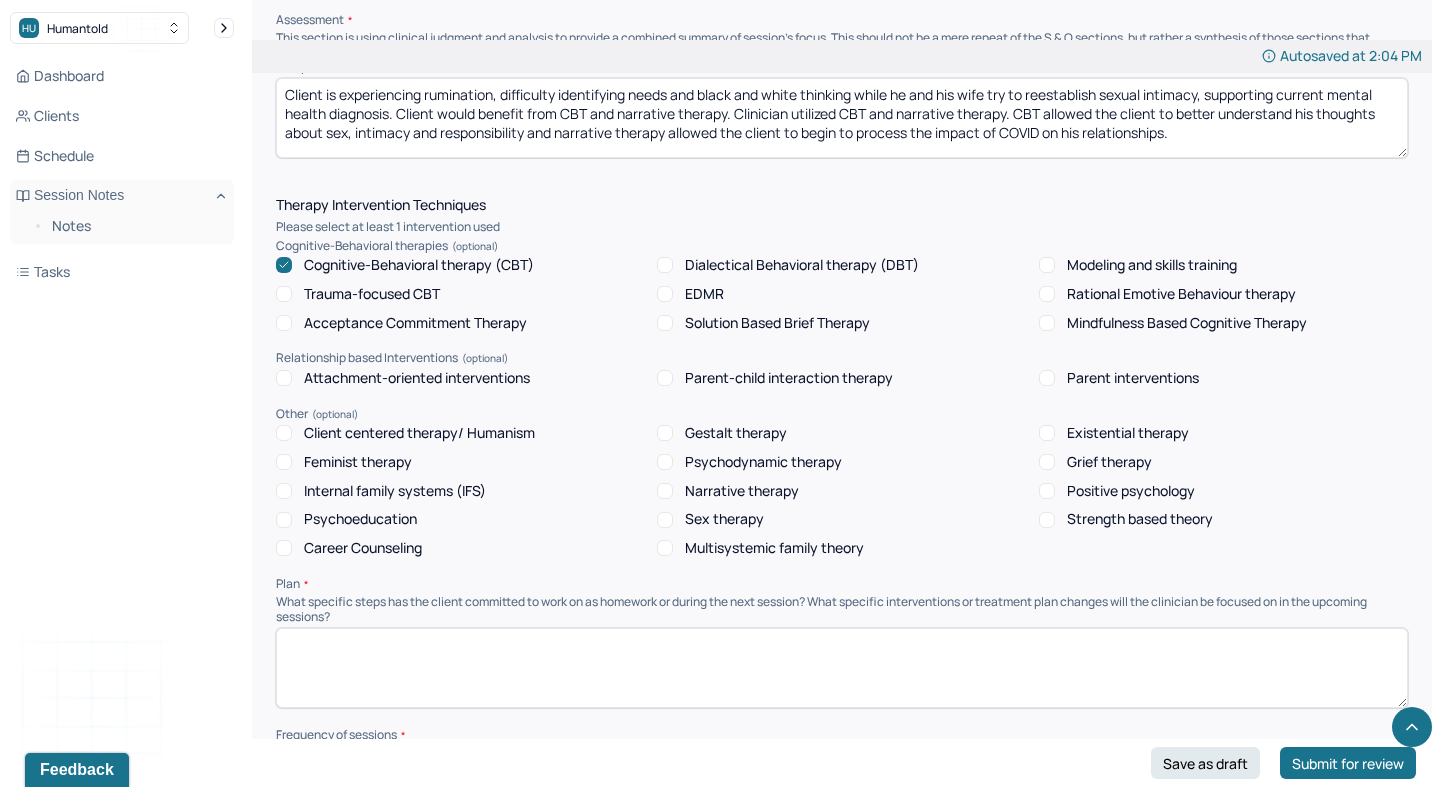 click on "Narrative therapy" at bounding box center [665, 491] 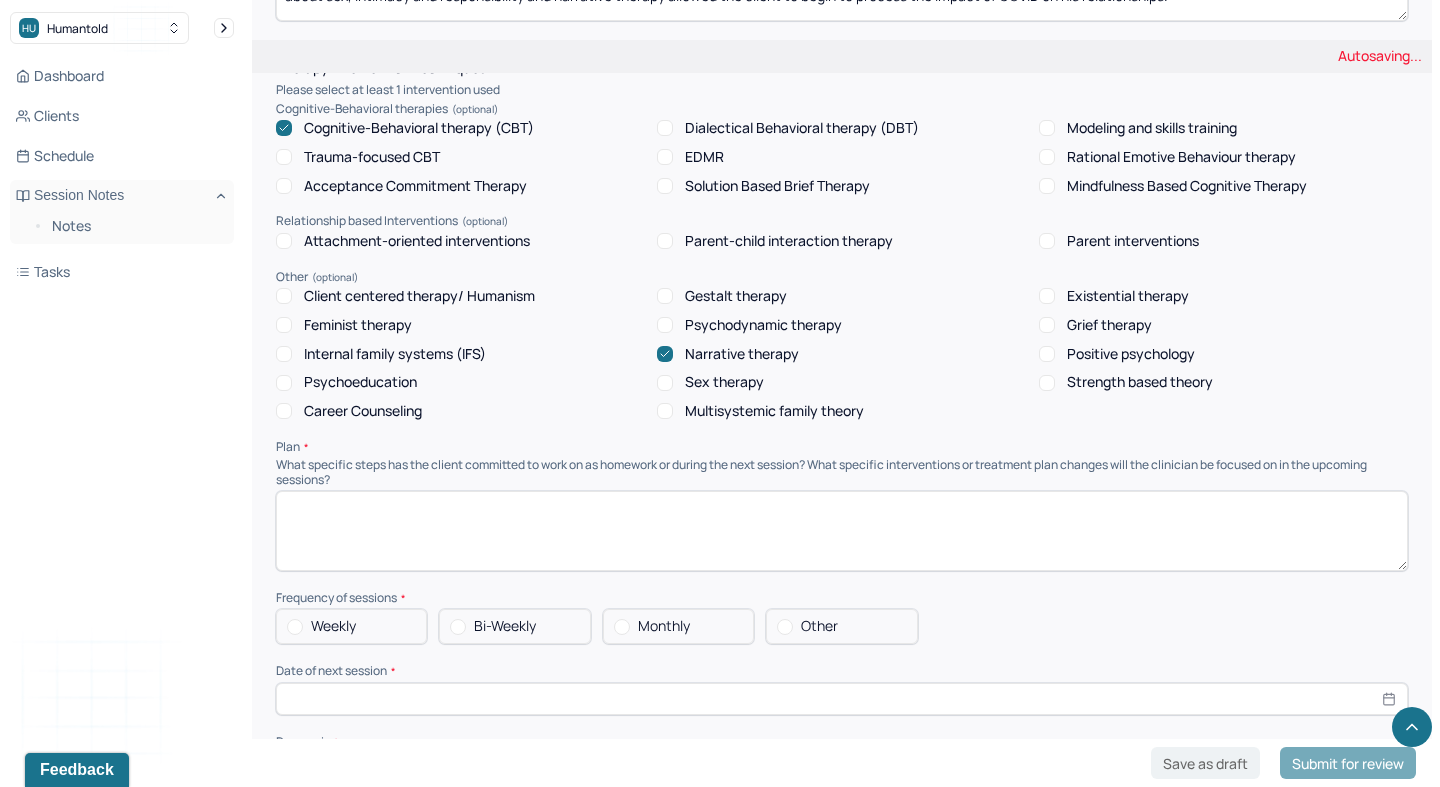 scroll, scrollTop: 1630, scrollLeft: 0, axis: vertical 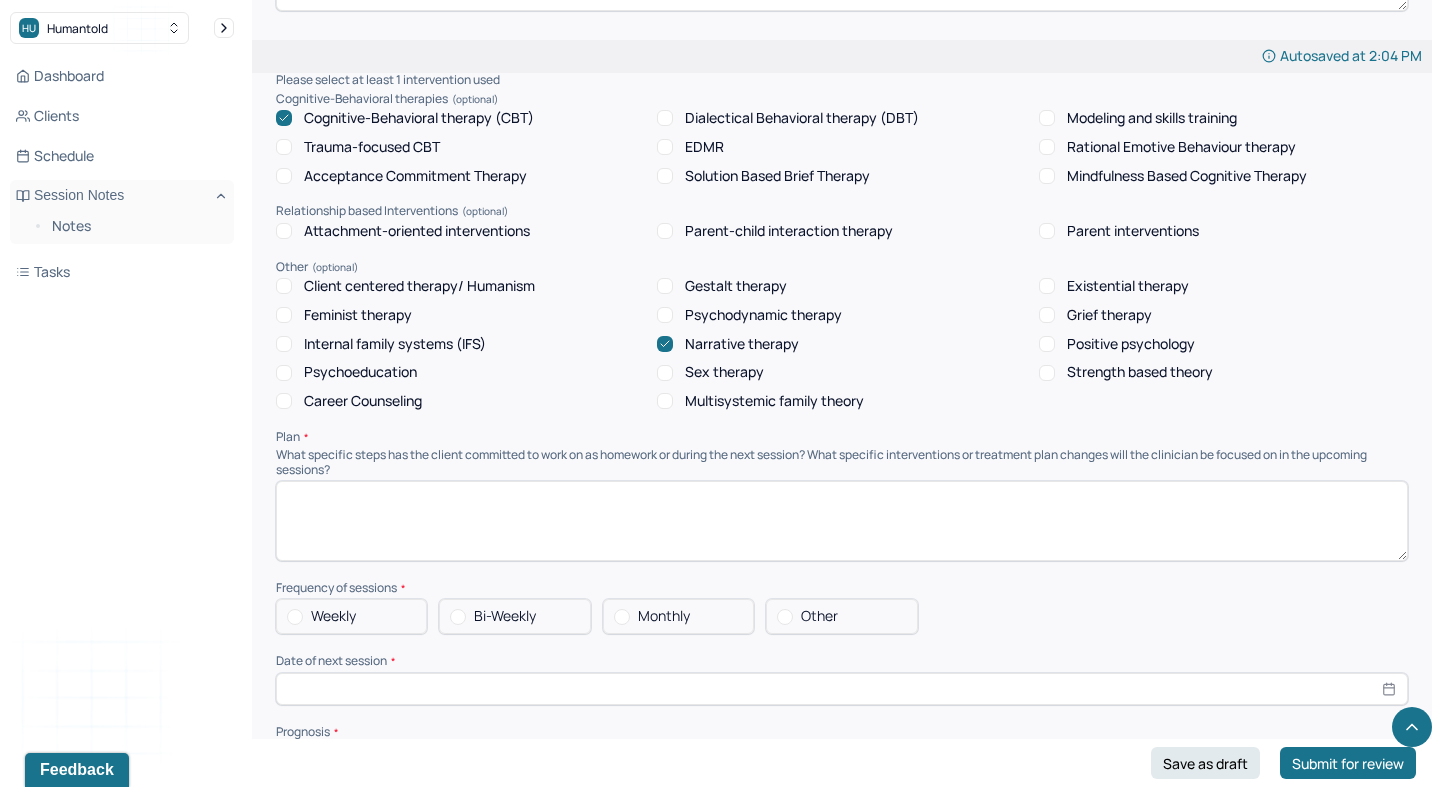 click at bounding box center (842, 521) 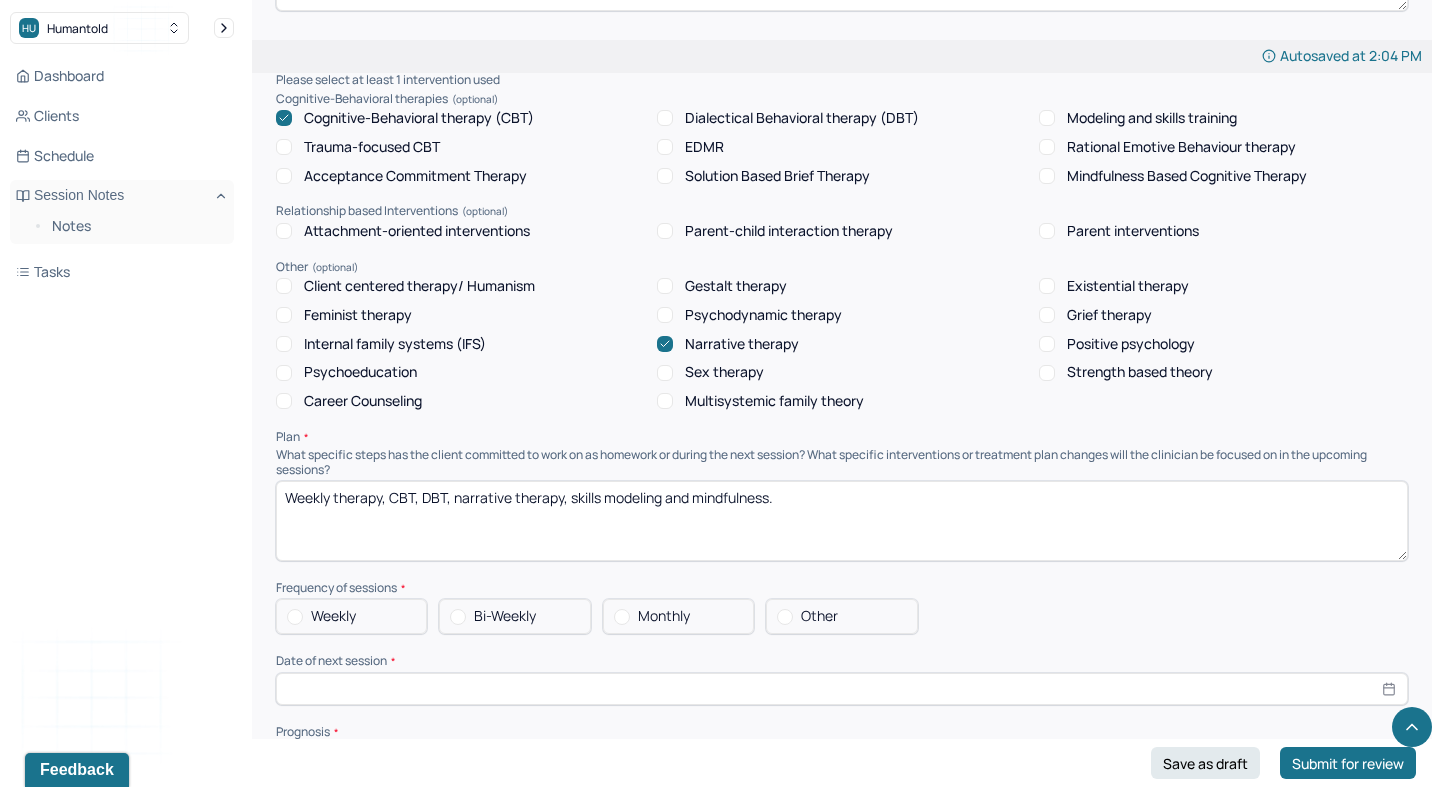 click on "Weekly therapy, CBT, DBT, narrative therapy, skills modeling and mindfulness." at bounding box center (842, 521) 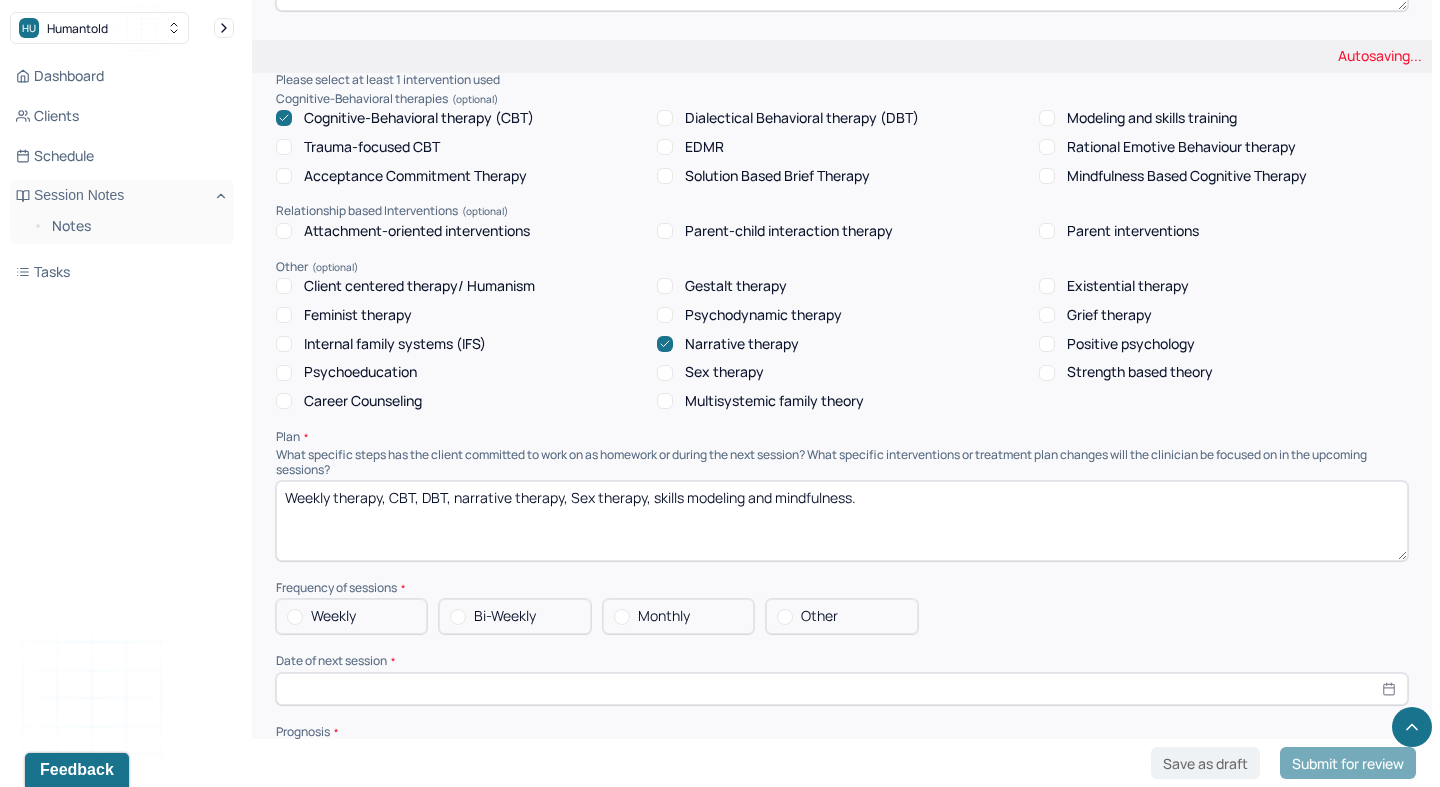 click on "Weekly therapy, CBT, DBT, narrative therapy, skills modeling and mindfulness." at bounding box center (842, 521) 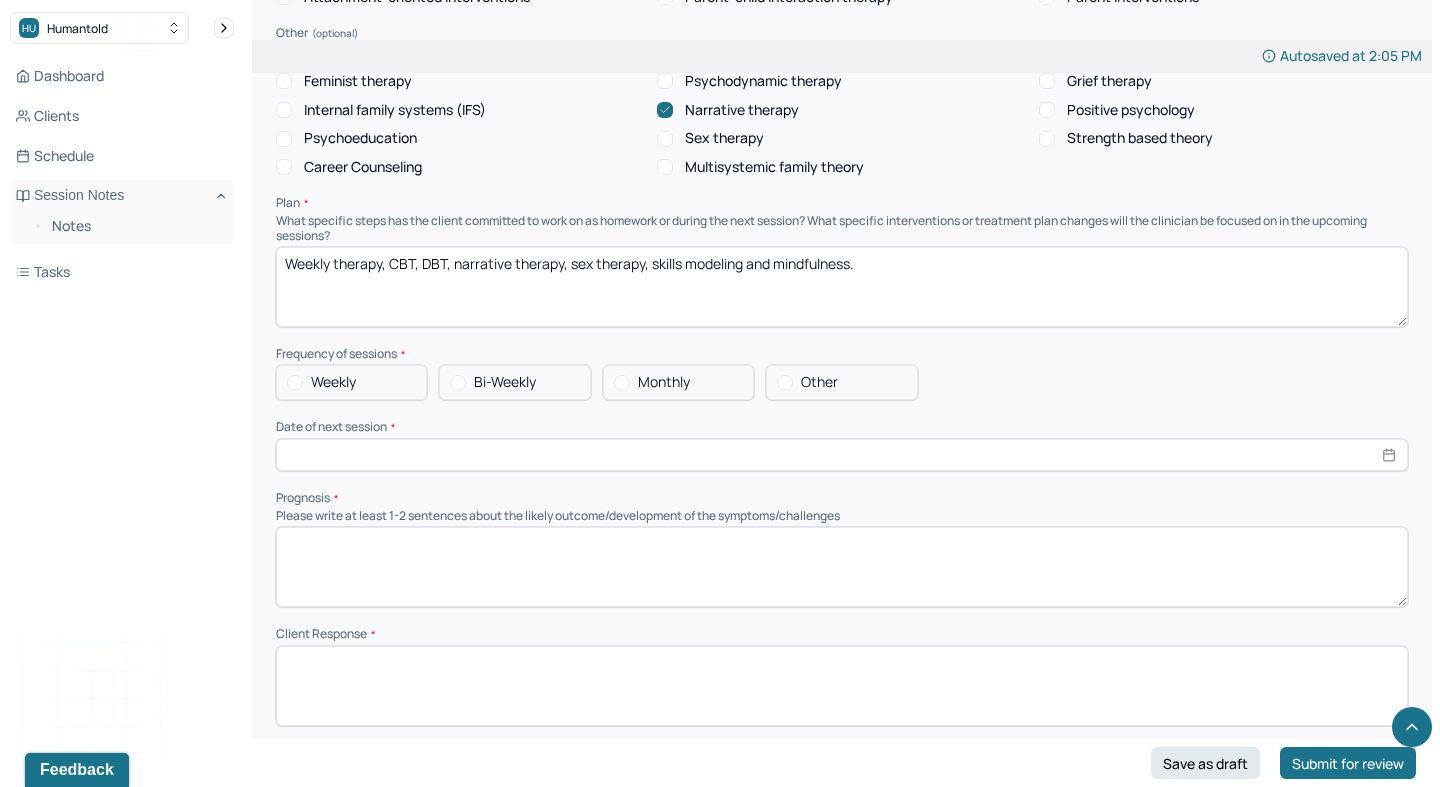 scroll, scrollTop: 1867, scrollLeft: 0, axis: vertical 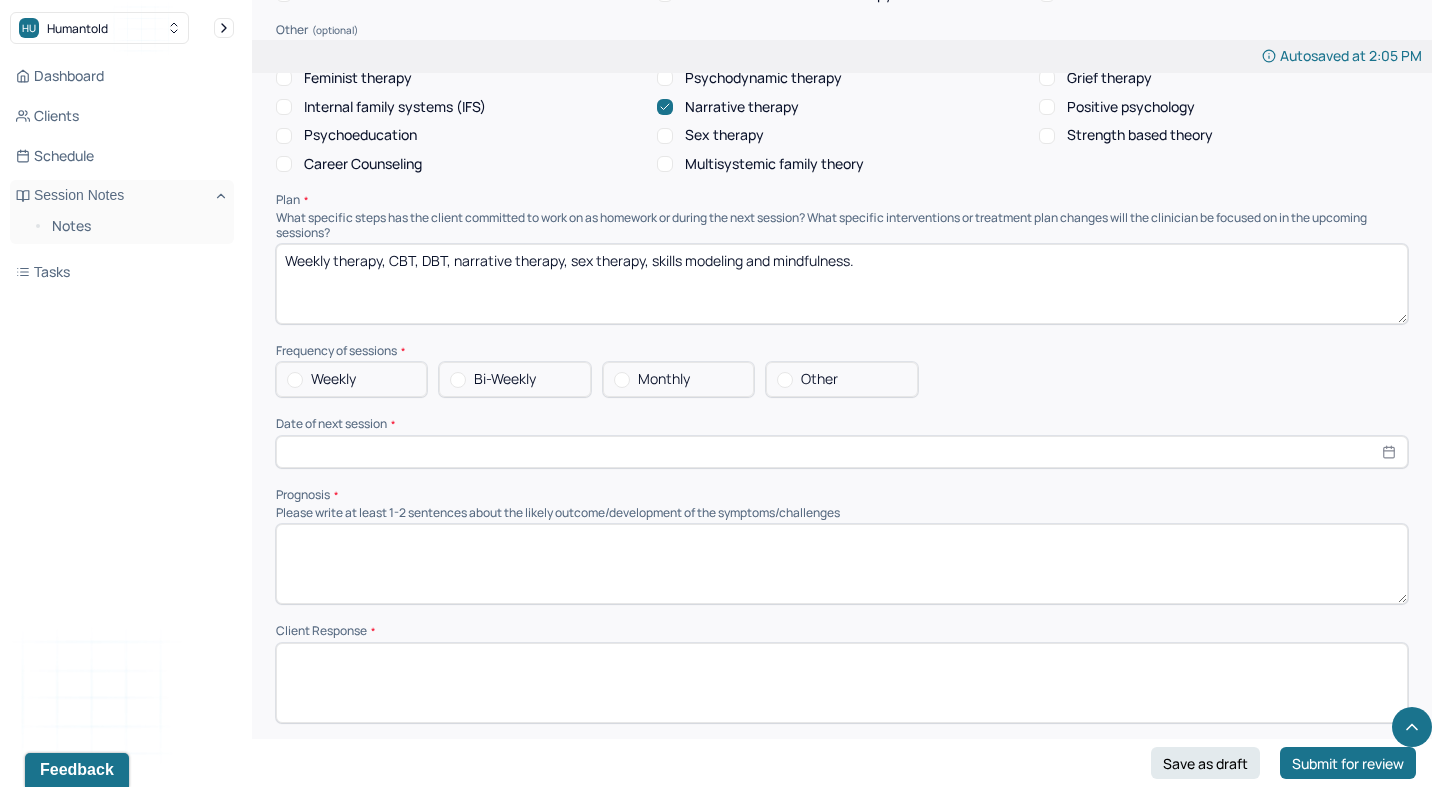 type on "Weekly therapy, CBT, DBT, narrative therapy, sex therapy, skills modeling and mindfulness." 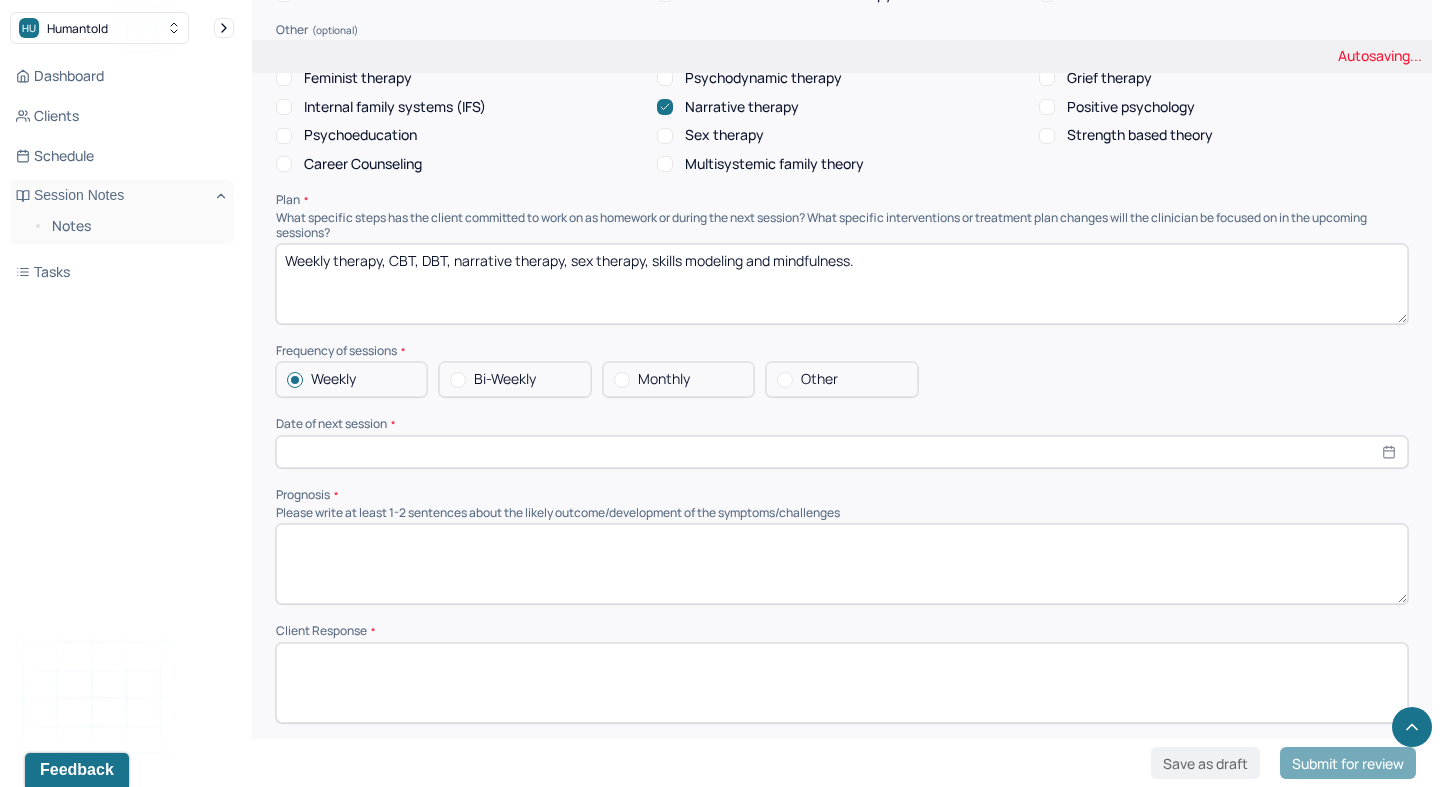 click on "Therapy Intervention Techniques Please select at least 1 intervention used Cognitive-Behavioral therapies Cognitive-Behavioral therapy (CBT) Dialectical Behavioral therapy (DBT) Modeling and skills training Trauma-focused CBT EDMR Rational Emotive Behaviour therapy Acceptance Commitment Therapy Solution Based Brief Therapy Mindfulness Based Cognitive Therapy Relationship based Interventions Attachment-oriented interventions Parent-child interaction therapy Parent interventions Other Client centered therapy/ Humanism Gestalt therapy Existential therapy Feminist therapy Psychodynamic therapy Grief therapy Internal family systems (IFS) Narrative therapy Positive psychology Psychoeducation Sex therapy Strength based theory Career Counseling Multisystemic family theory Plan What specific steps has the client committed to work on as homework or during the next session? What specific interventions or treatment plan changes will the clinician be focused on in the upcoming sessions? Frequency of sessions Weekly Other" at bounding box center (842, 268) 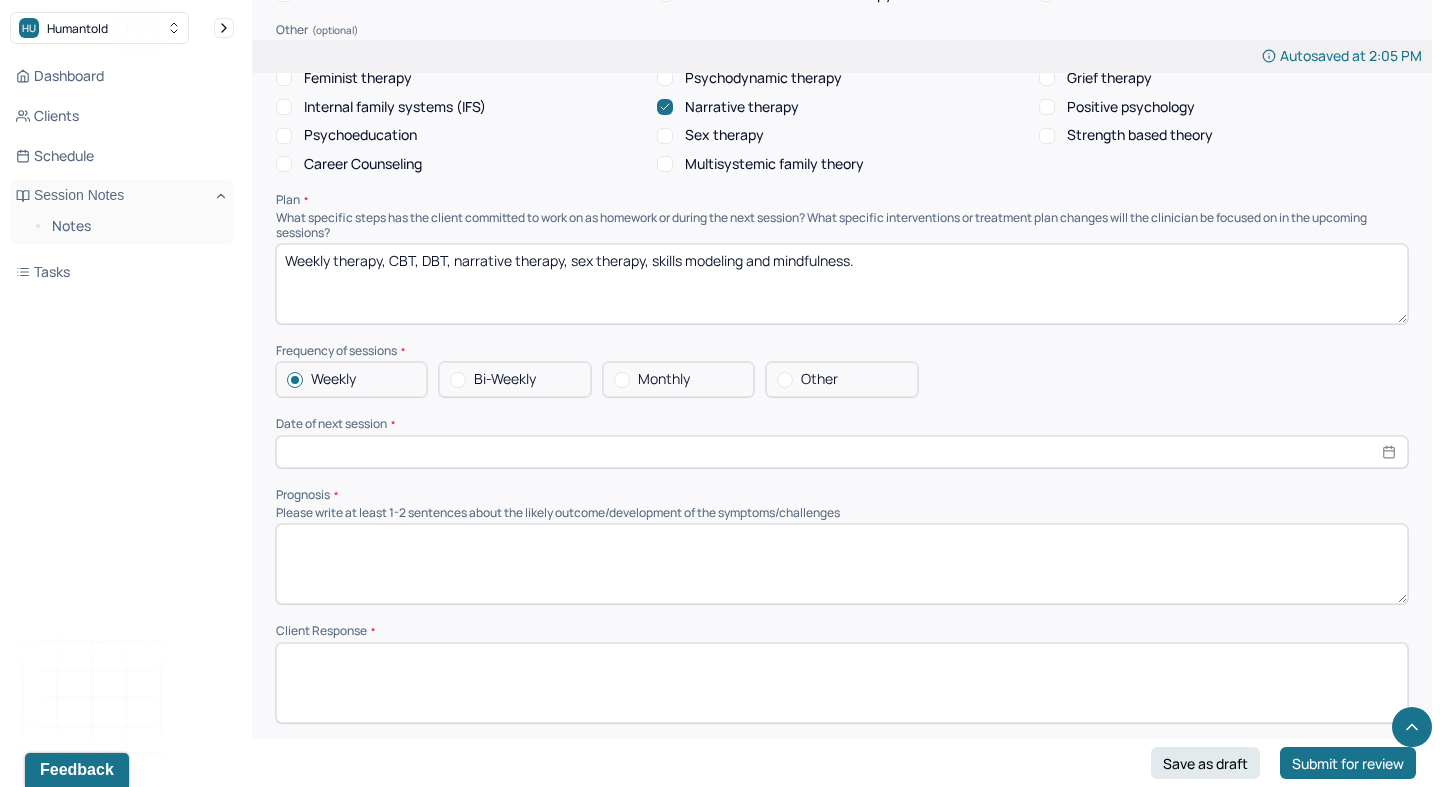 click at bounding box center (842, 452) 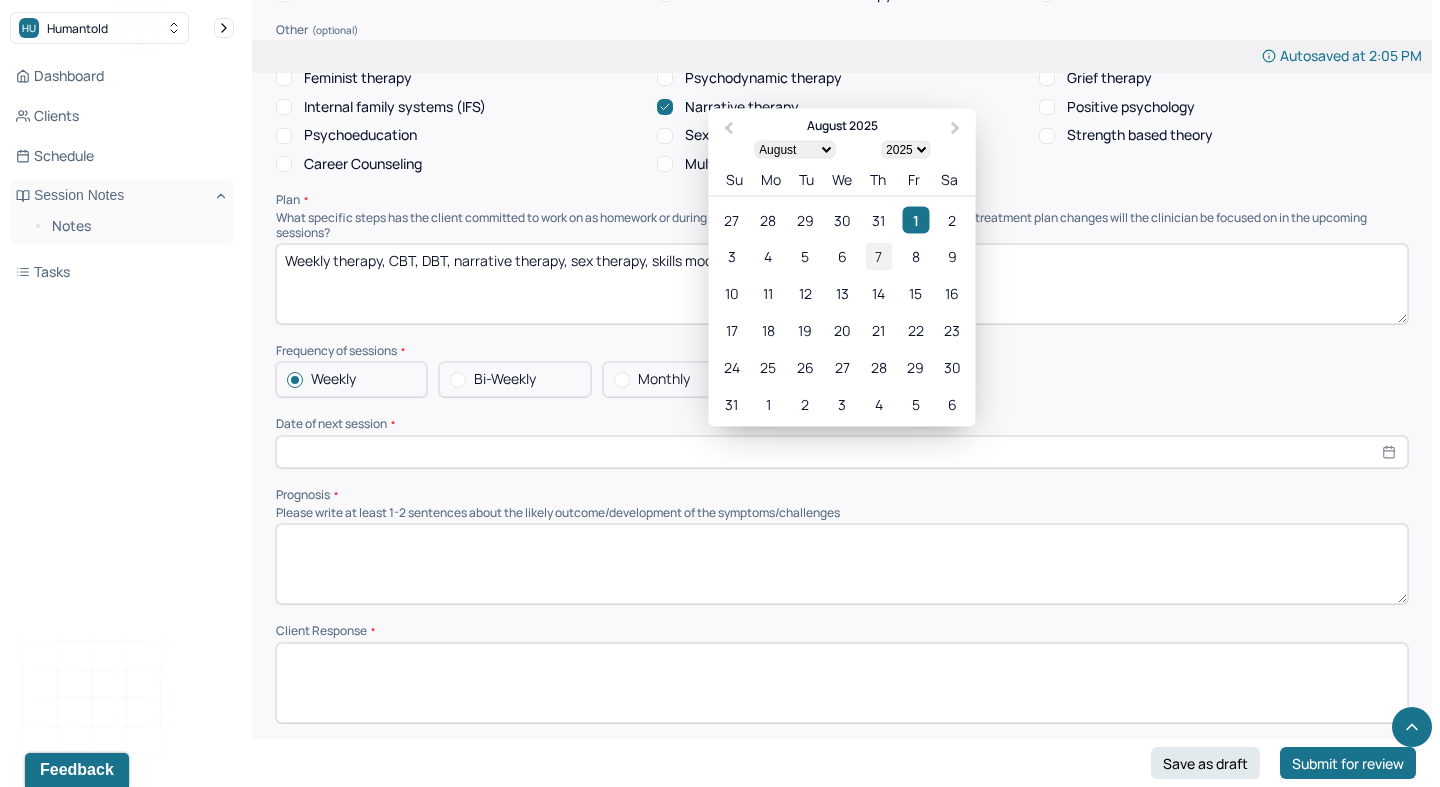 click on "7" at bounding box center (878, 256) 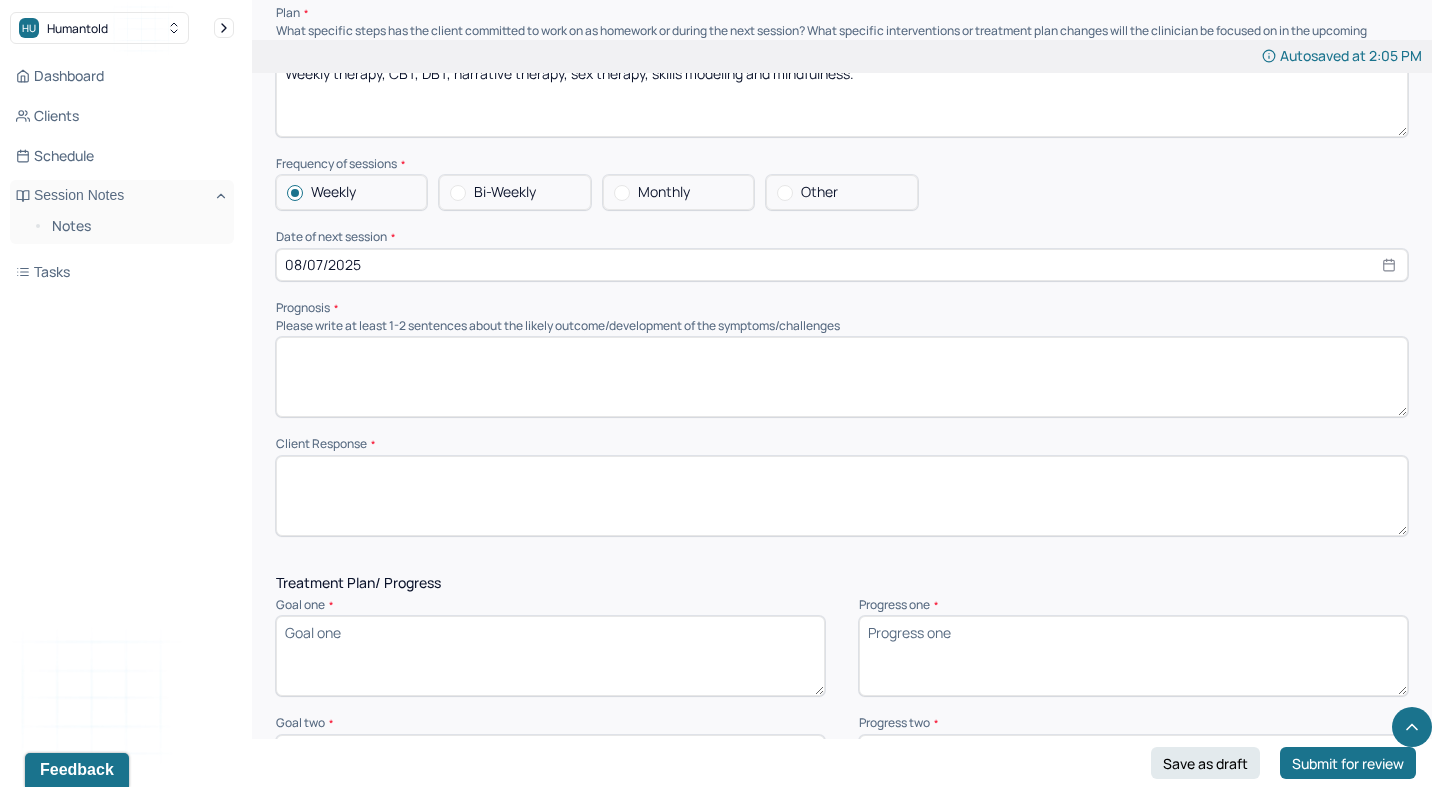 scroll, scrollTop: 2056, scrollLeft: 0, axis: vertical 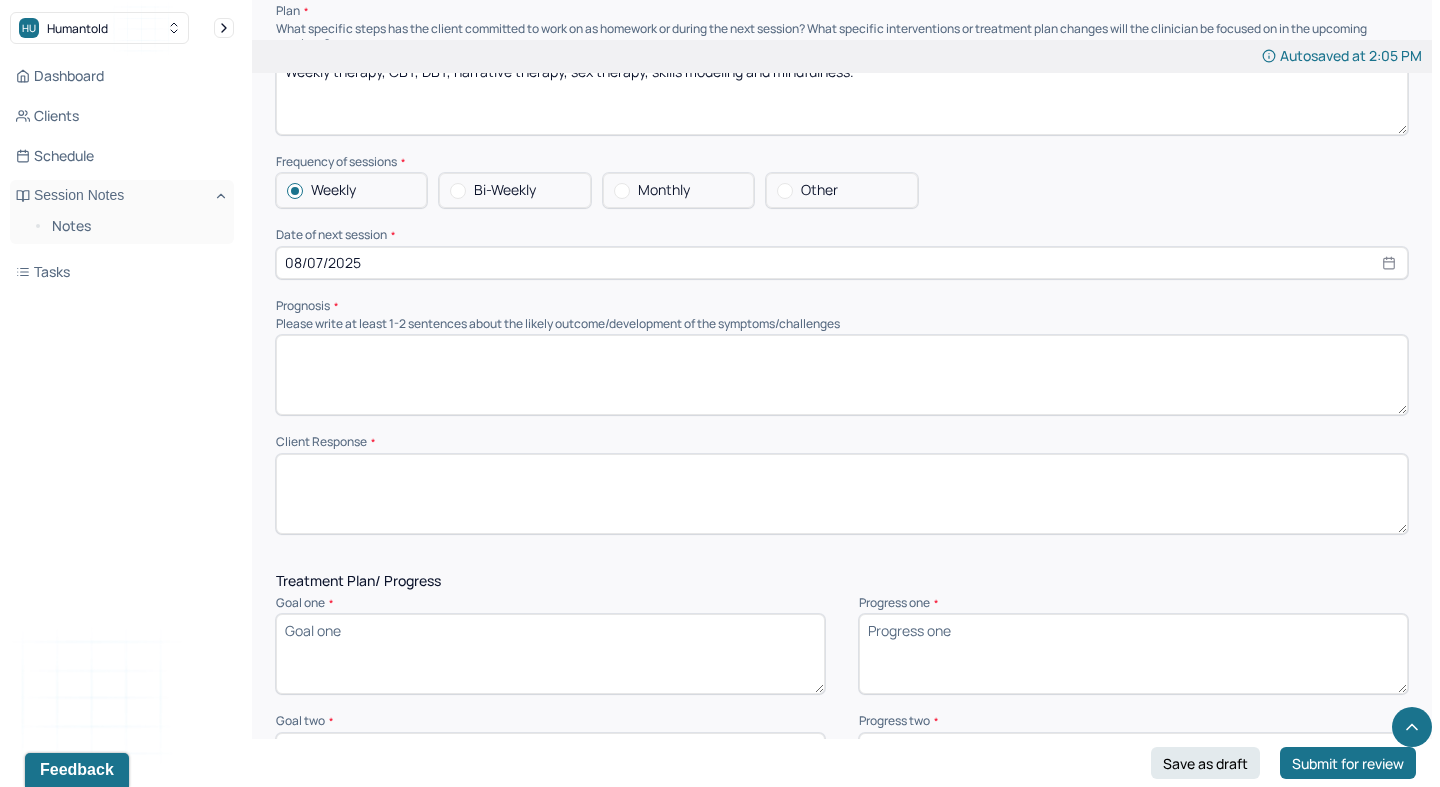 click at bounding box center (842, 375) 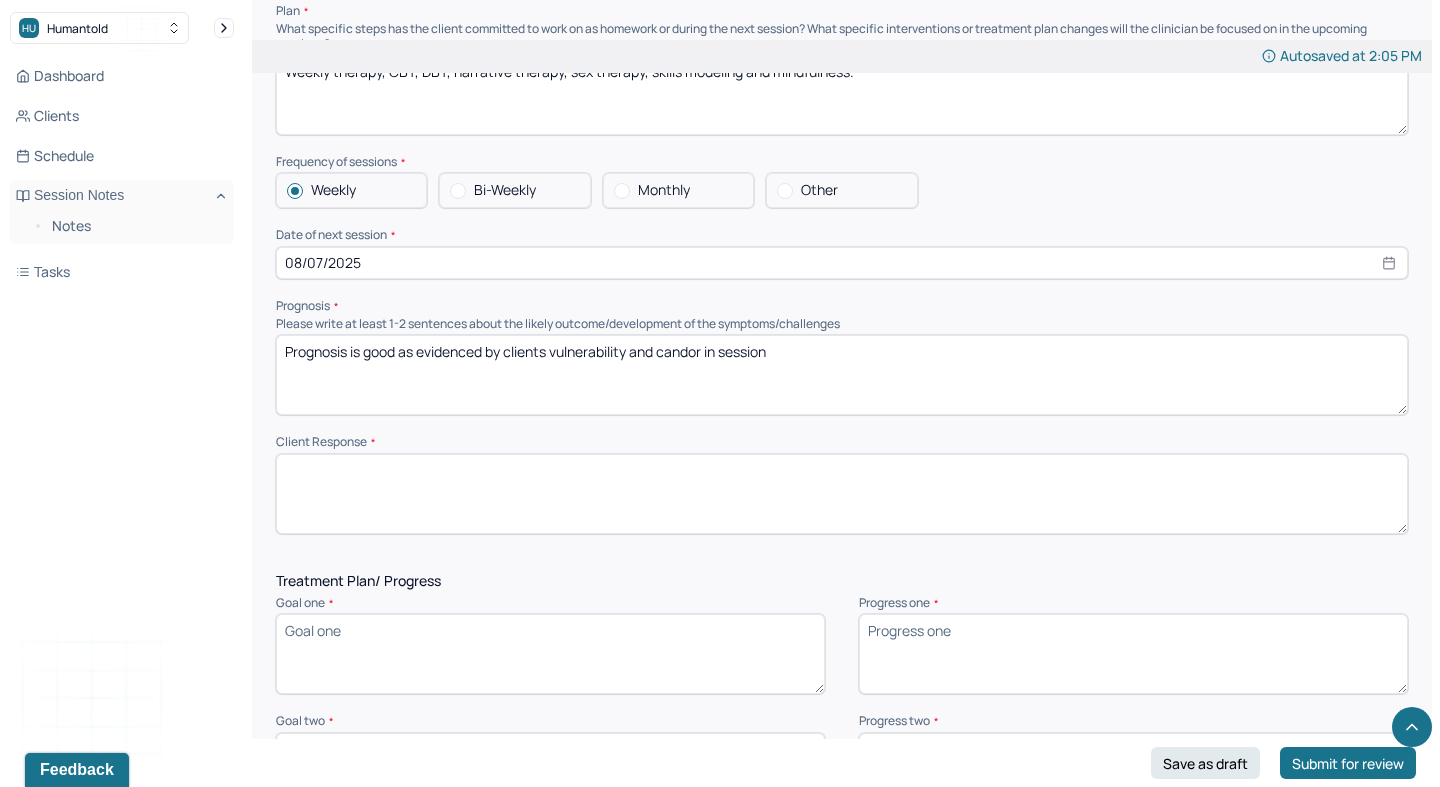 type on "Prognosis is good as evidenced by clients vulnerability and candor in session" 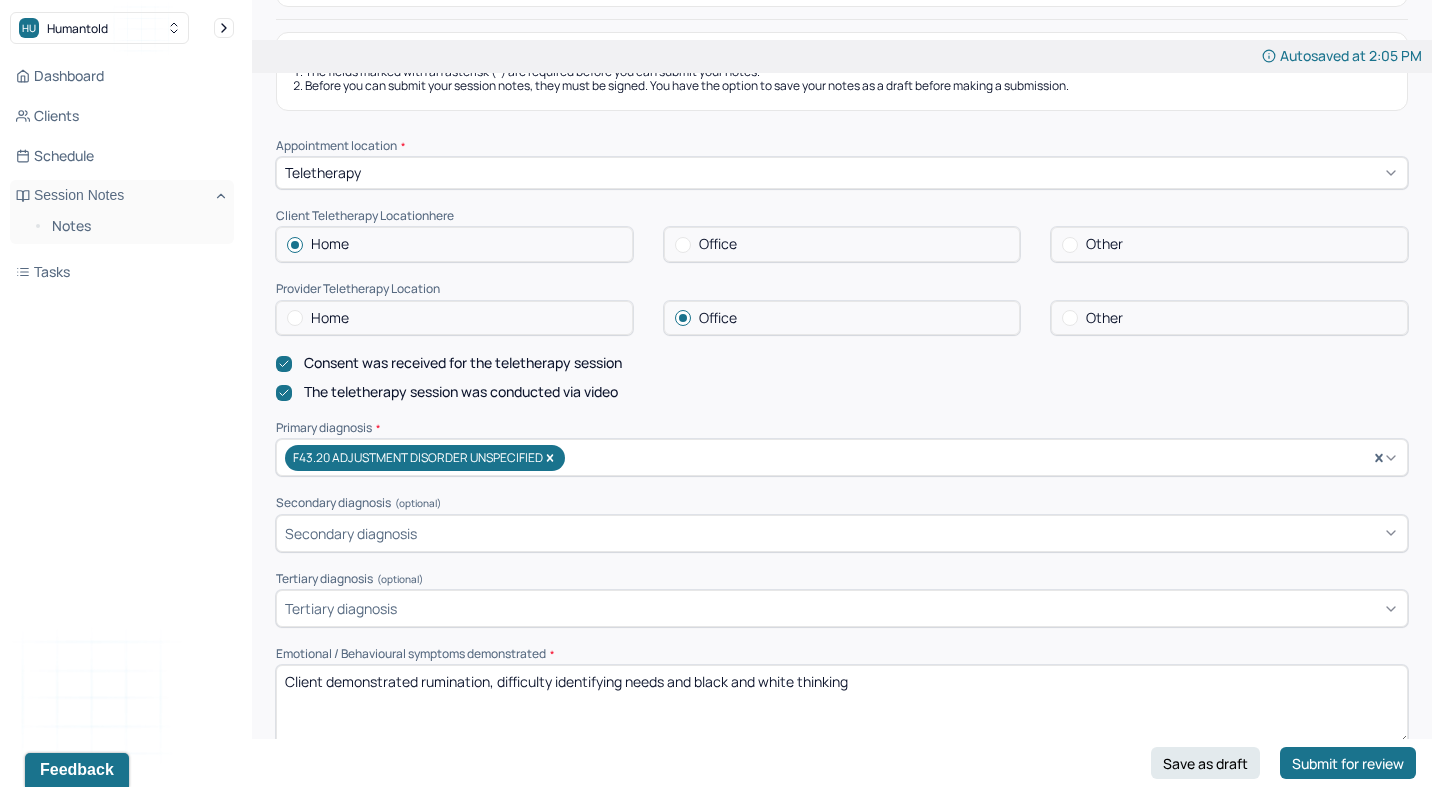 scroll, scrollTop: 0, scrollLeft: 0, axis: both 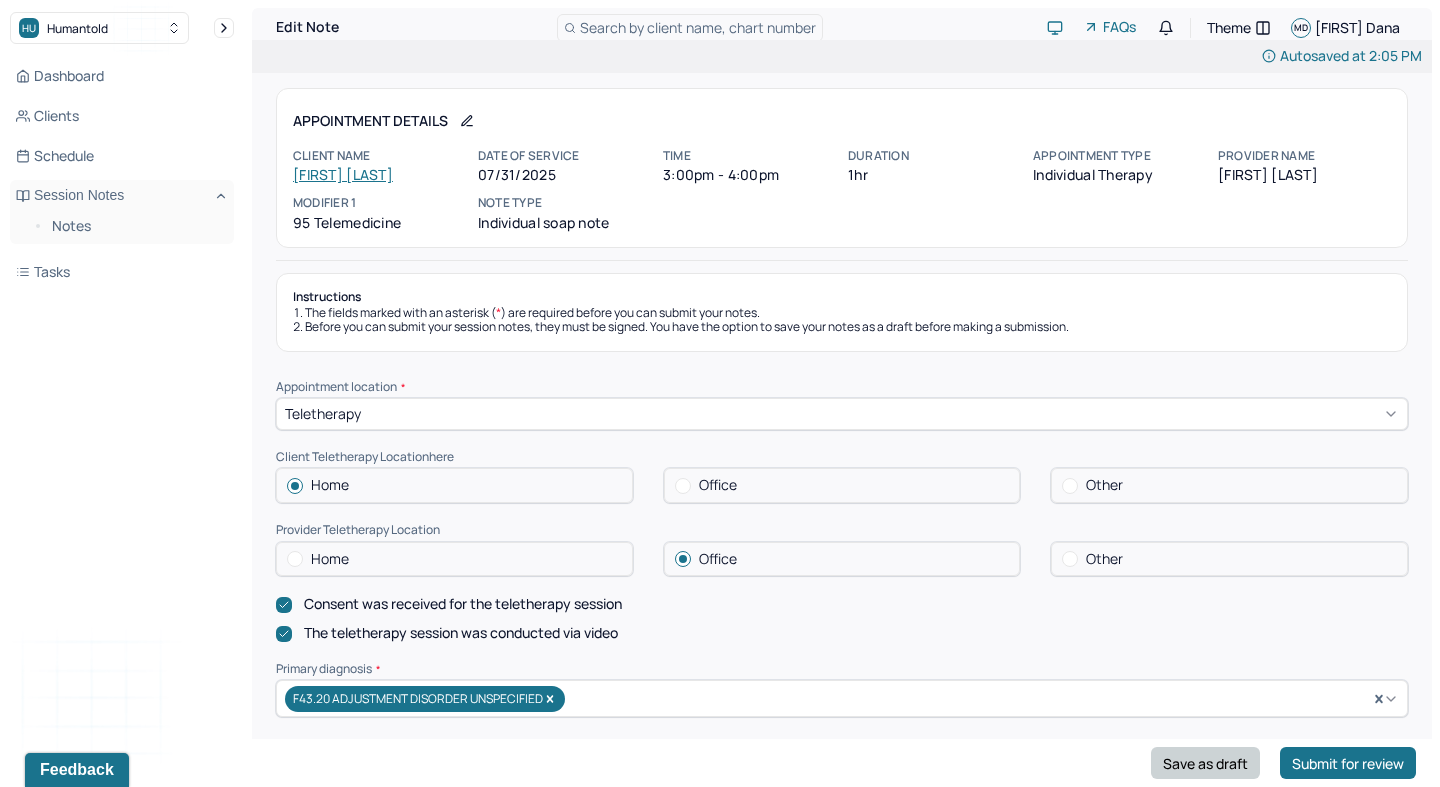 type on "Client was reflective, responsive, and engaged." 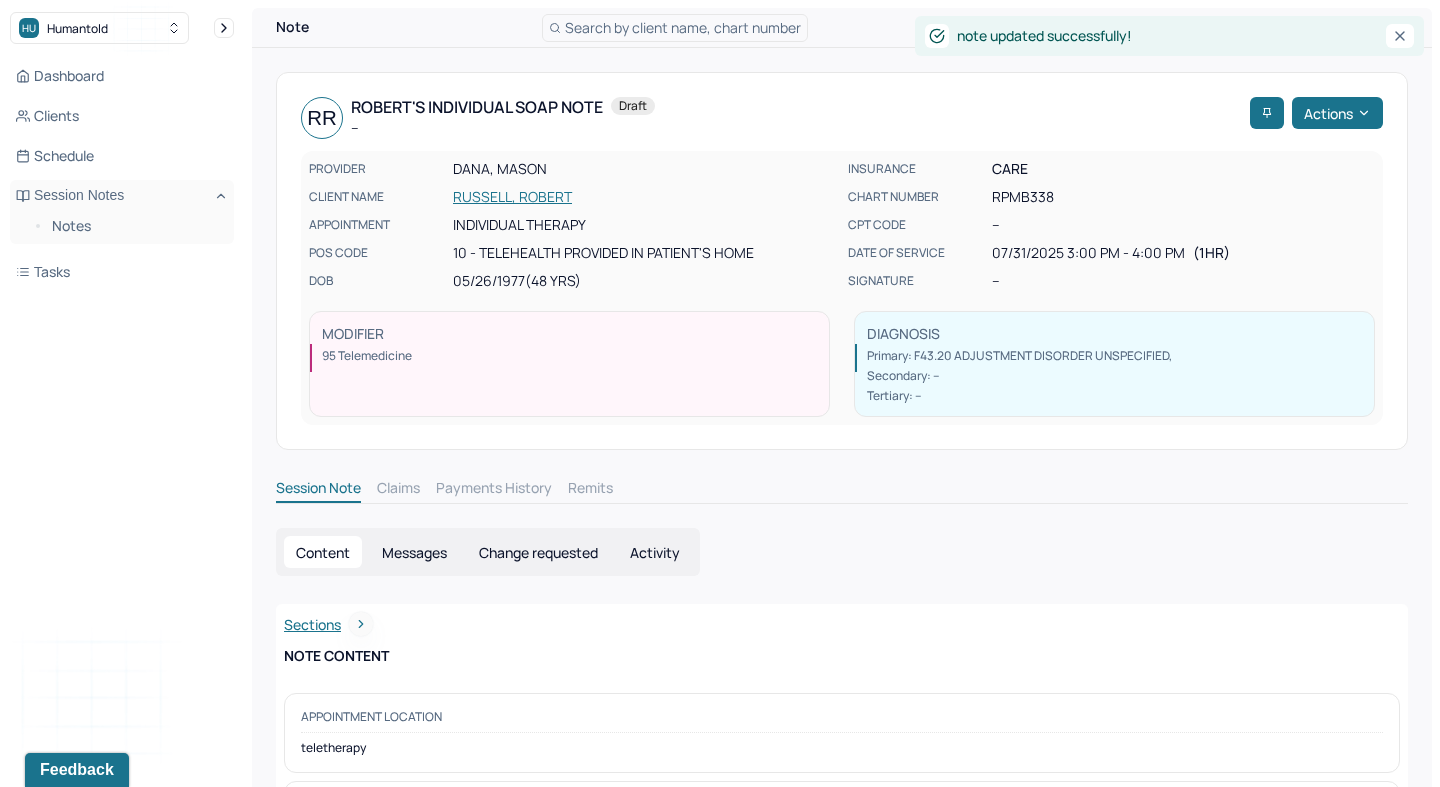 click on "RUSSELL, ROBERT" at bounding box center [644, 197] 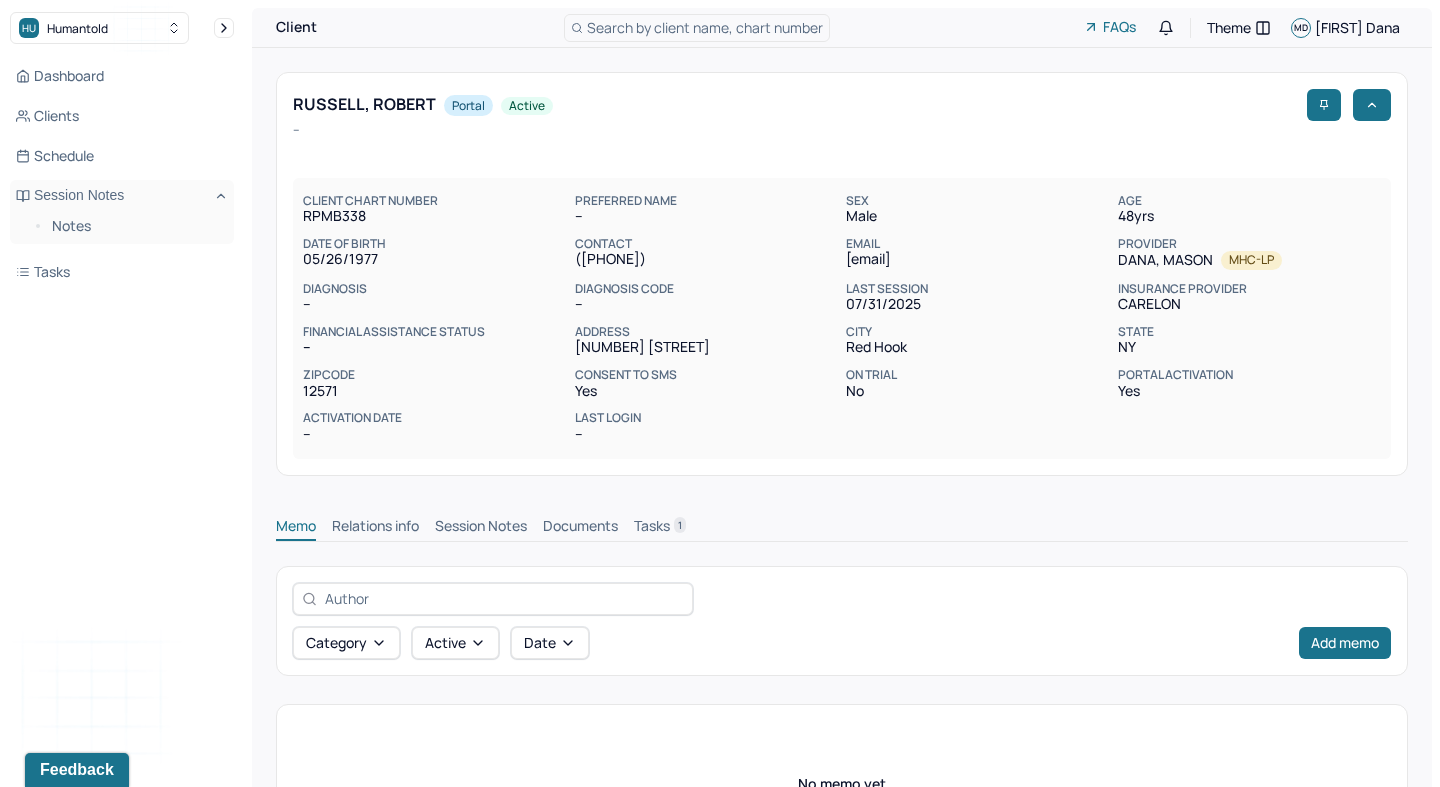 scroll, scrollTop: 0, scrollLeft: 0, axis: both 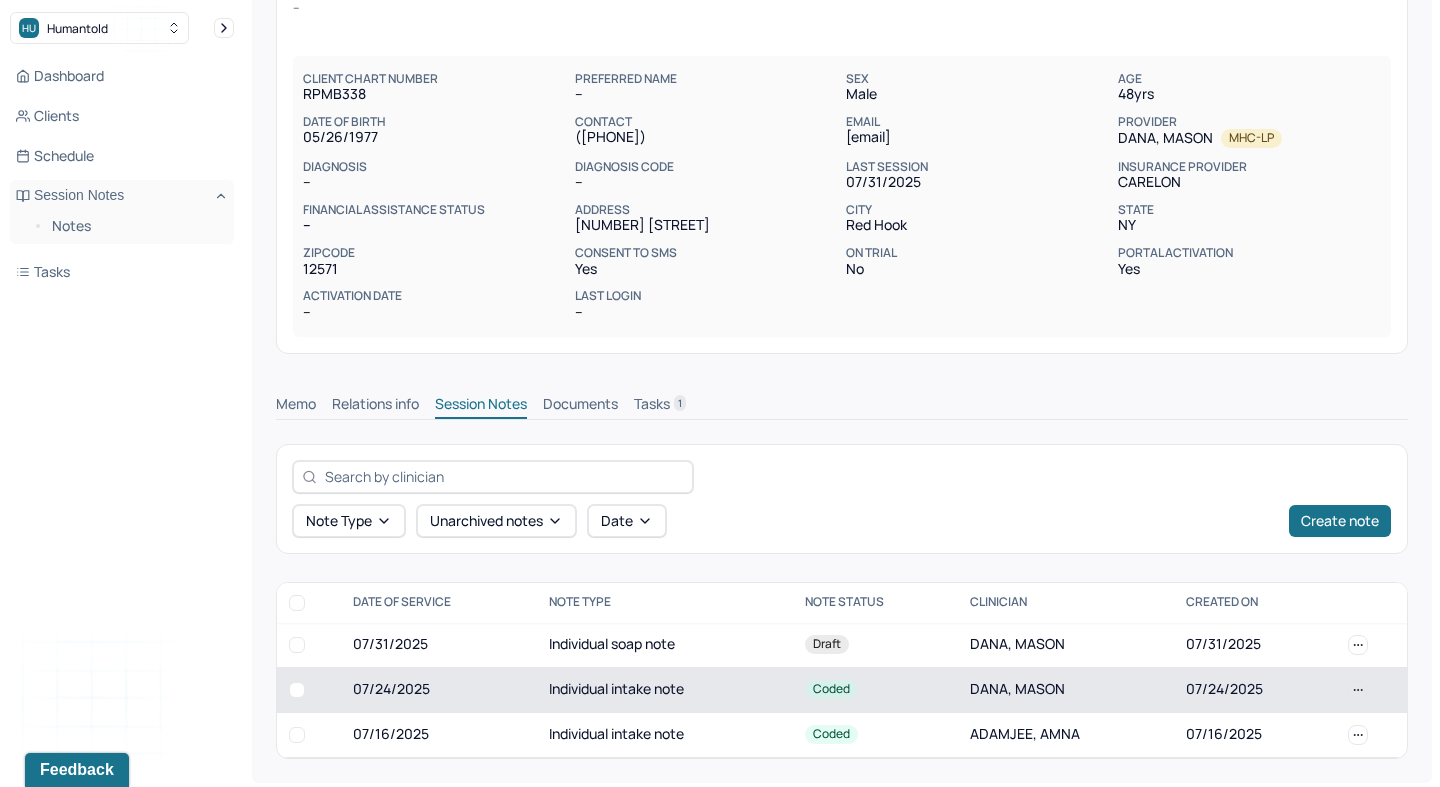 click on "Individual intake note" at bounding box center [665, 689] 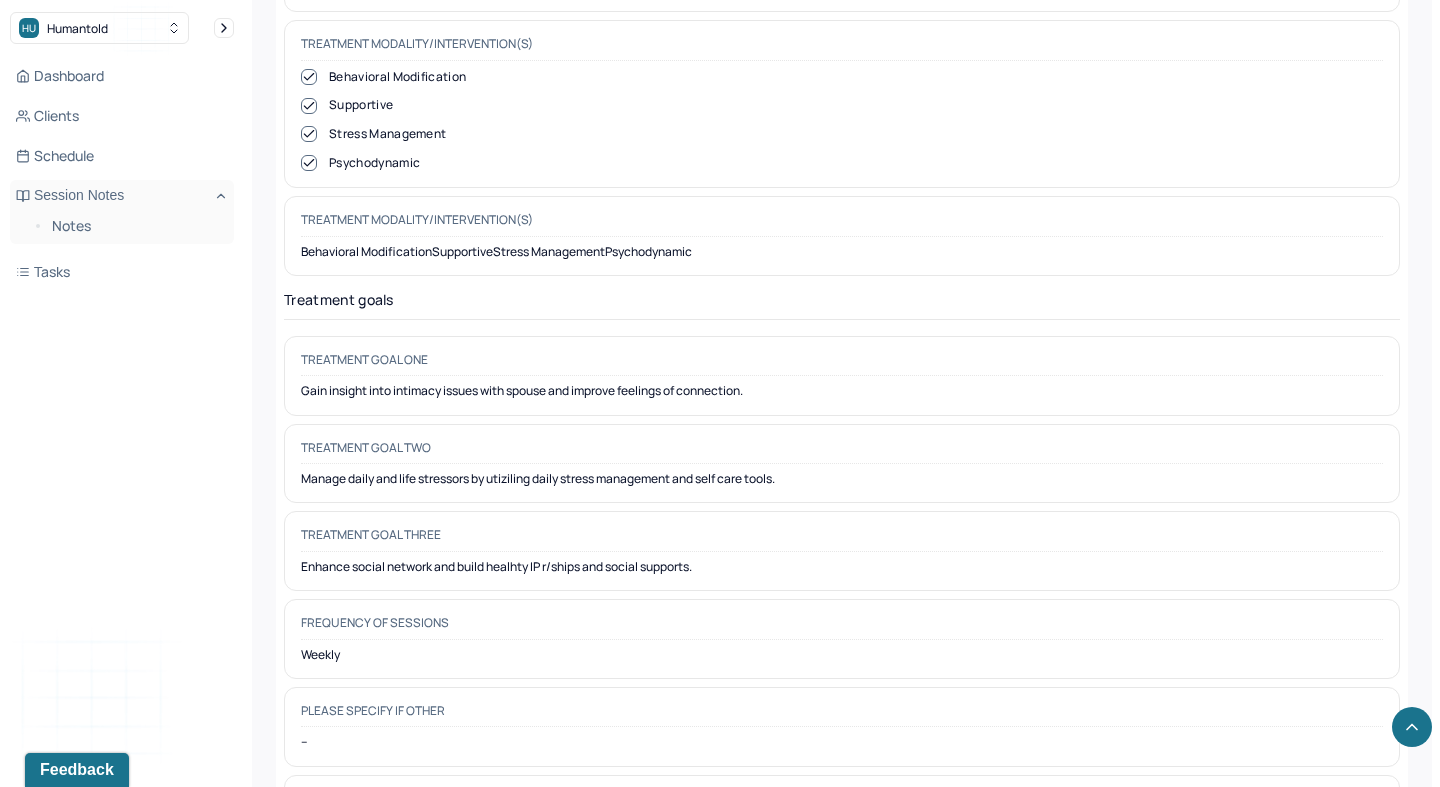 scroll, scrollTop: 9055, scrollLeft: 0, axis: vertical 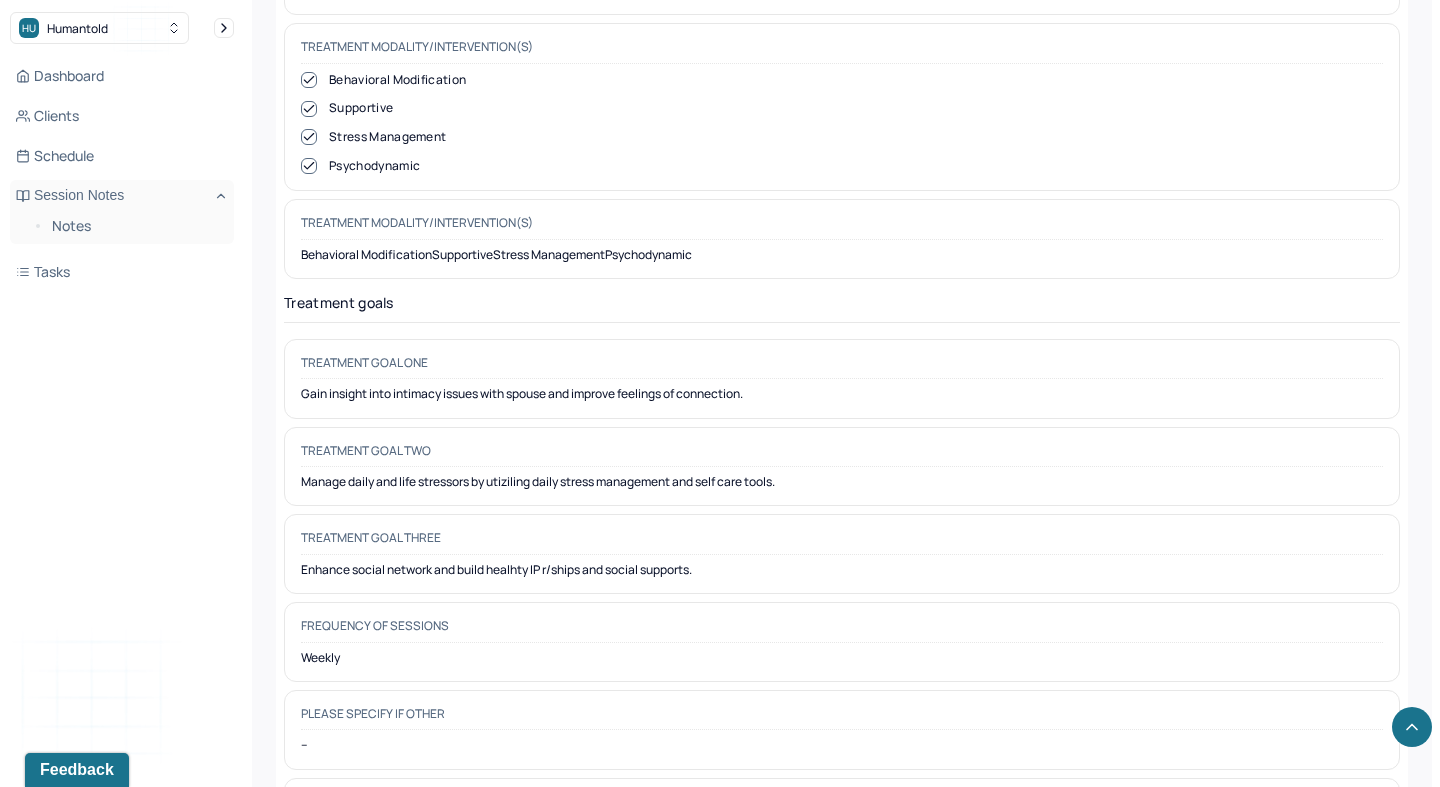 click on "Gain insight into intimacy issues with spouse and improve feelings of connection." at bounding box center [842, 394] 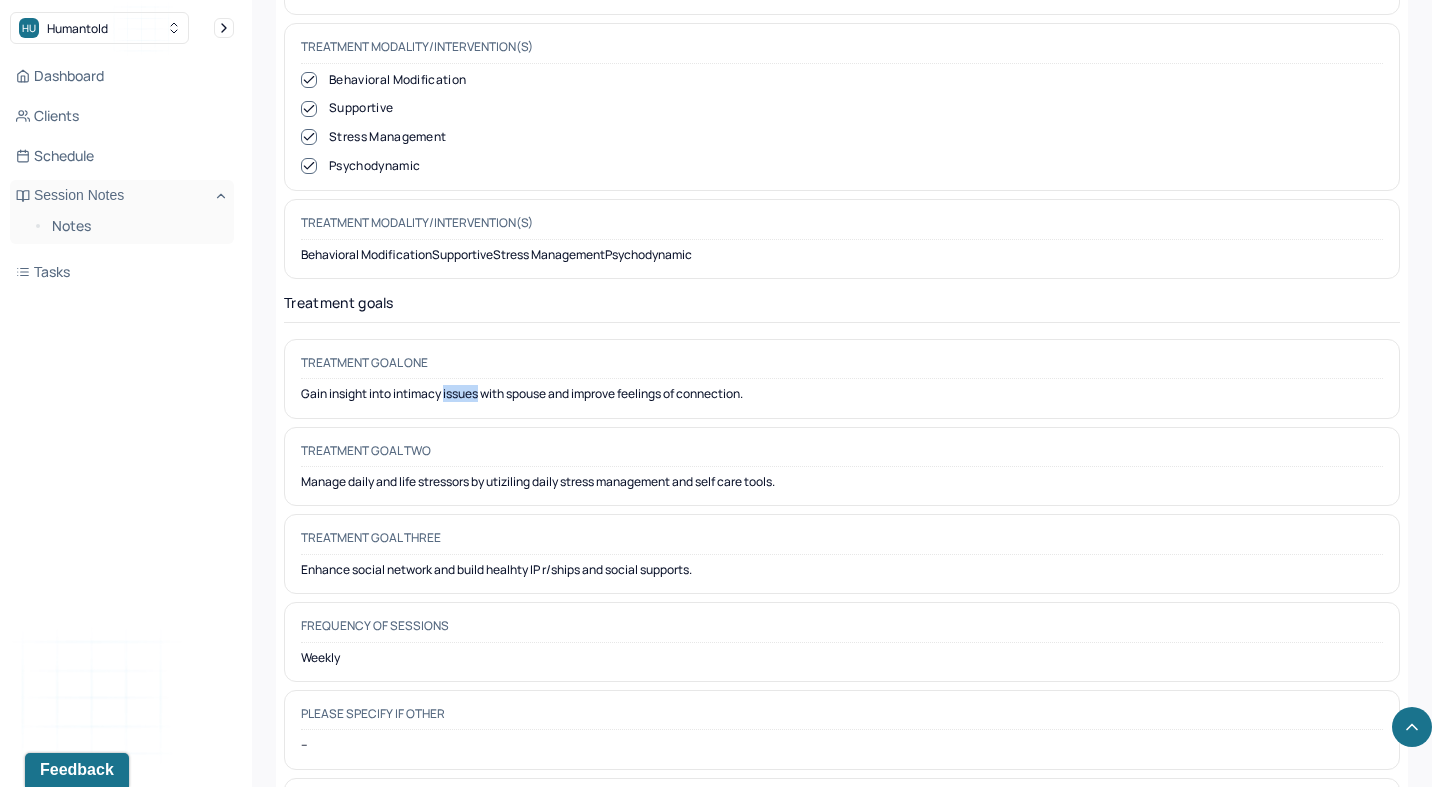 click on "Gain insight into intimacy issues with spouse and improve feelings of connection." at bounding box center [842, 394] 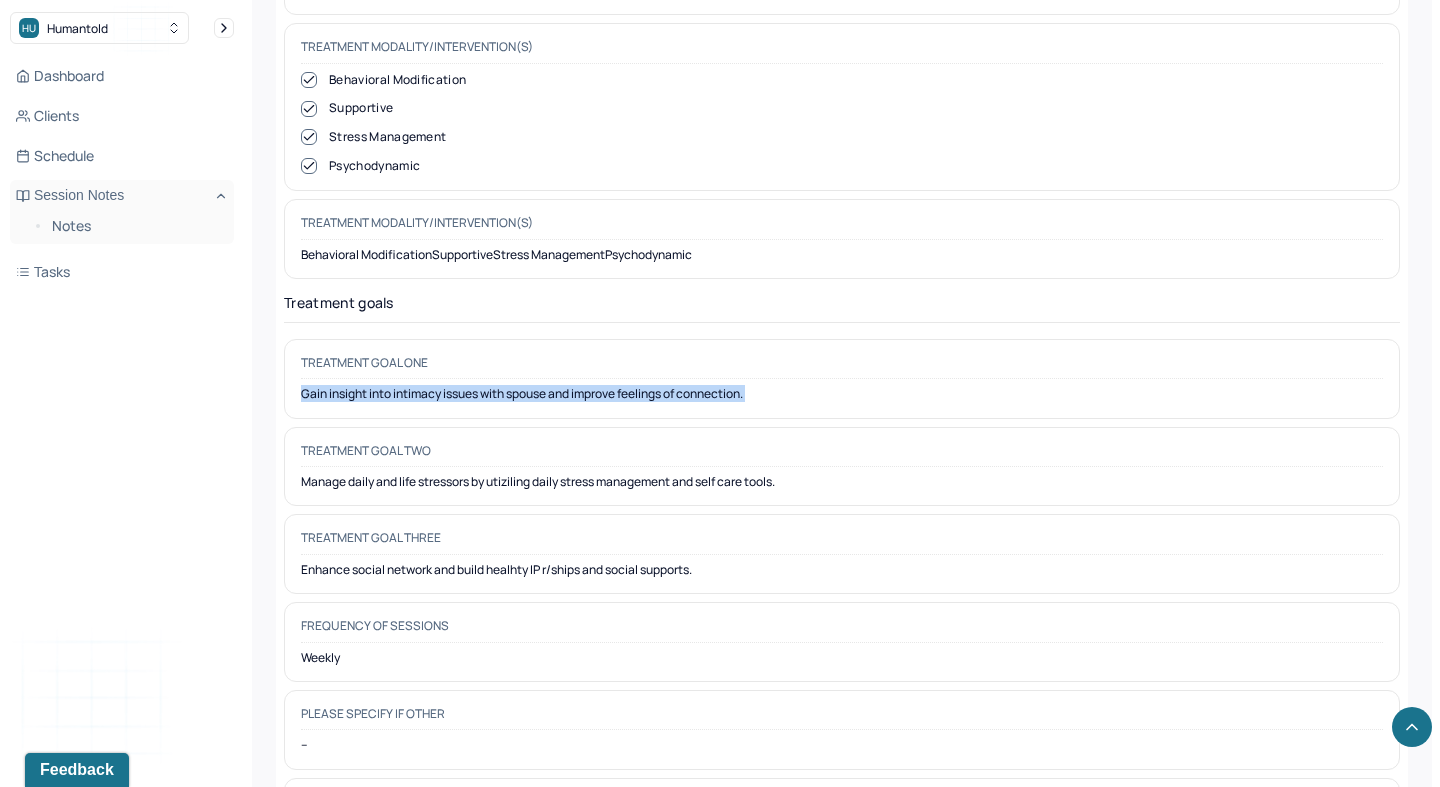 click on "Gain insight into intimacy issues with spouse and improve feelings of connection." at bounding box center [842, 394] 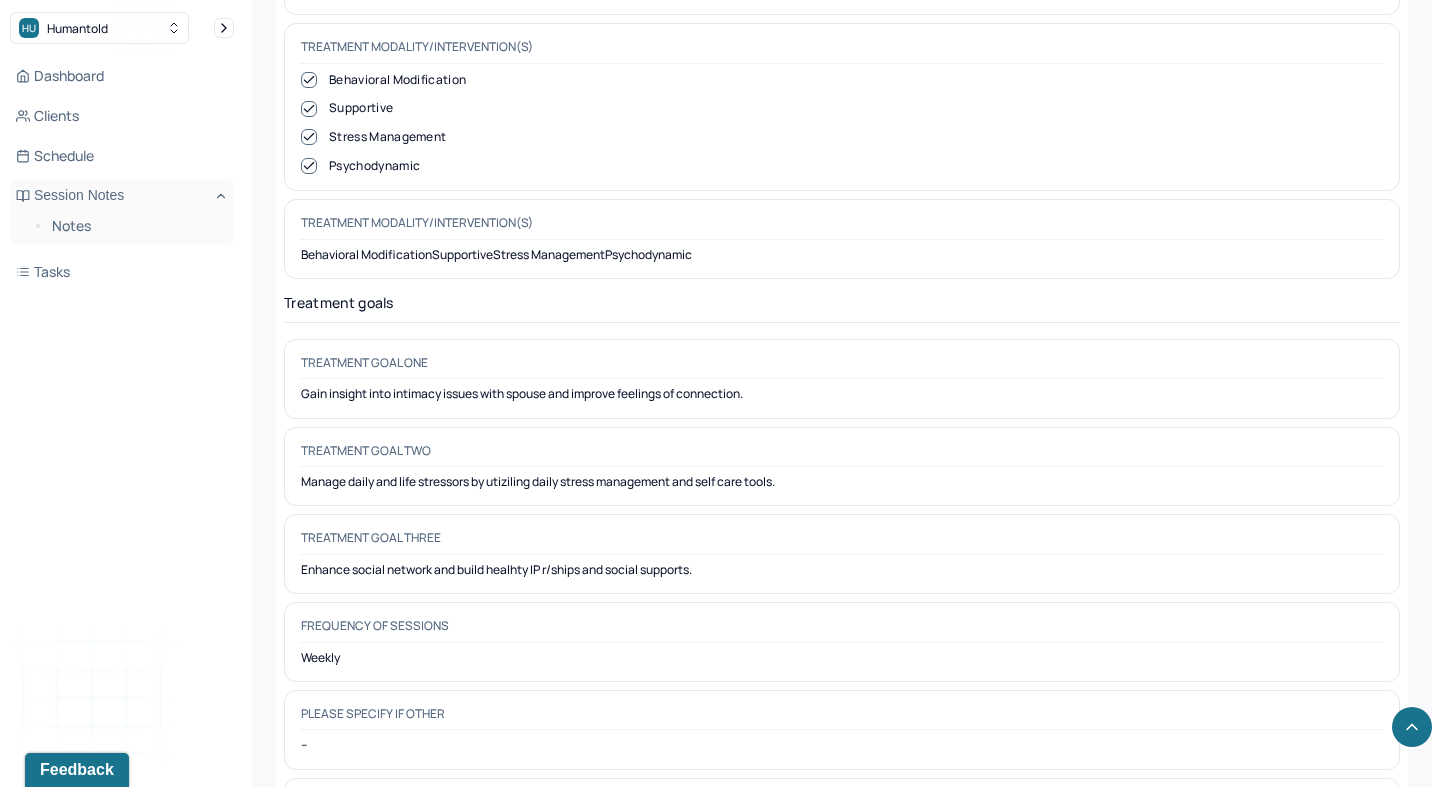 click on "Manage daily and life stressors by utiziling daily stress management and self care tools." at bounding box center (842, 482) 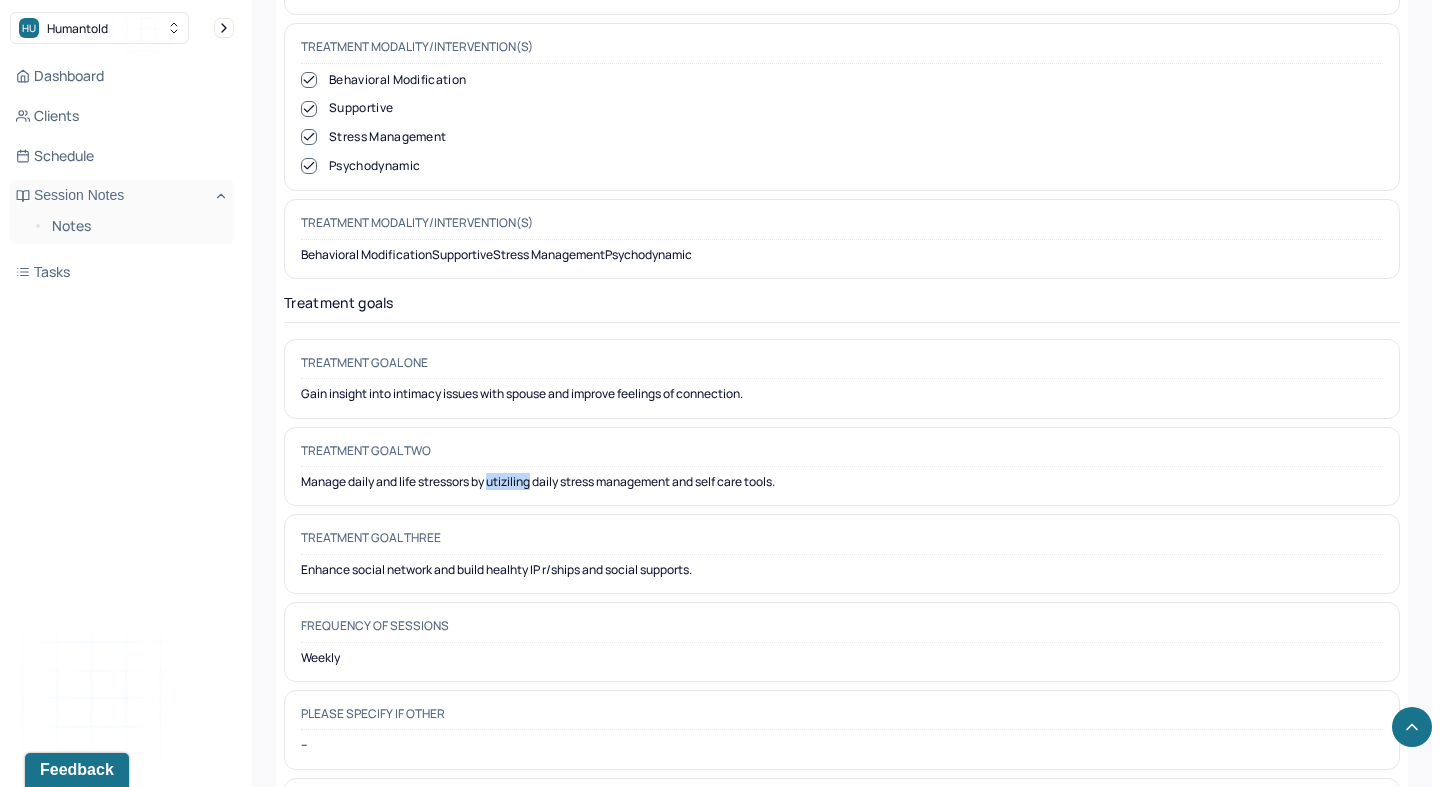 click on "Manage daily and life stressors by utiziling daily stress management and self care tools." at bounding box center [842, 482] 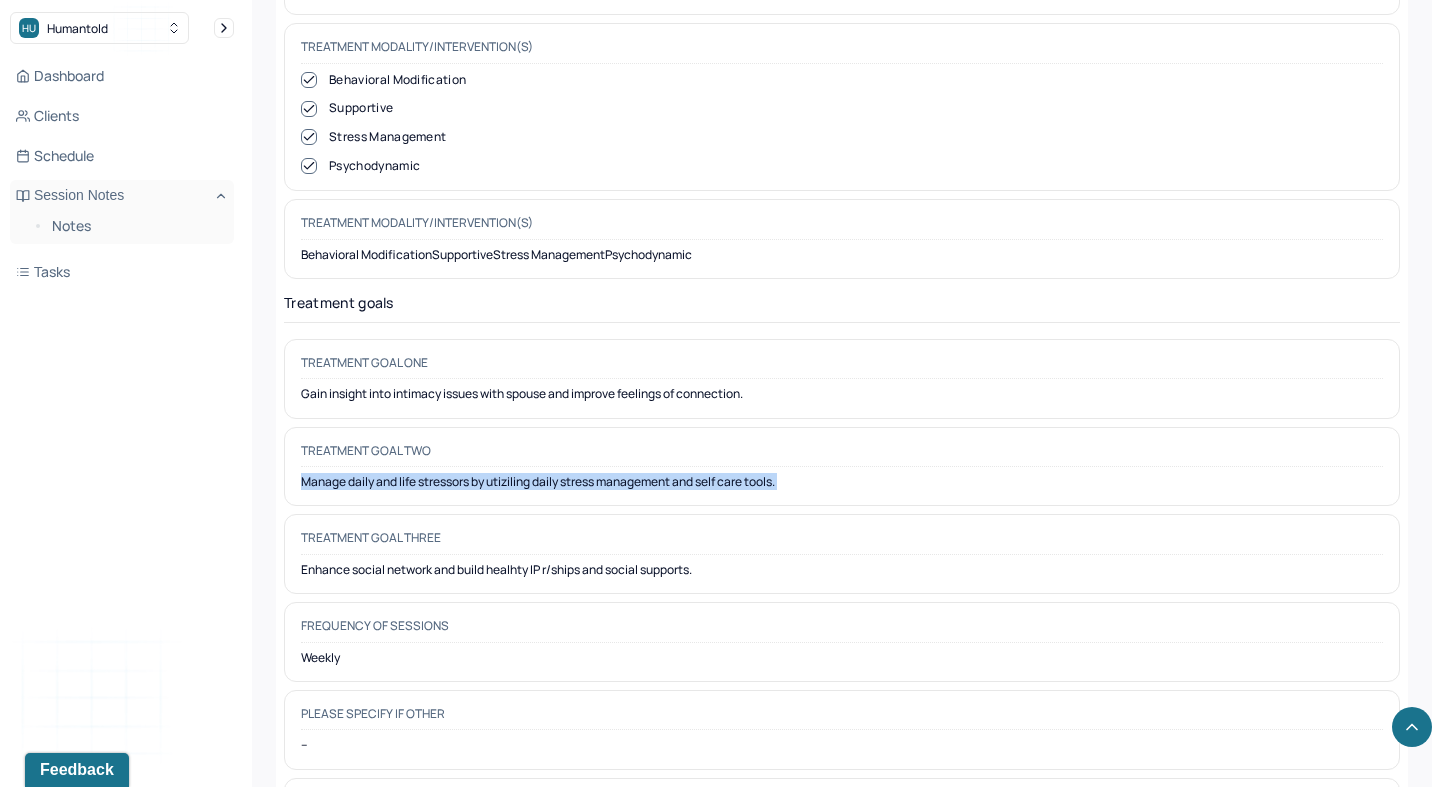 click on "Manage daily and life stressors by utiziling daily stress management and self care tools." at bounding box center (842, 482) 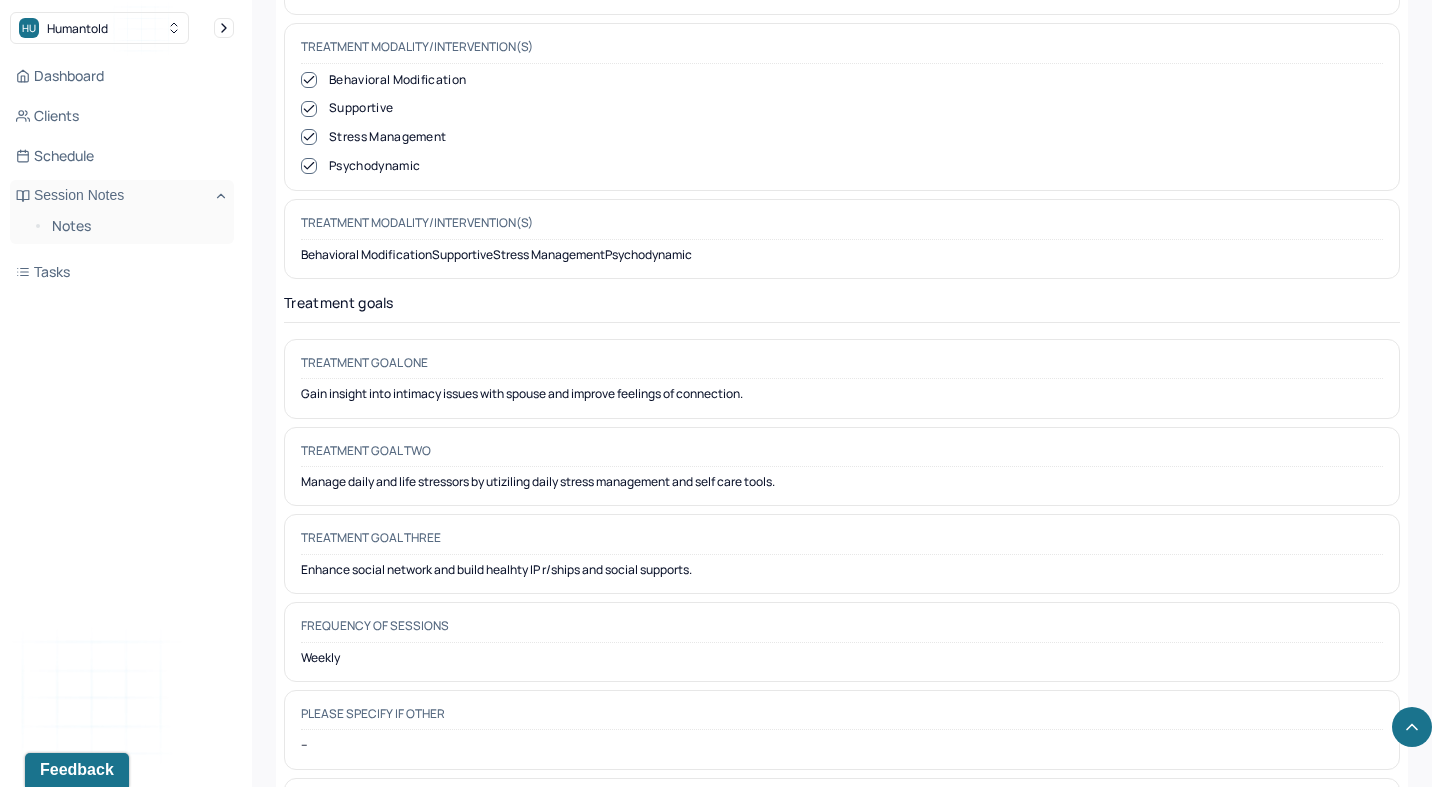 click on "Enhance social network and build healhty IP r/ships and social supports." at bounding box center [842, 570] 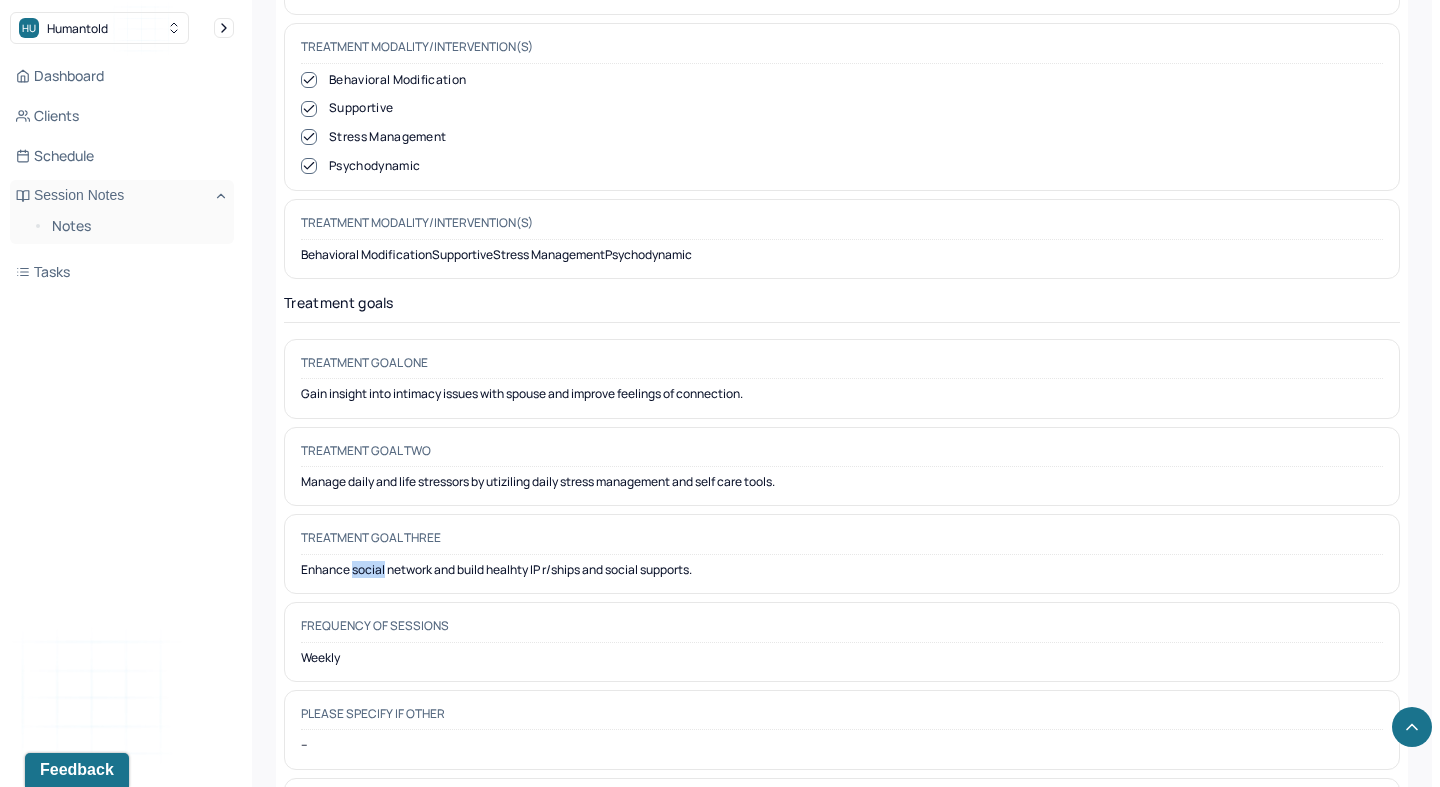 click on "Enhance social network and build healhty IP r/ships and social supports." at bounding box center [842, 570] 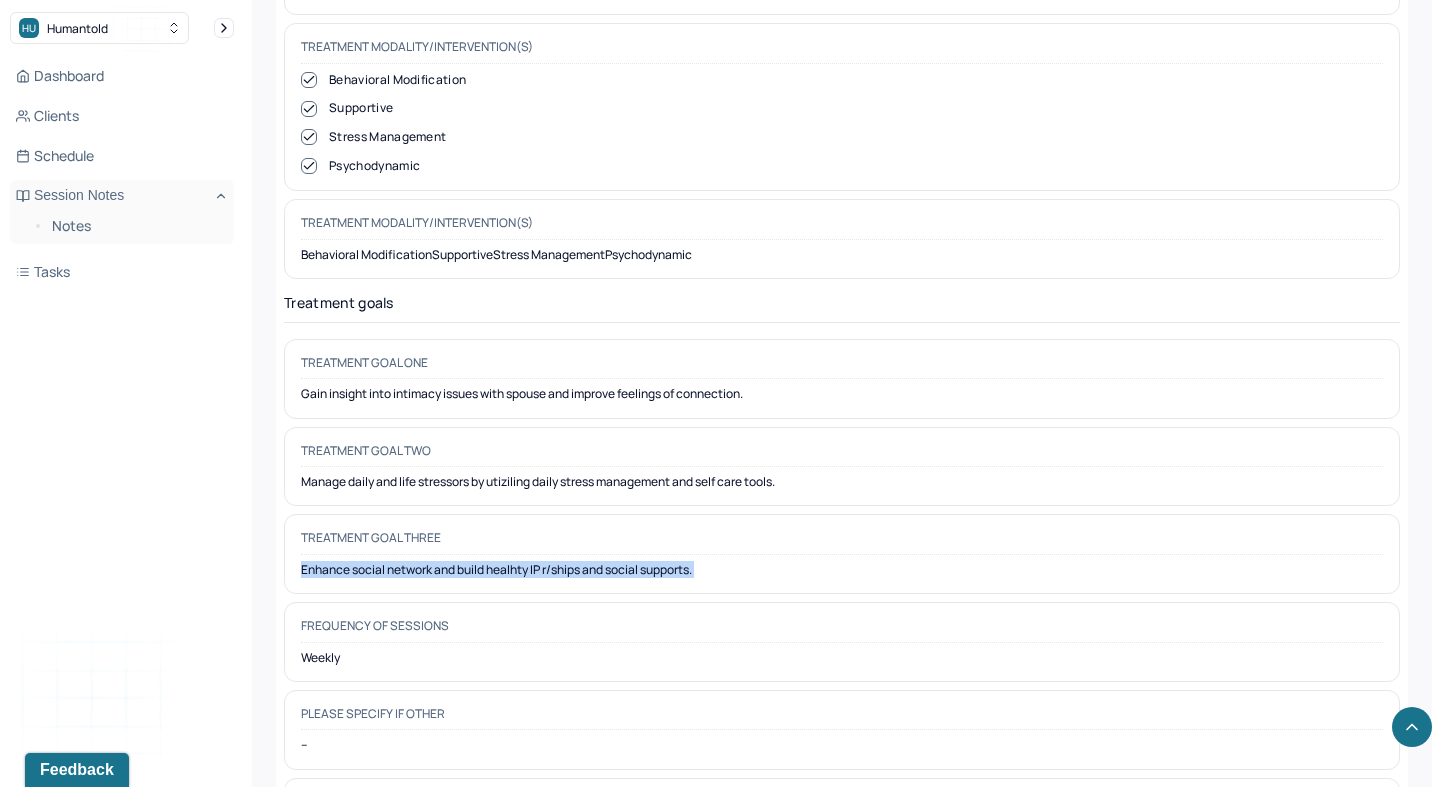 click on "Enhance social network and build healhty IP r/ships and social supports." at bounding box center [842, 570] 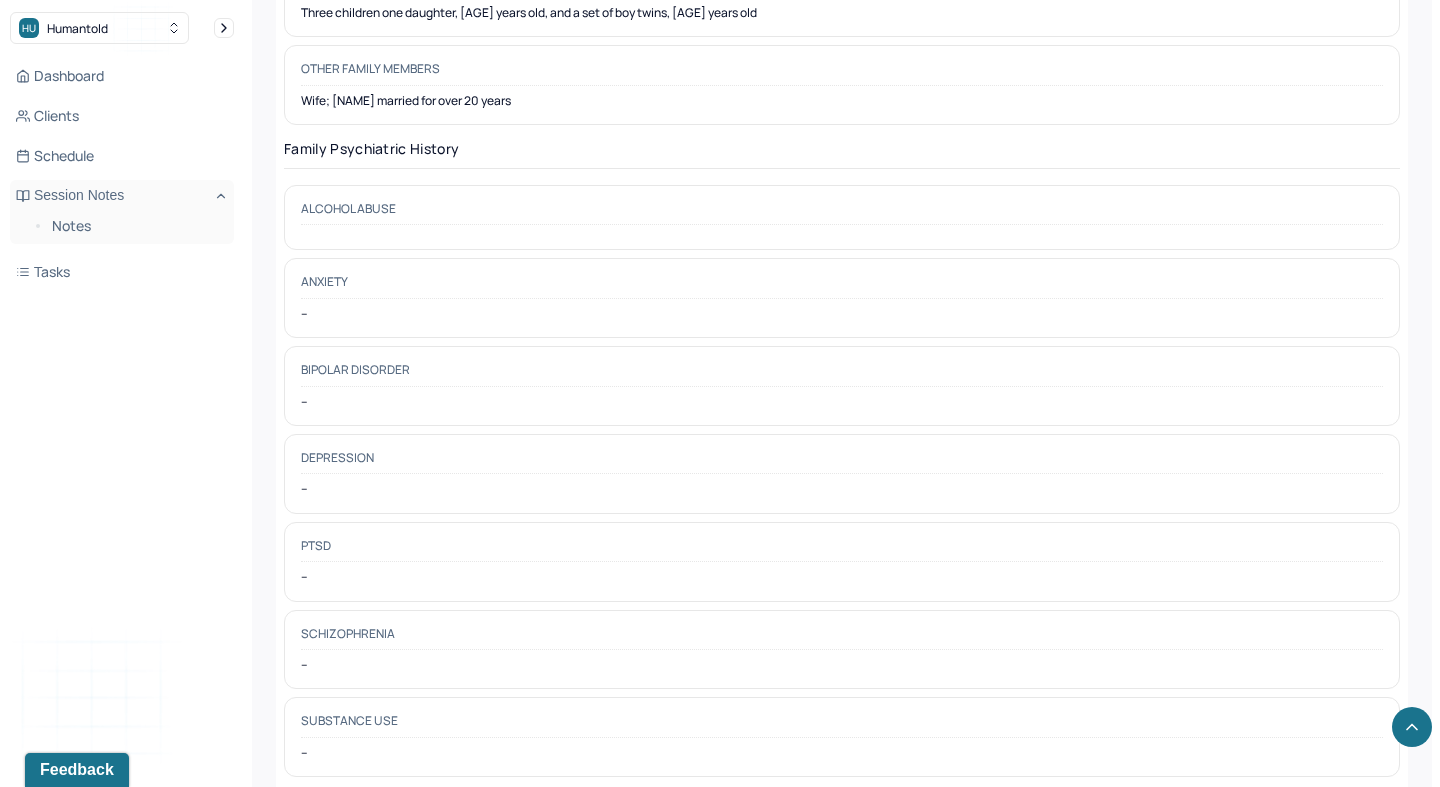 scroll, scrollTop: 4725, scrollLeft: 0, axis: vertical 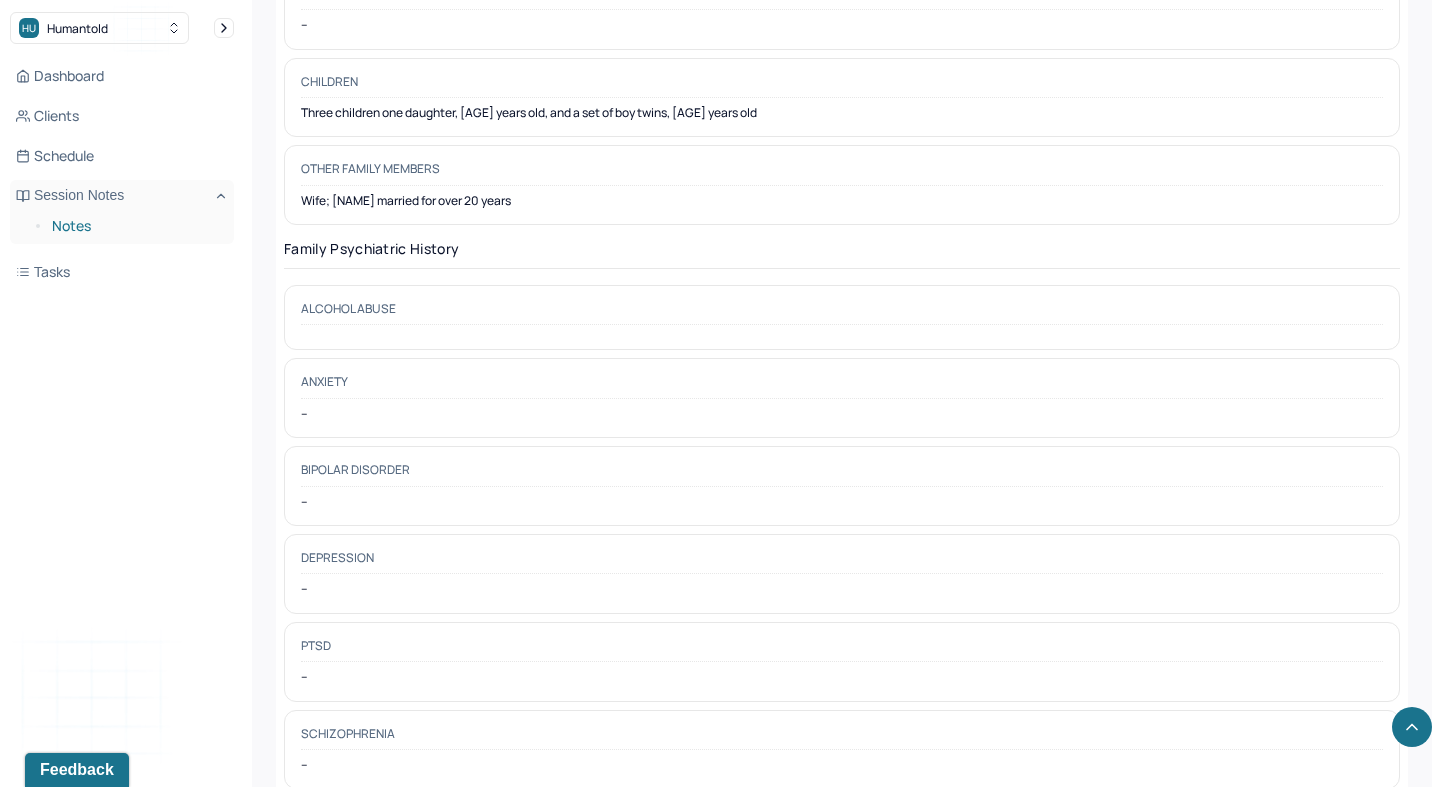 click on "Notes" at bounding box center (135, 226) 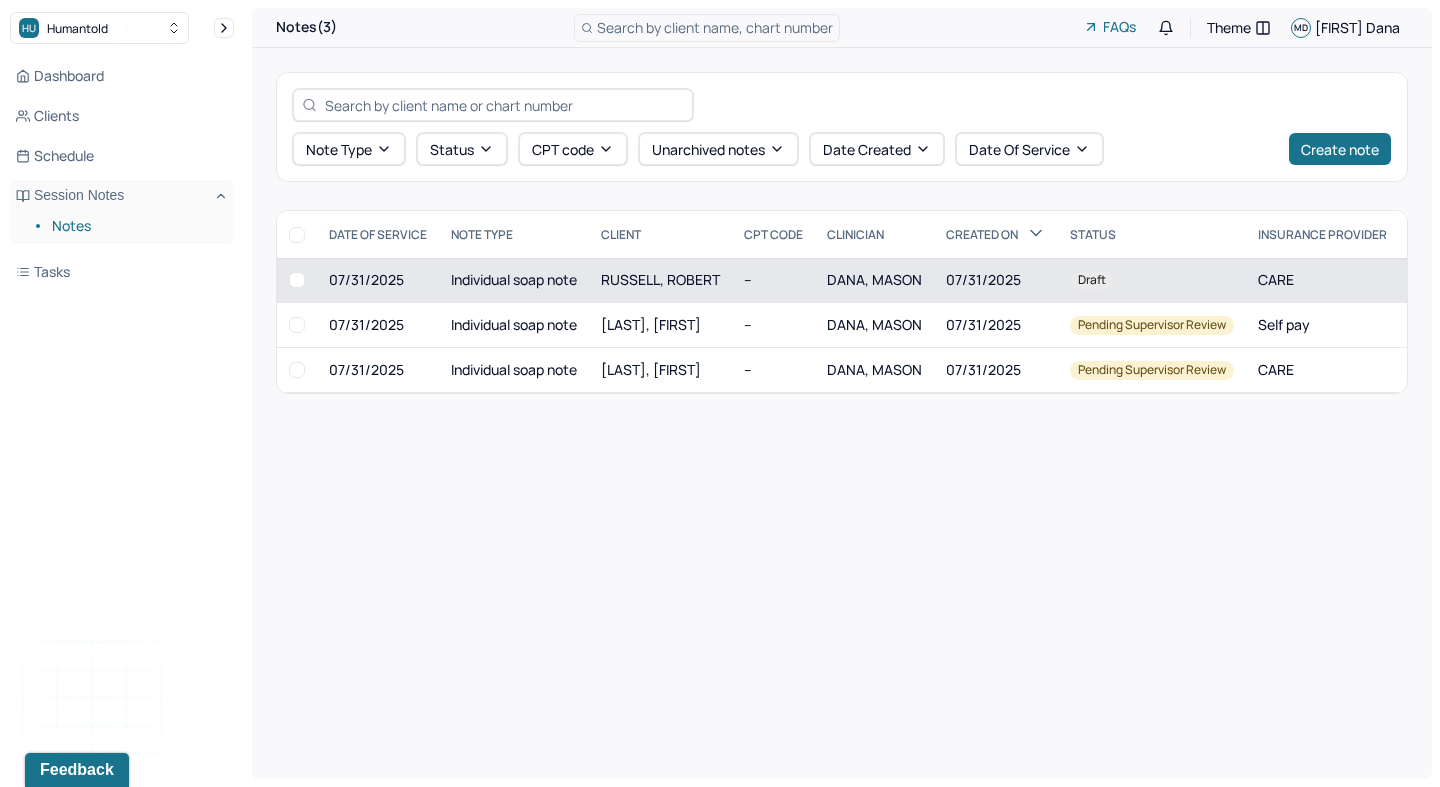 click on "07/31/2025" at bounding box center [996, 280] 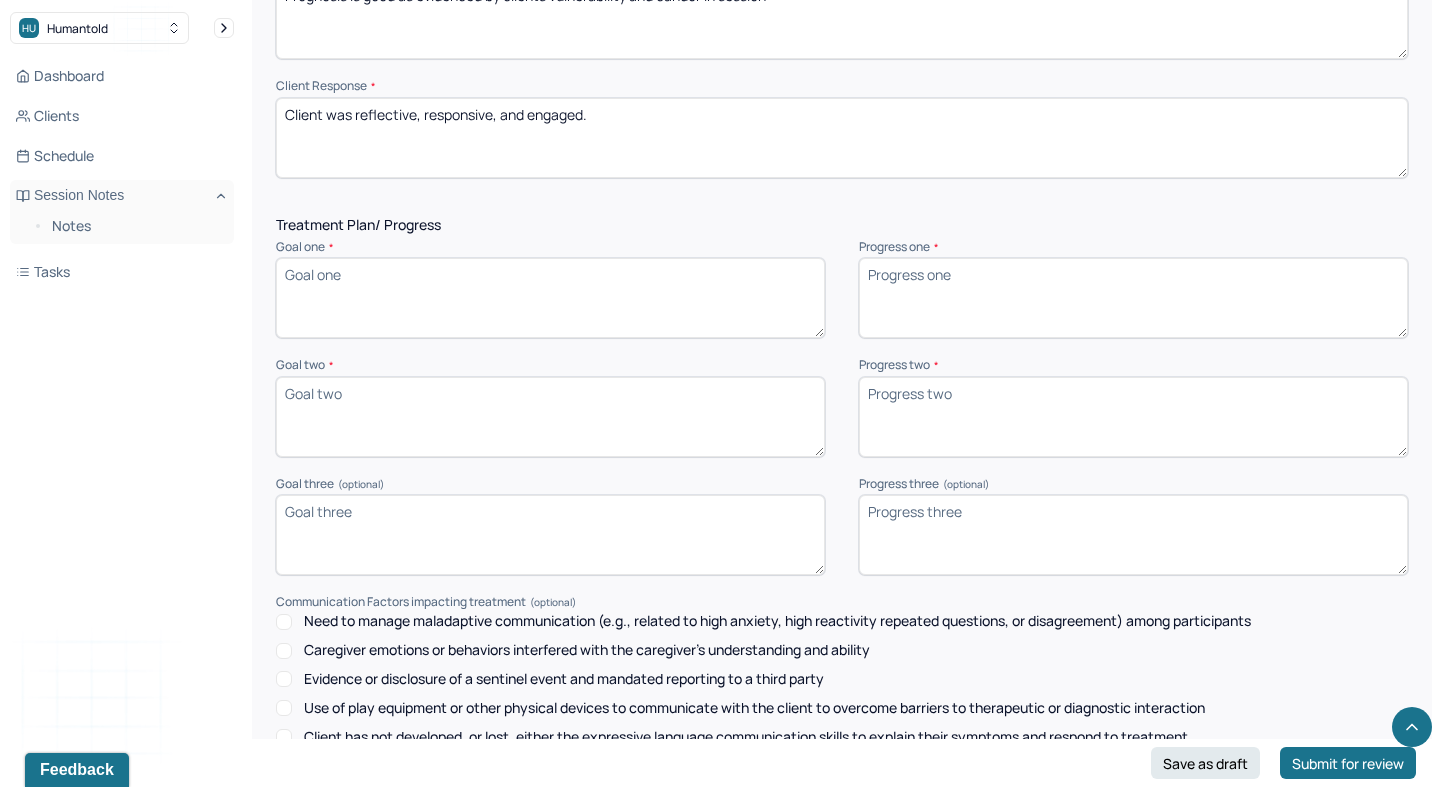 scroll, scrollTop: 2415, scrollLeft: 0, axis: vertical 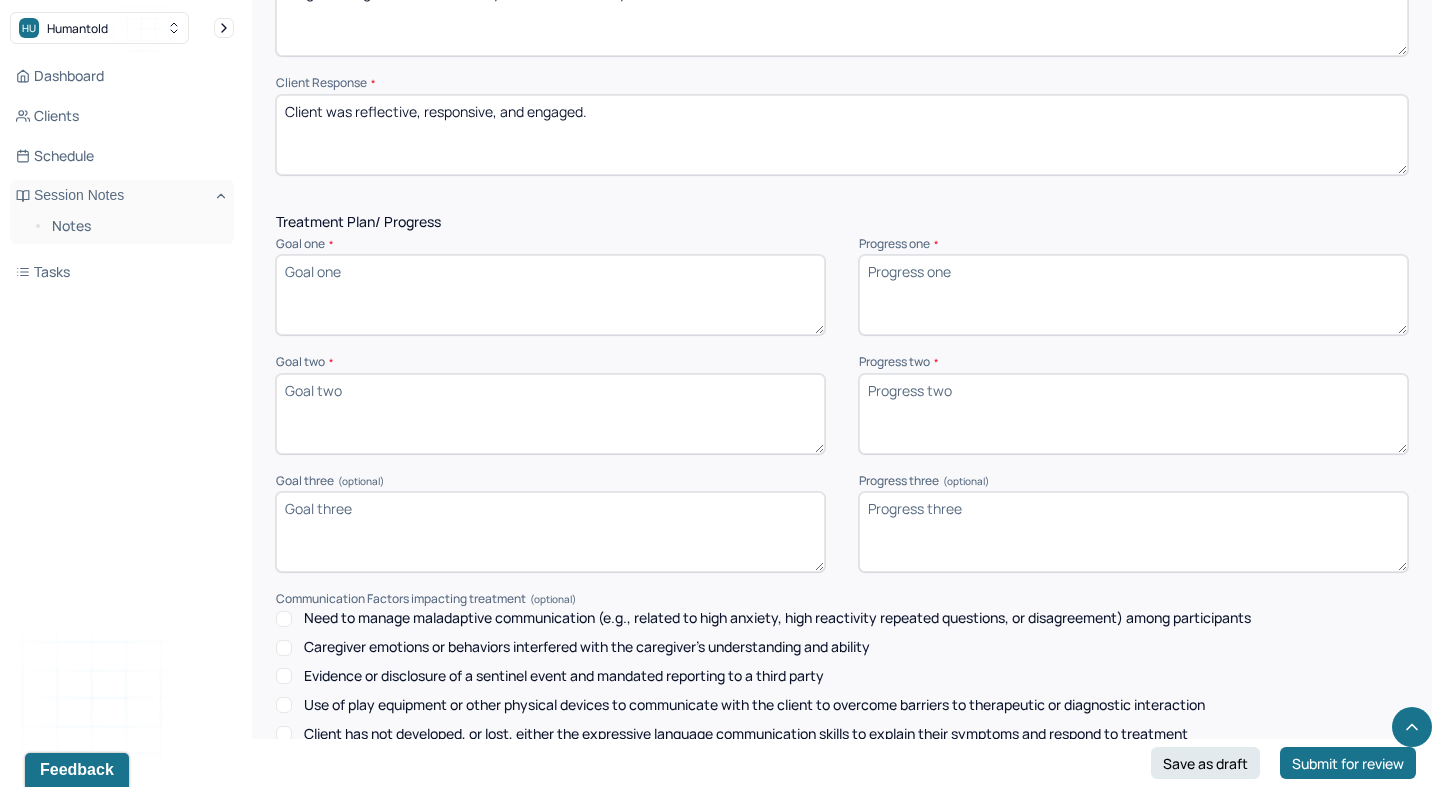 click on "Goal one *" at bounding box center [550, 295] 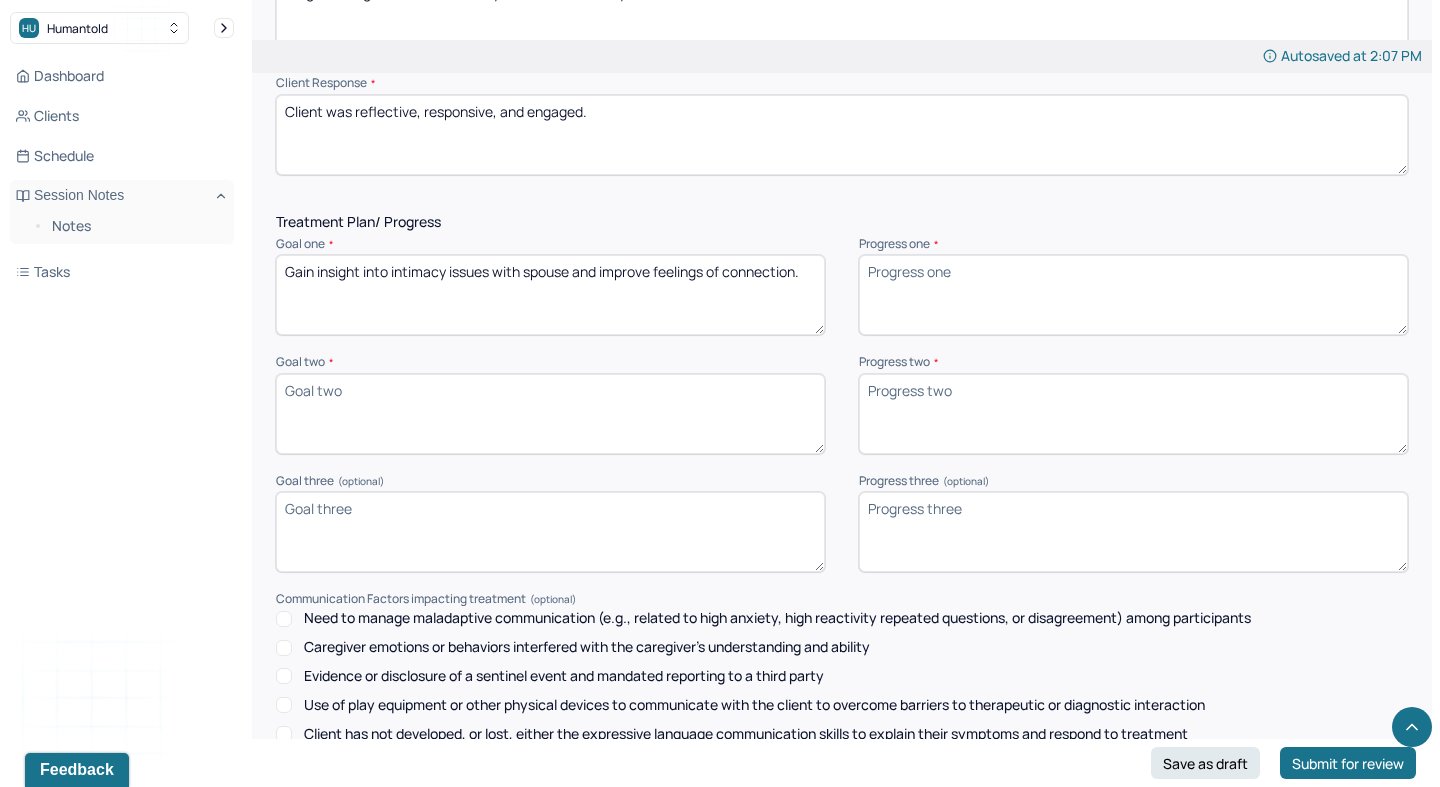 type on "Gain insight into intimacy issues with spouse and improve feelings of connection." 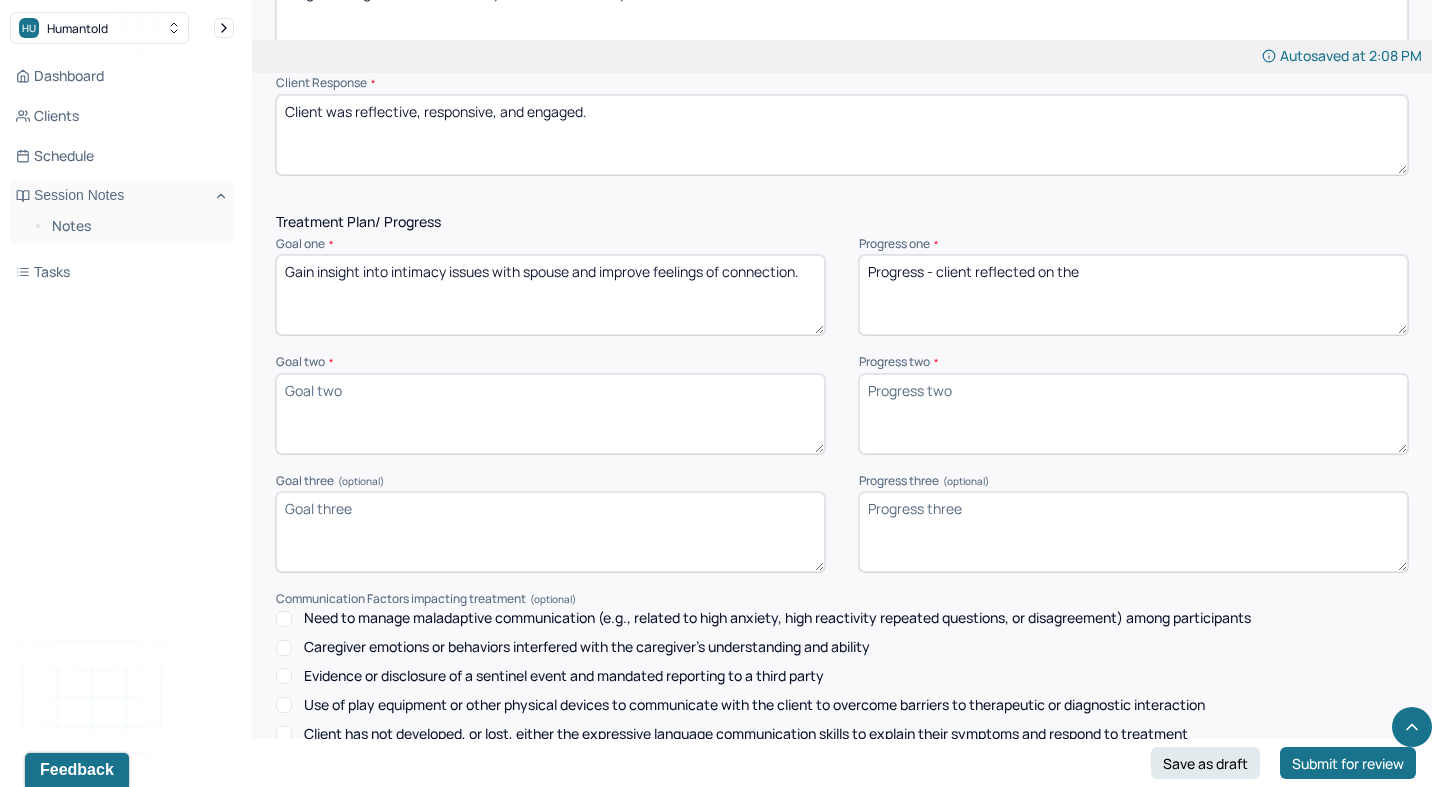 click on "Progress - client reflected on the" at bounding box center (1133, 295) 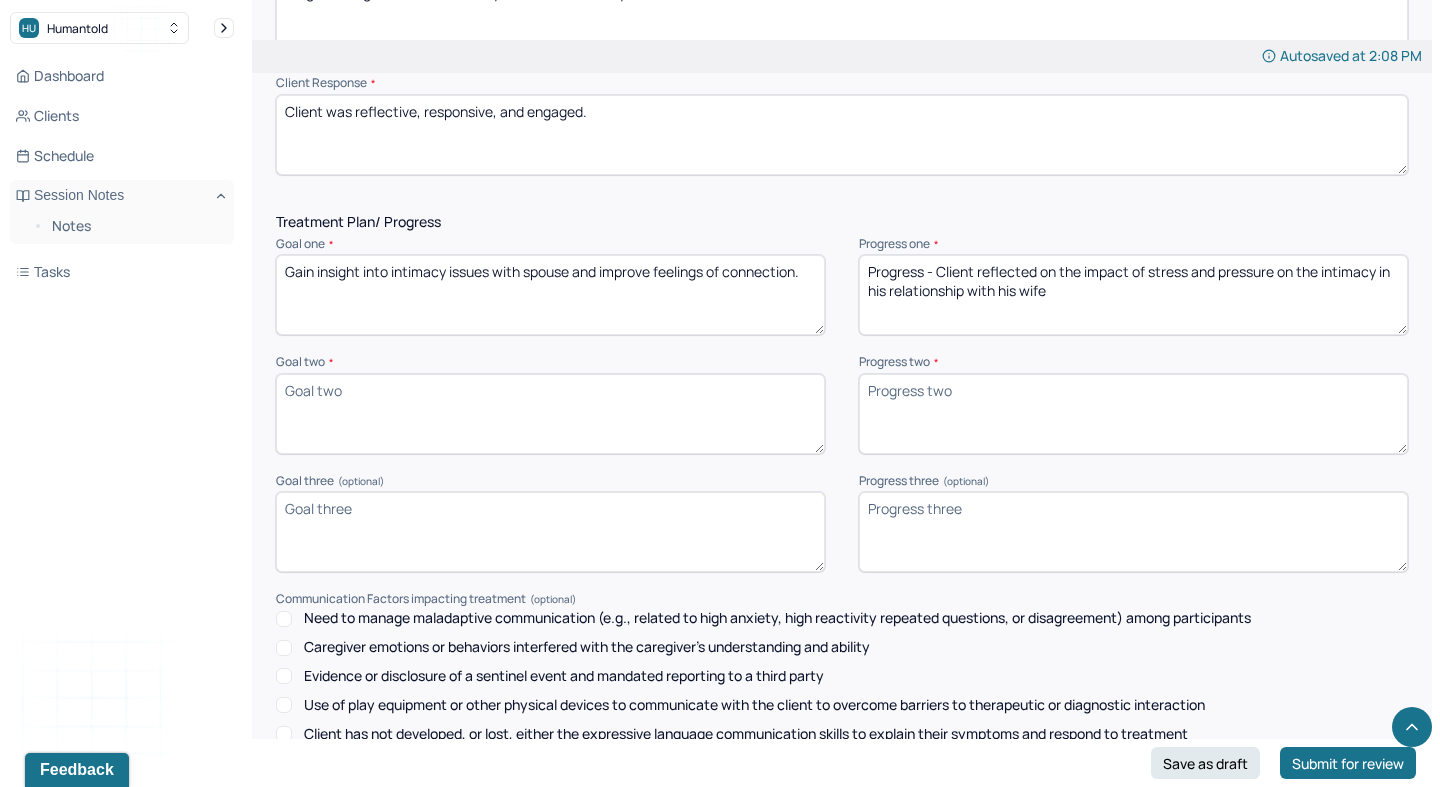 type on "Progress - Client reflected on the impact of stress and pressure on the intimacy in his relationship with his wife" 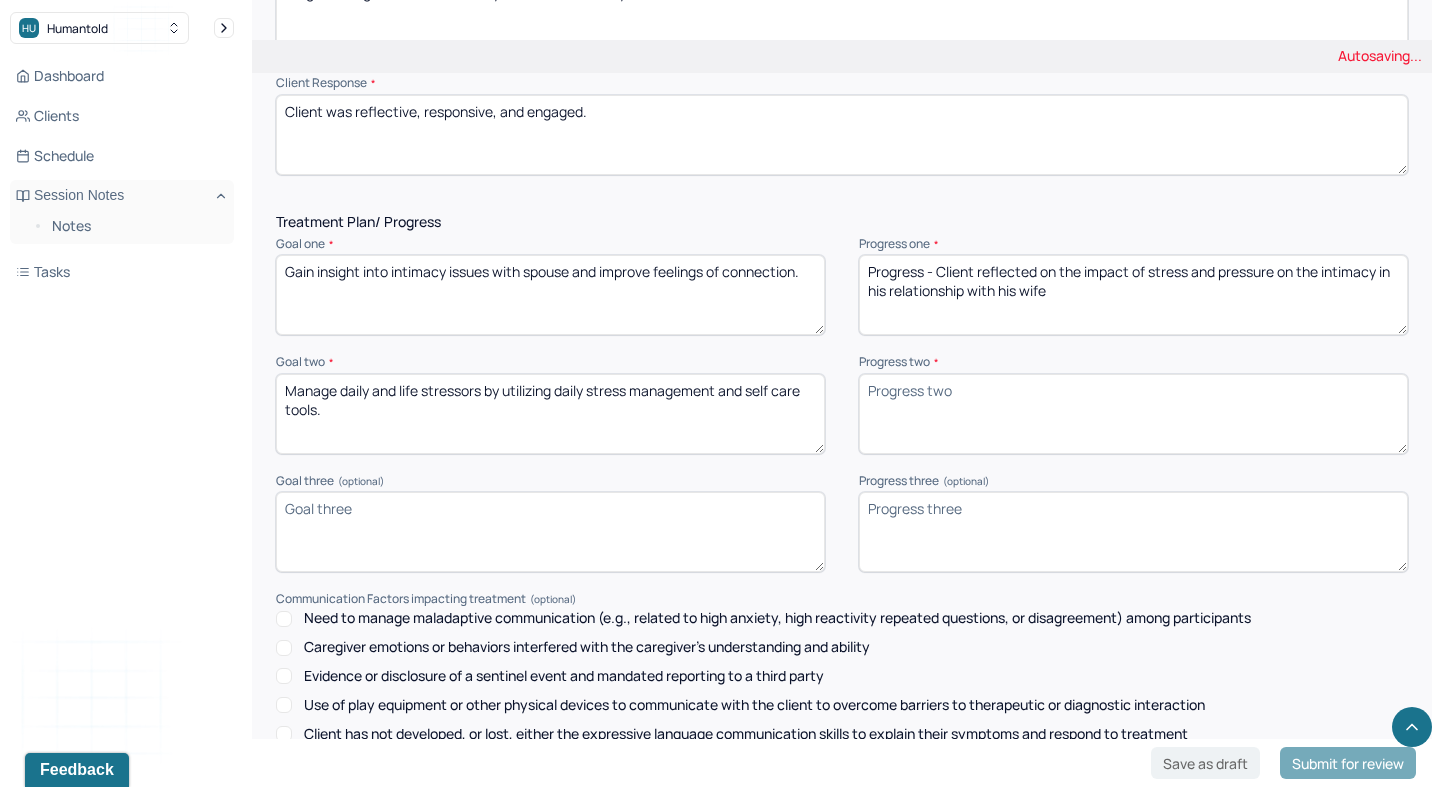 type on "Manage daily and life stressors by utilizing daily stress management and self care tools." 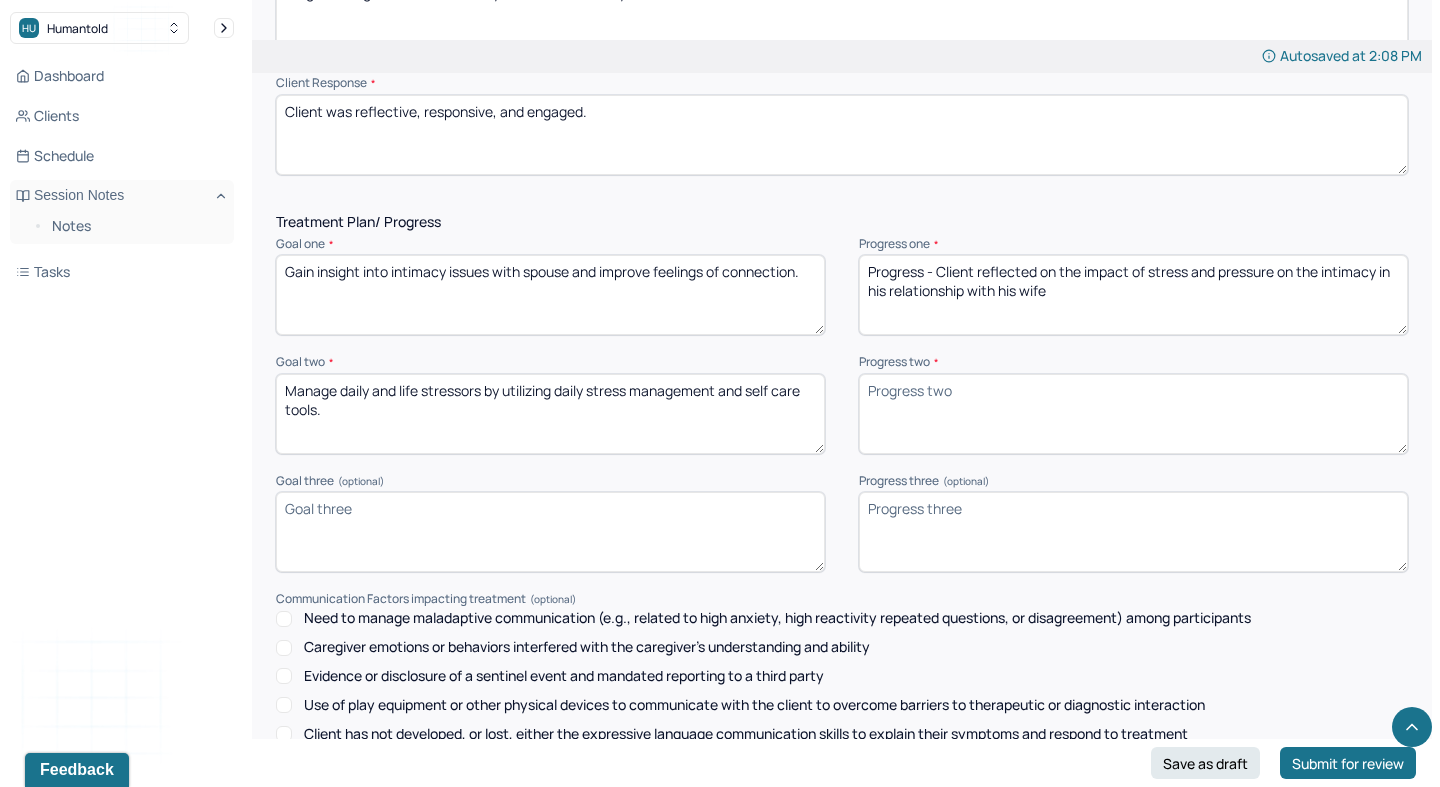 click on "Goal three (optional)" at bounding box center (550, 532) 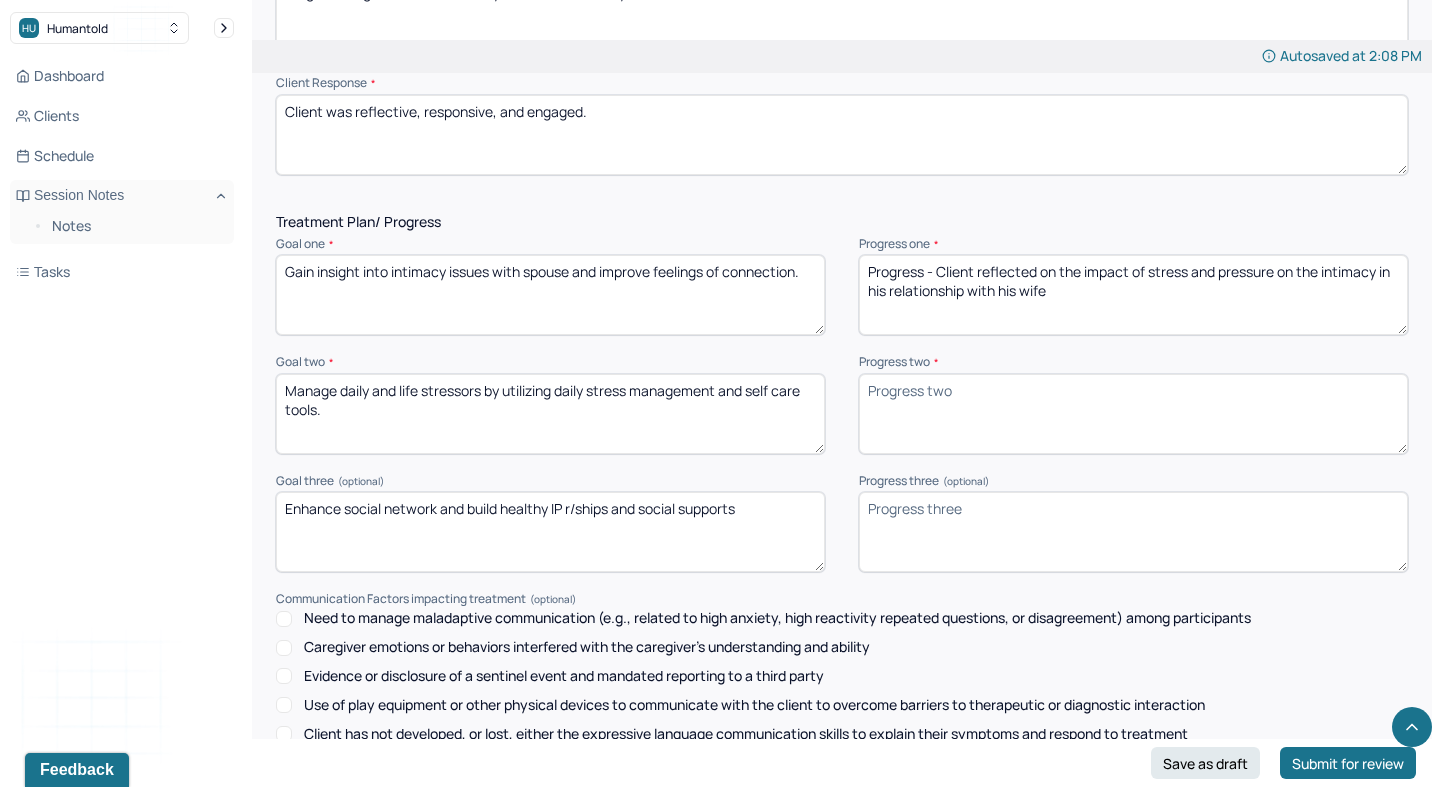 type on "Enhance social network and build healthy IP r/ships and social supports" 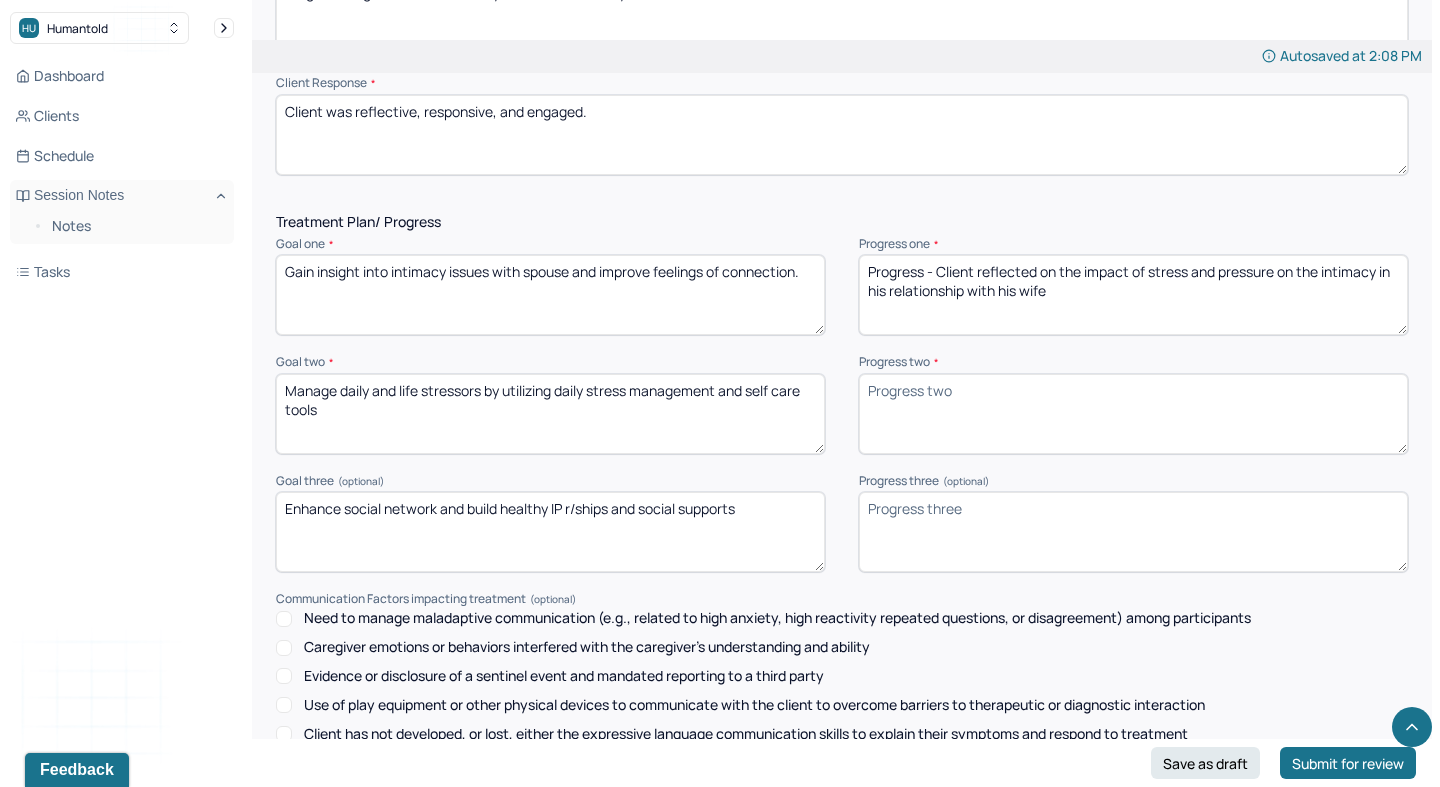 type on "Manage daily and life stressors by utilizing daily stress management and self care tools" 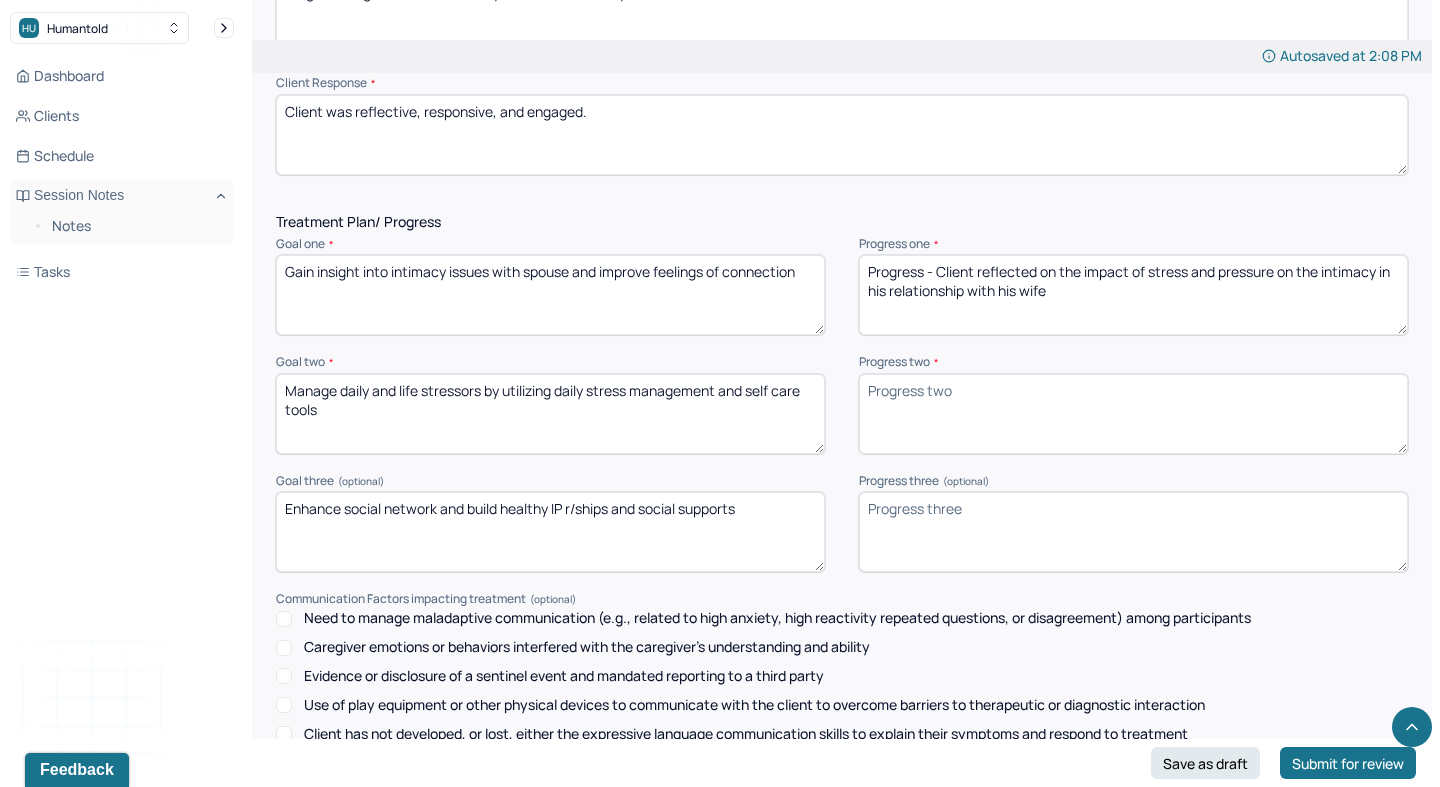 type on "Gain insight into intimacy issues with spouse and improve feelings of connection" 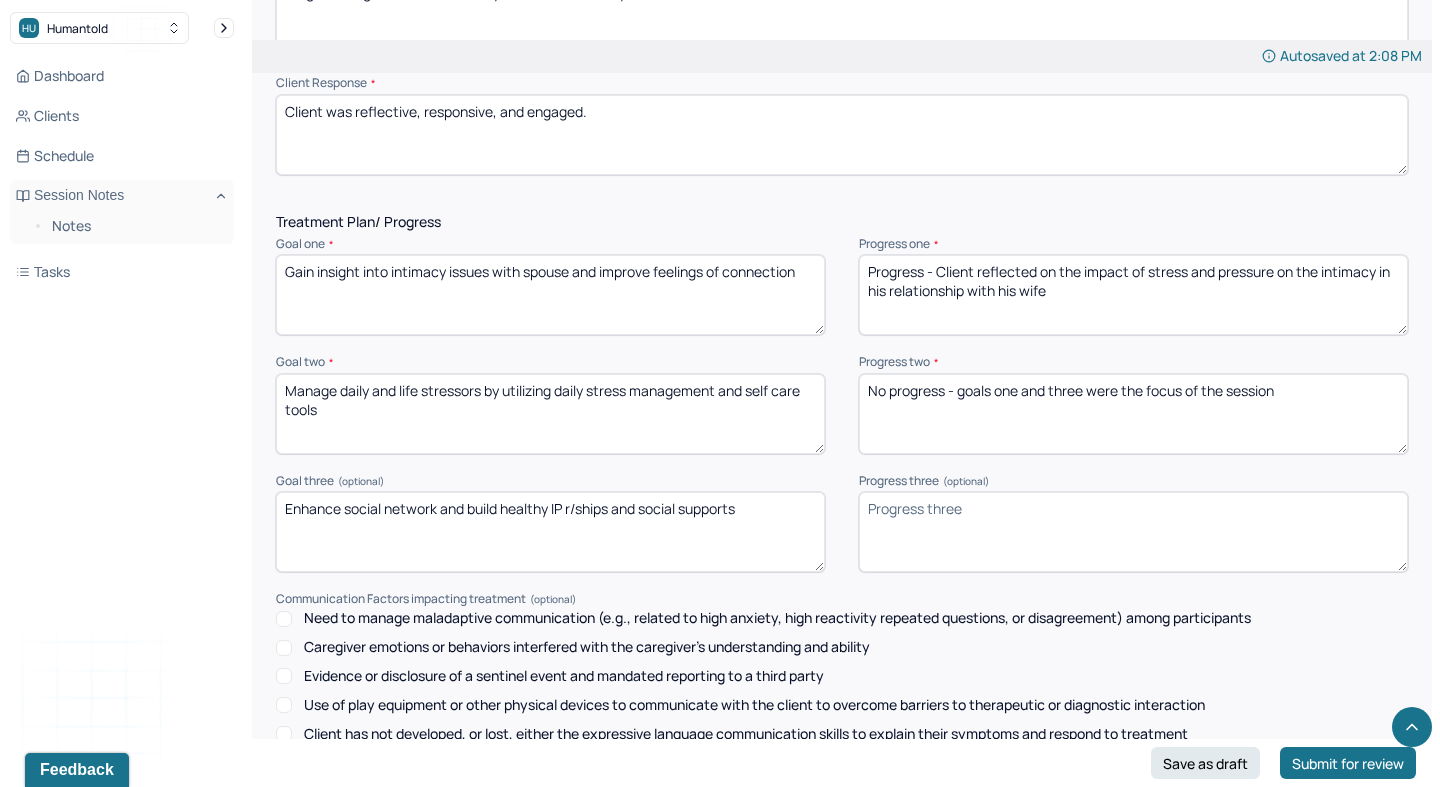 type on "No progress - goals one and three were the focus of the session" 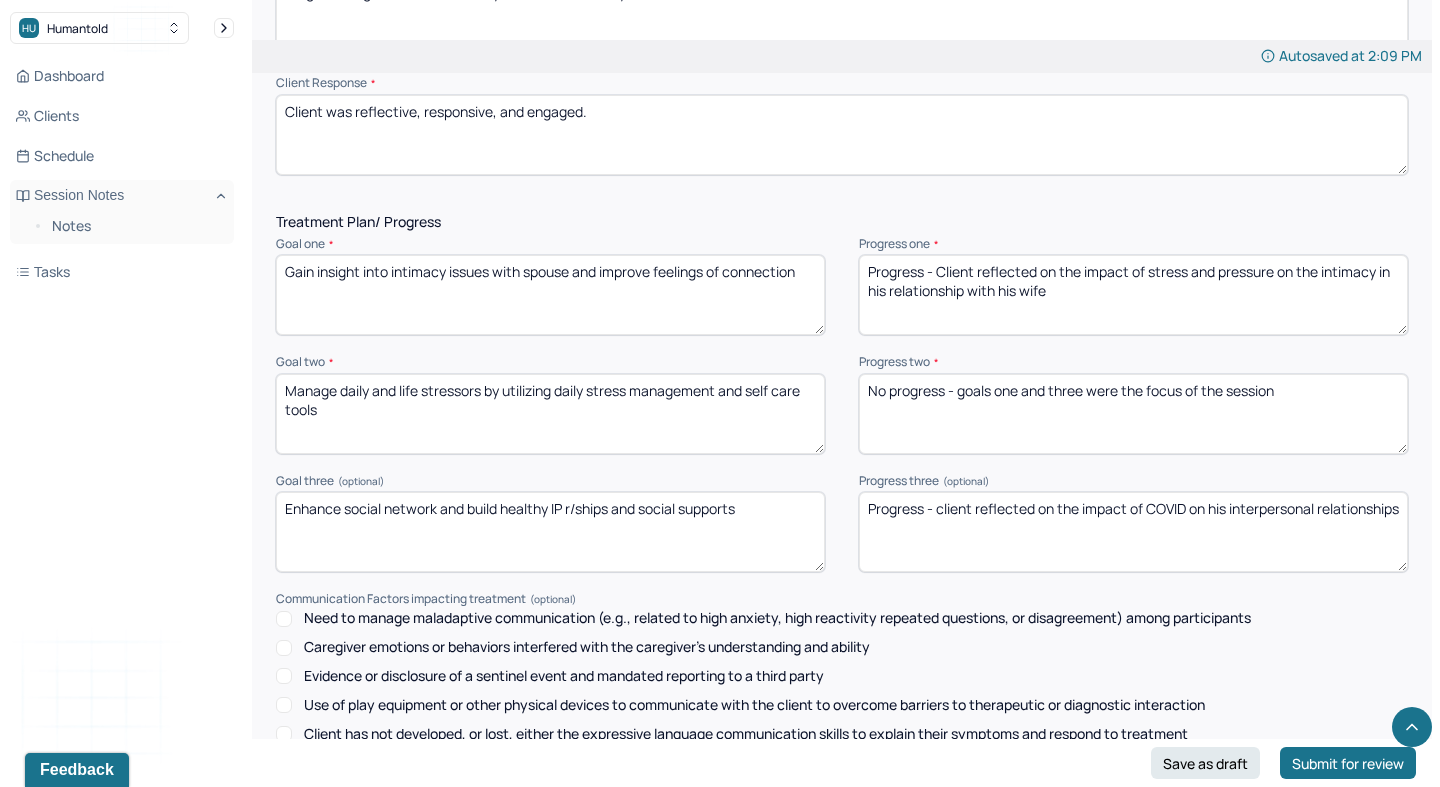 scroll, scrollTop: 2726, scrollLeft: 0, axis: vertical 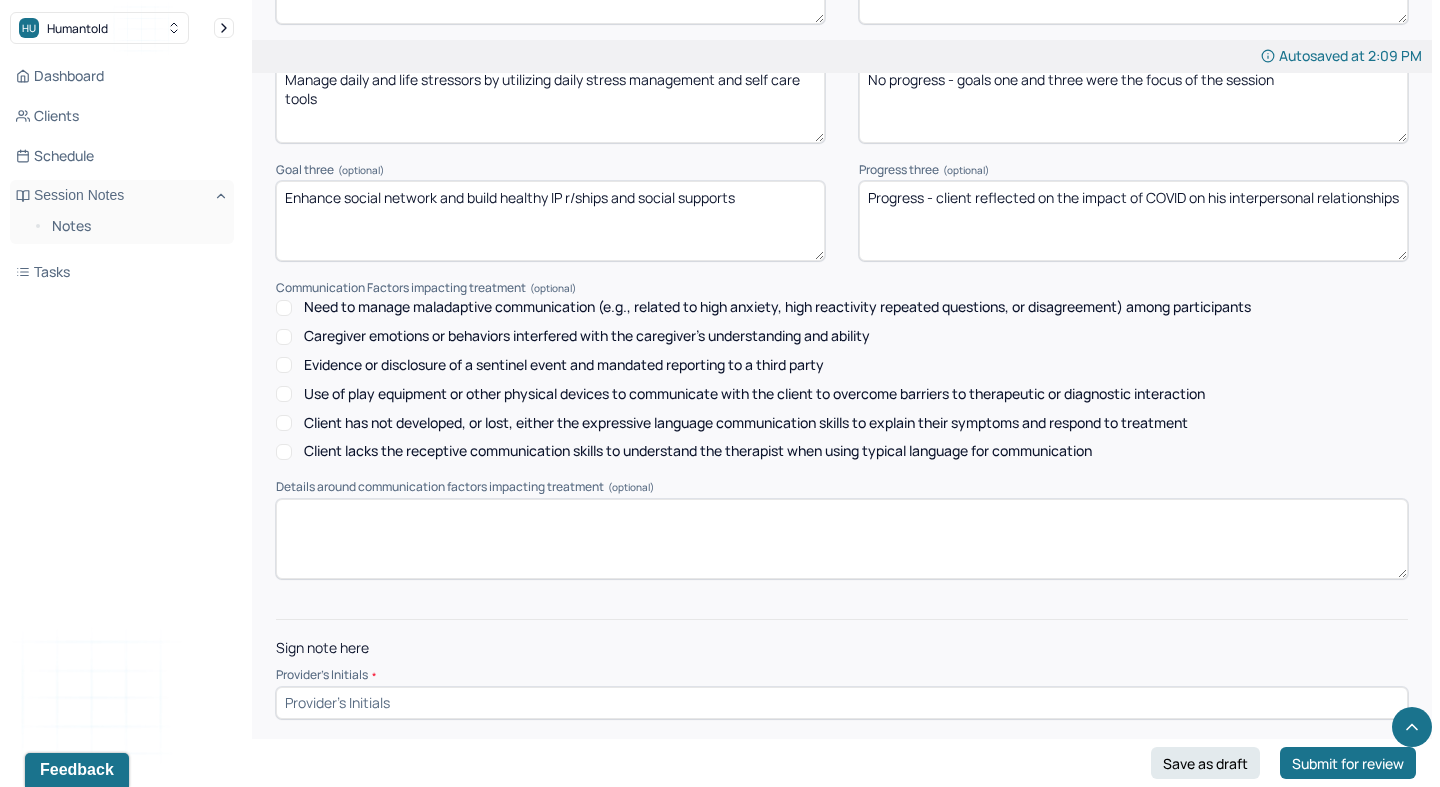 type on "Progress - client reflected on the impact of COVID on his interpersonal relationships" 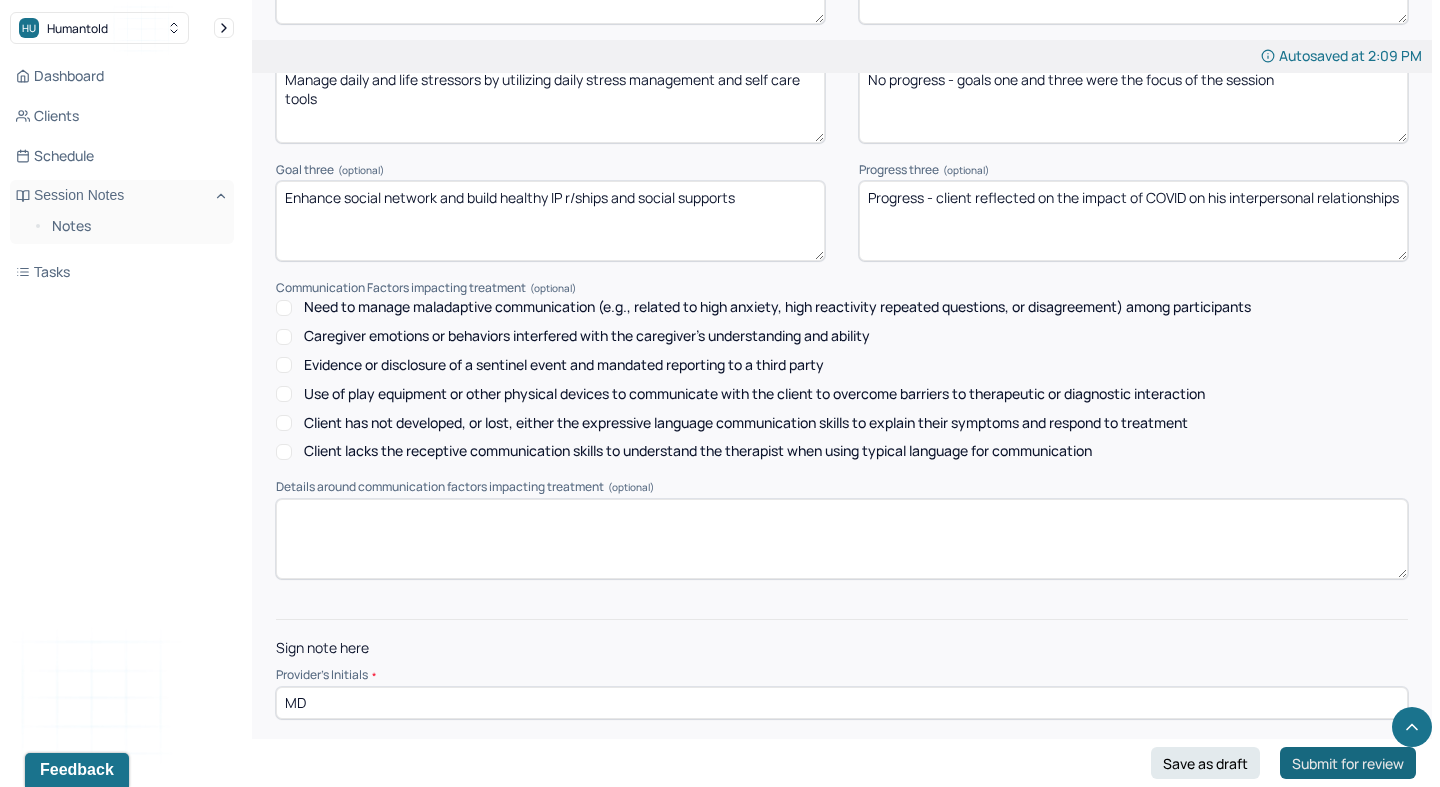 type on "MD" 